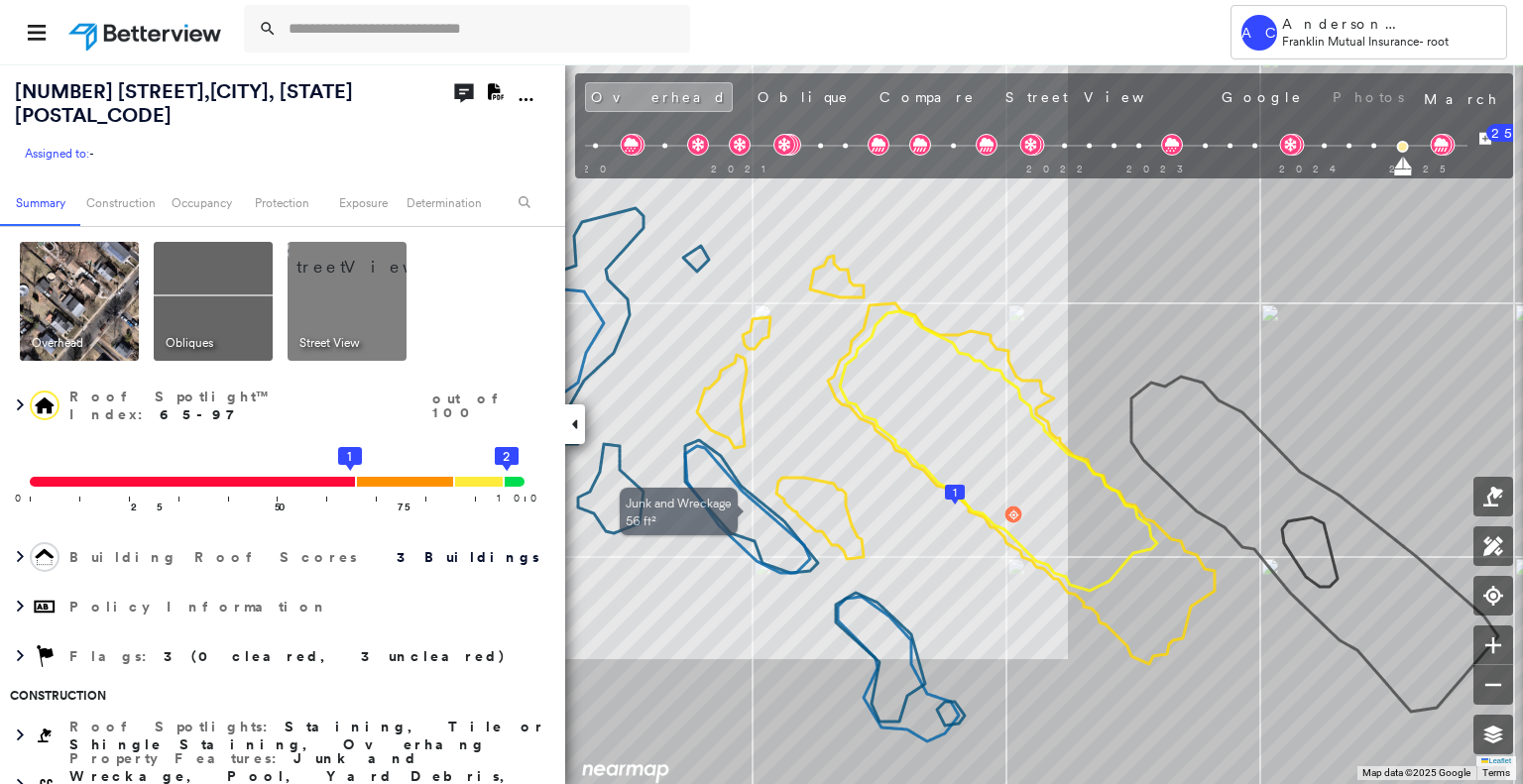 scroll, scrollTop: 0, scrollLeft: 0, axis: both 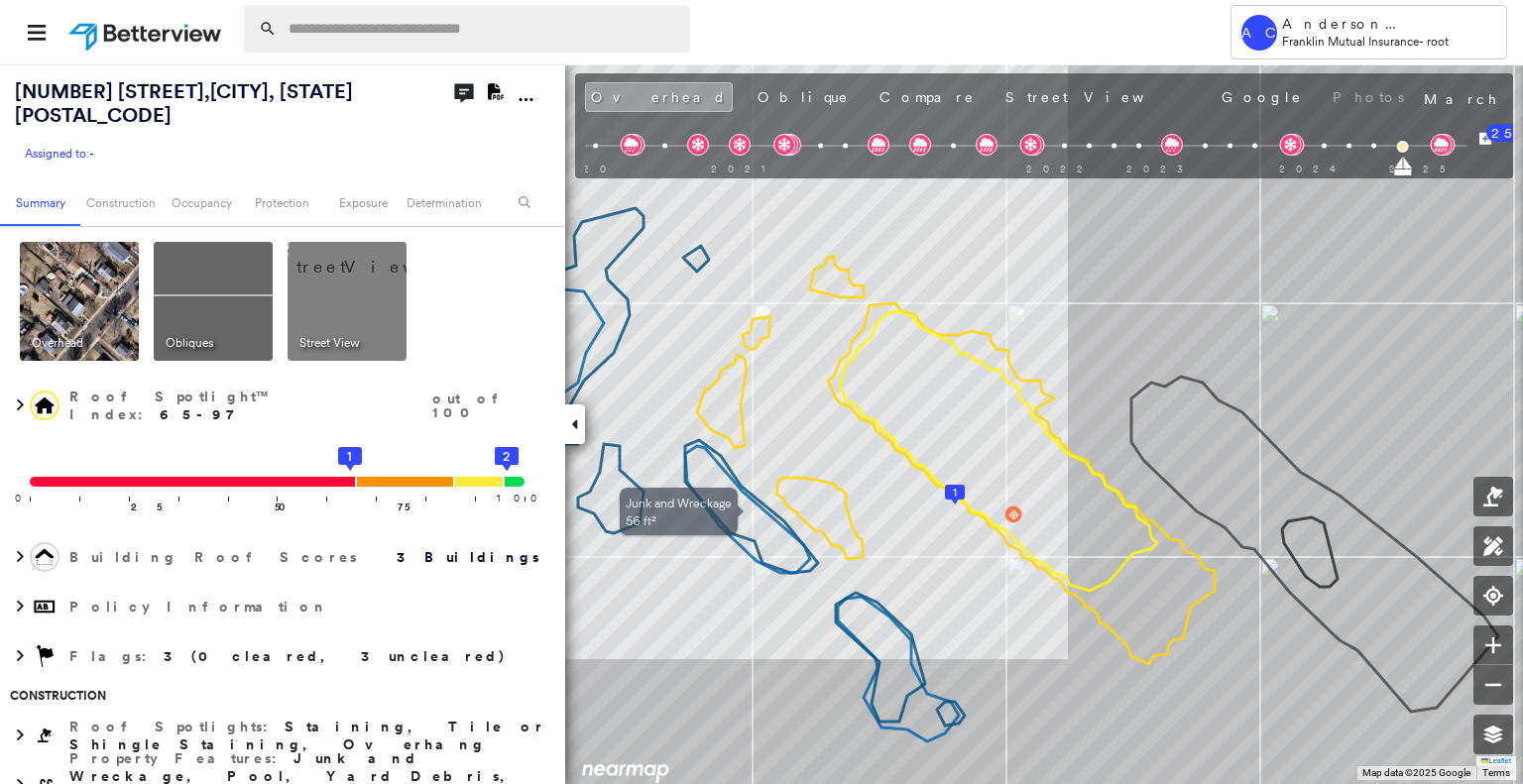 click at bounding box center [483, 29] 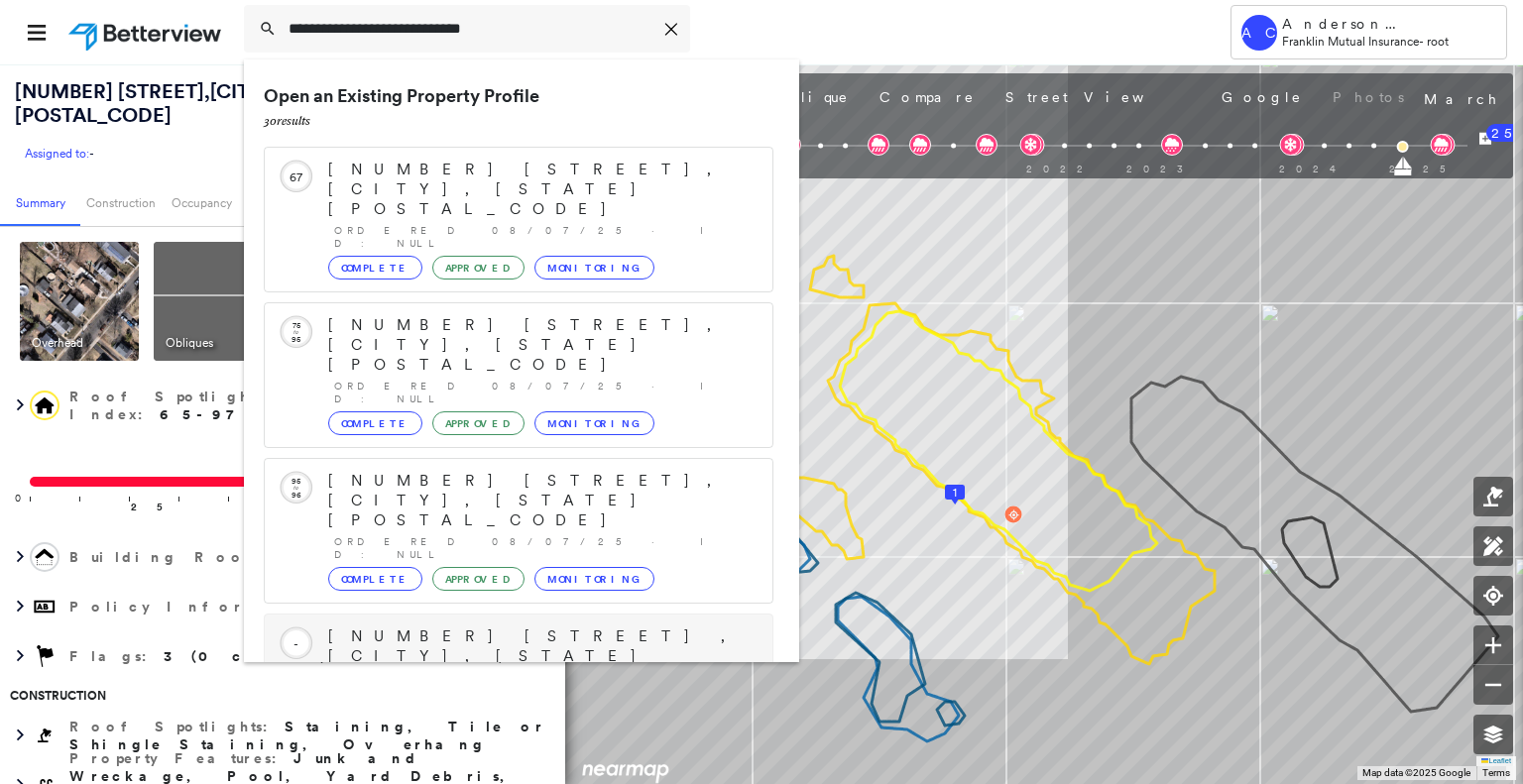scroll, scrollTop: 206, scrollLeft: 0, axis: vertical 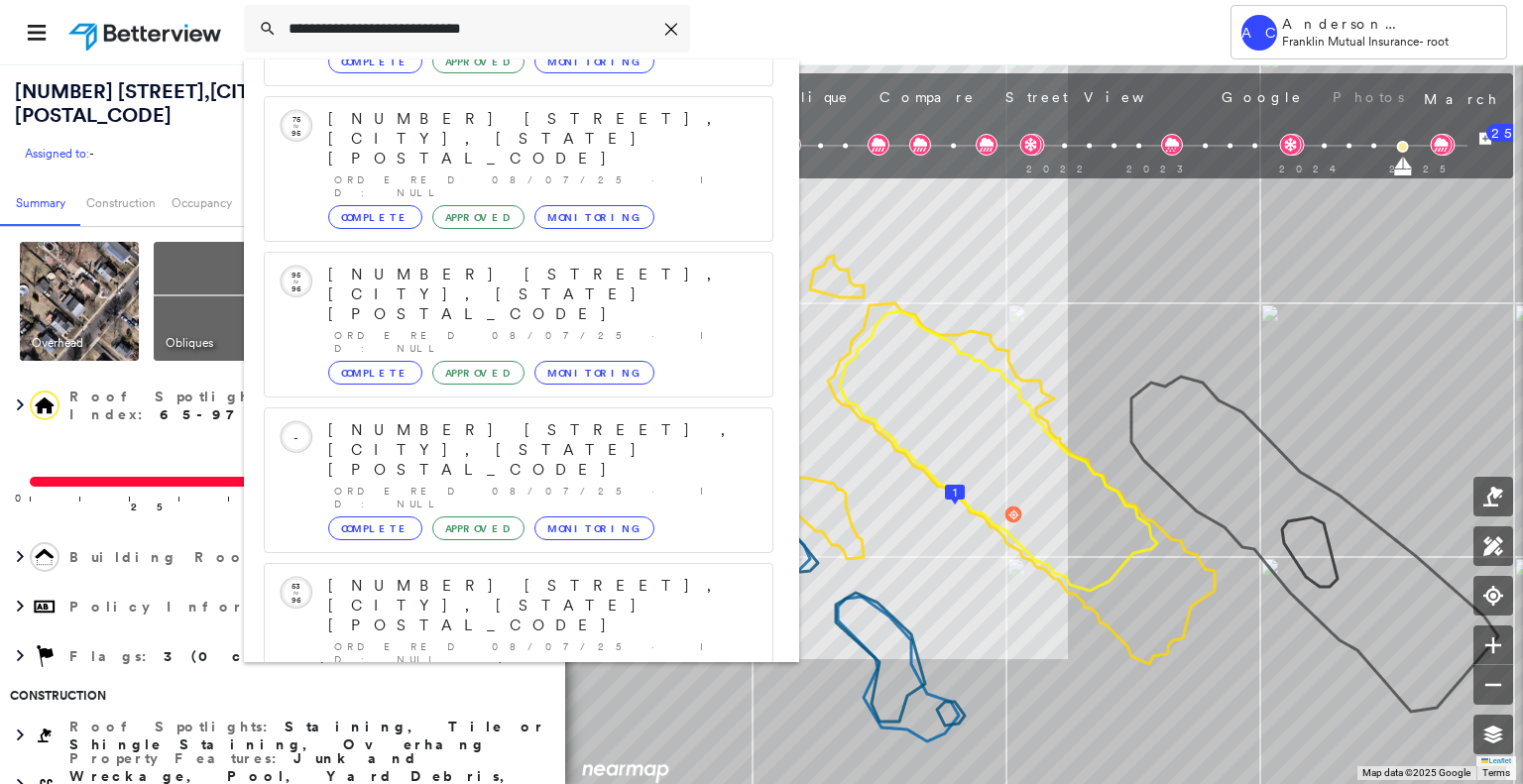 type on "**********" 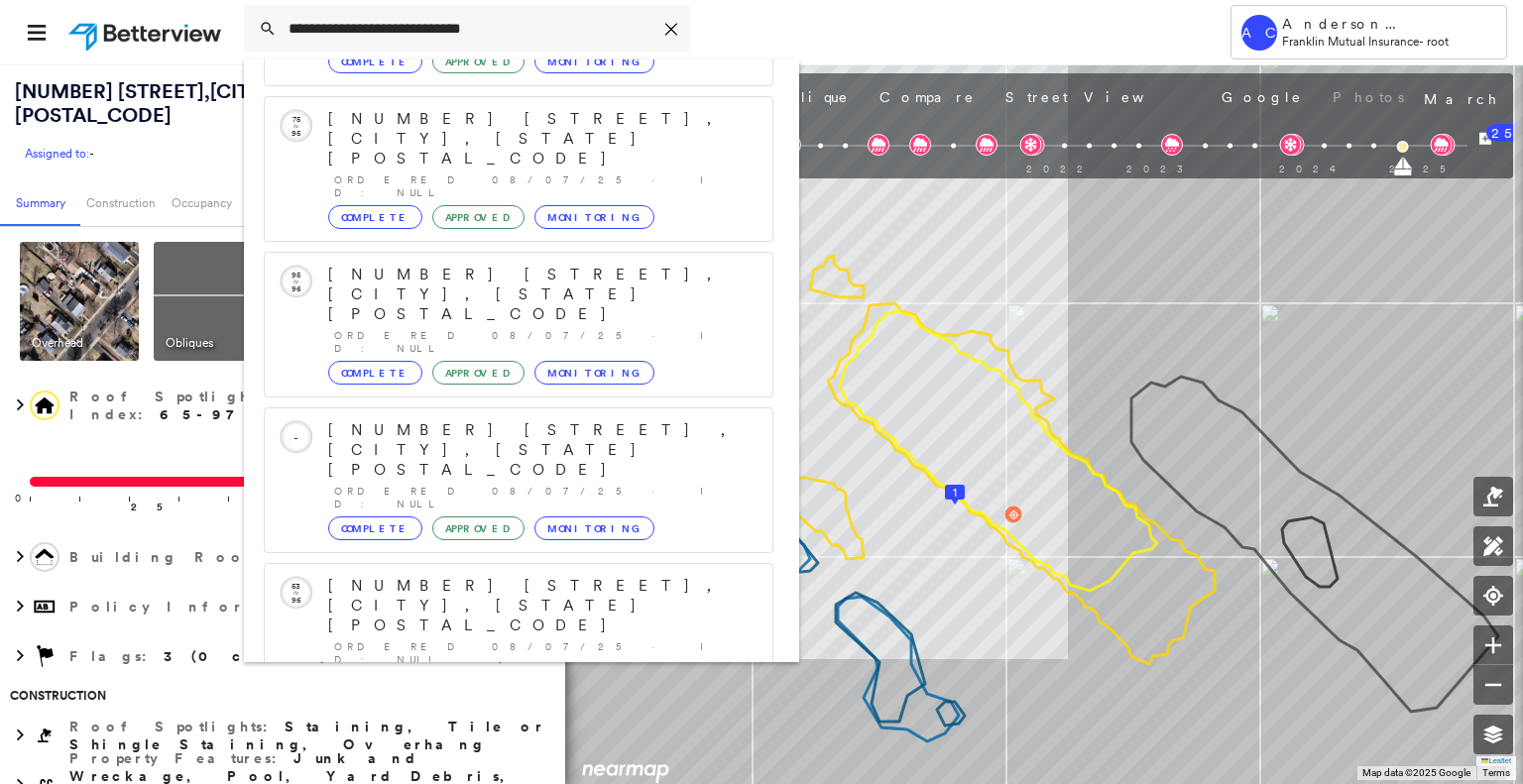 click on "83 Smullen St, Sayreville, NJ 08872" at bounding box center [497, 895] 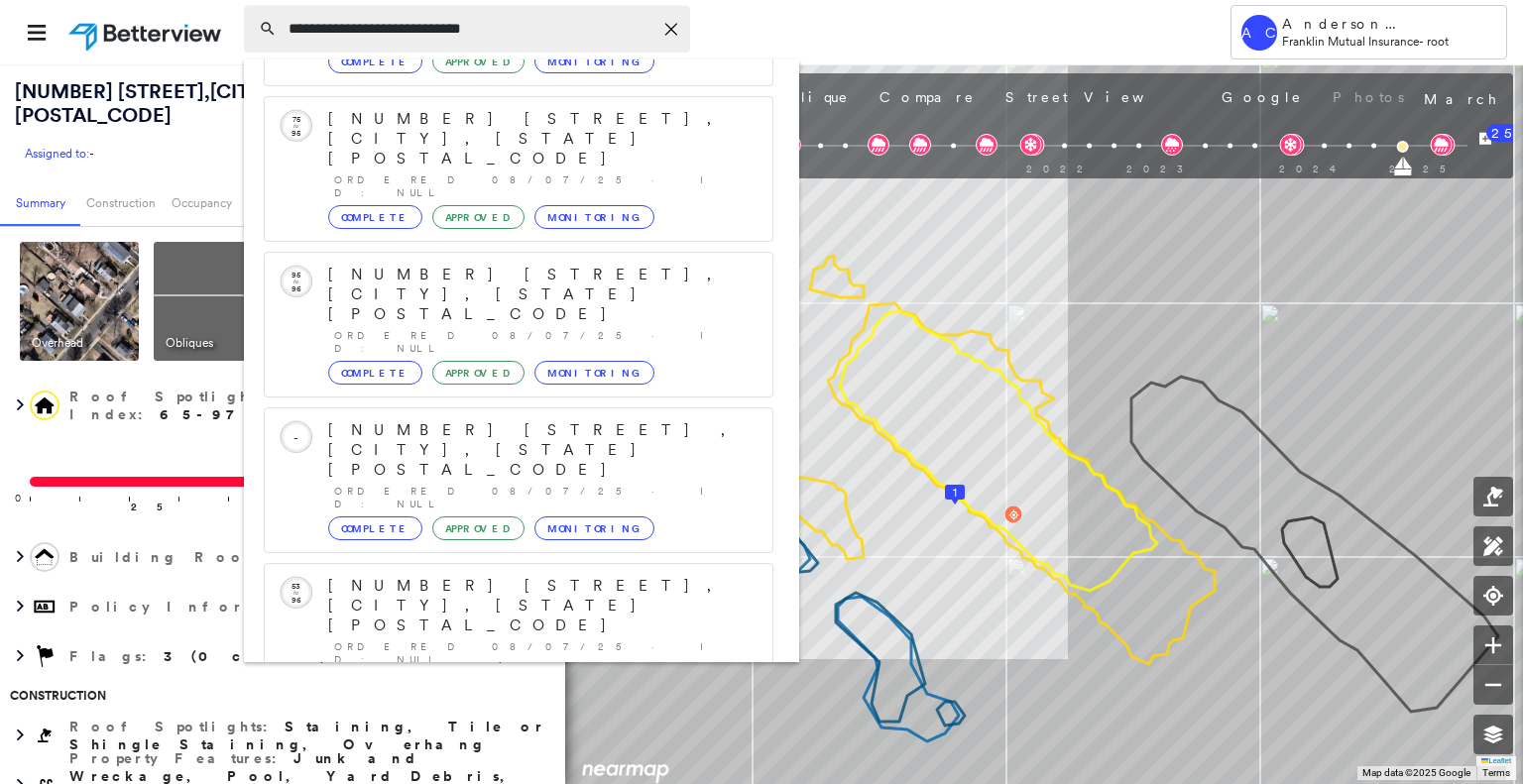 type 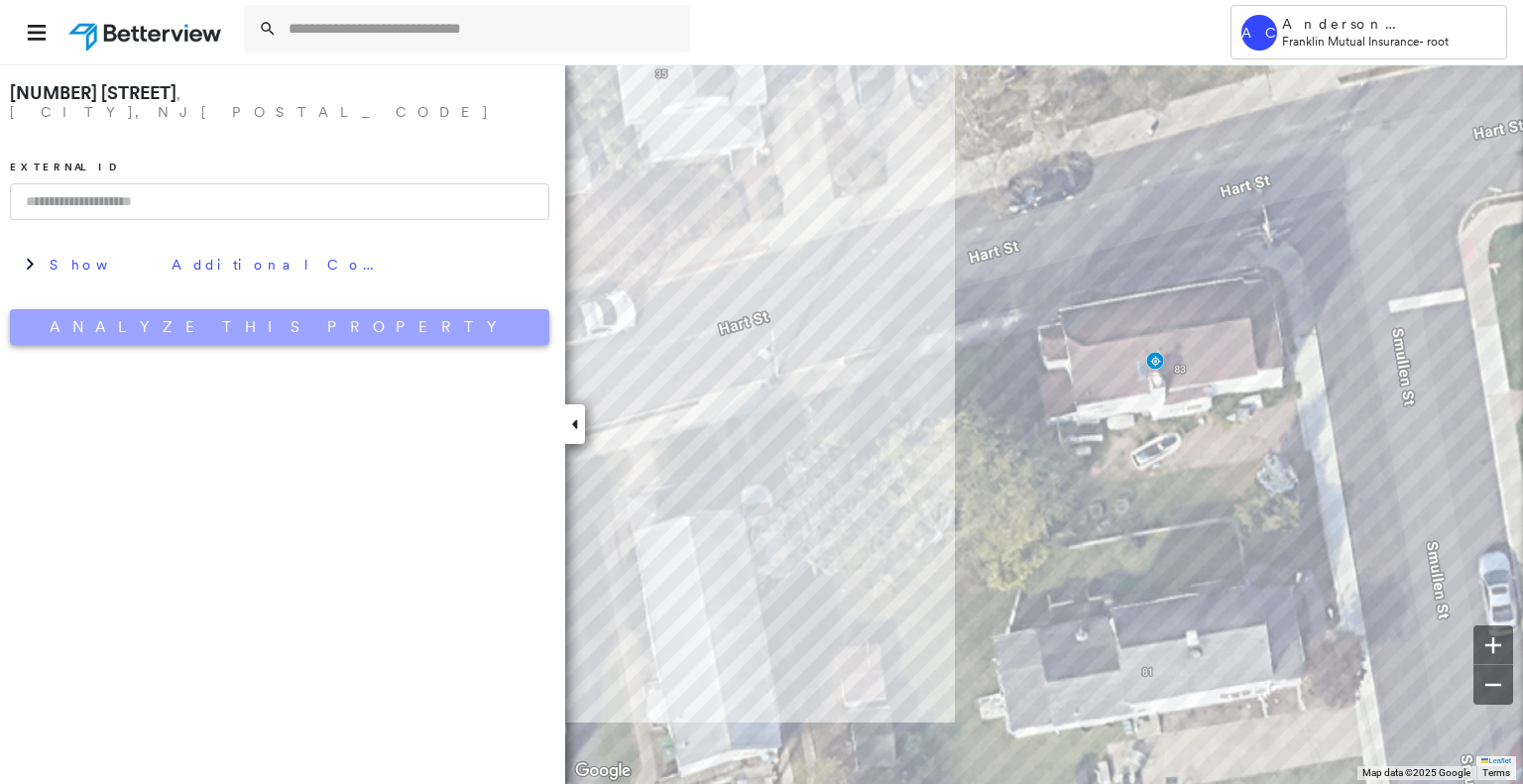 click on "Analyze This Property" at bounding box center [280, 327] 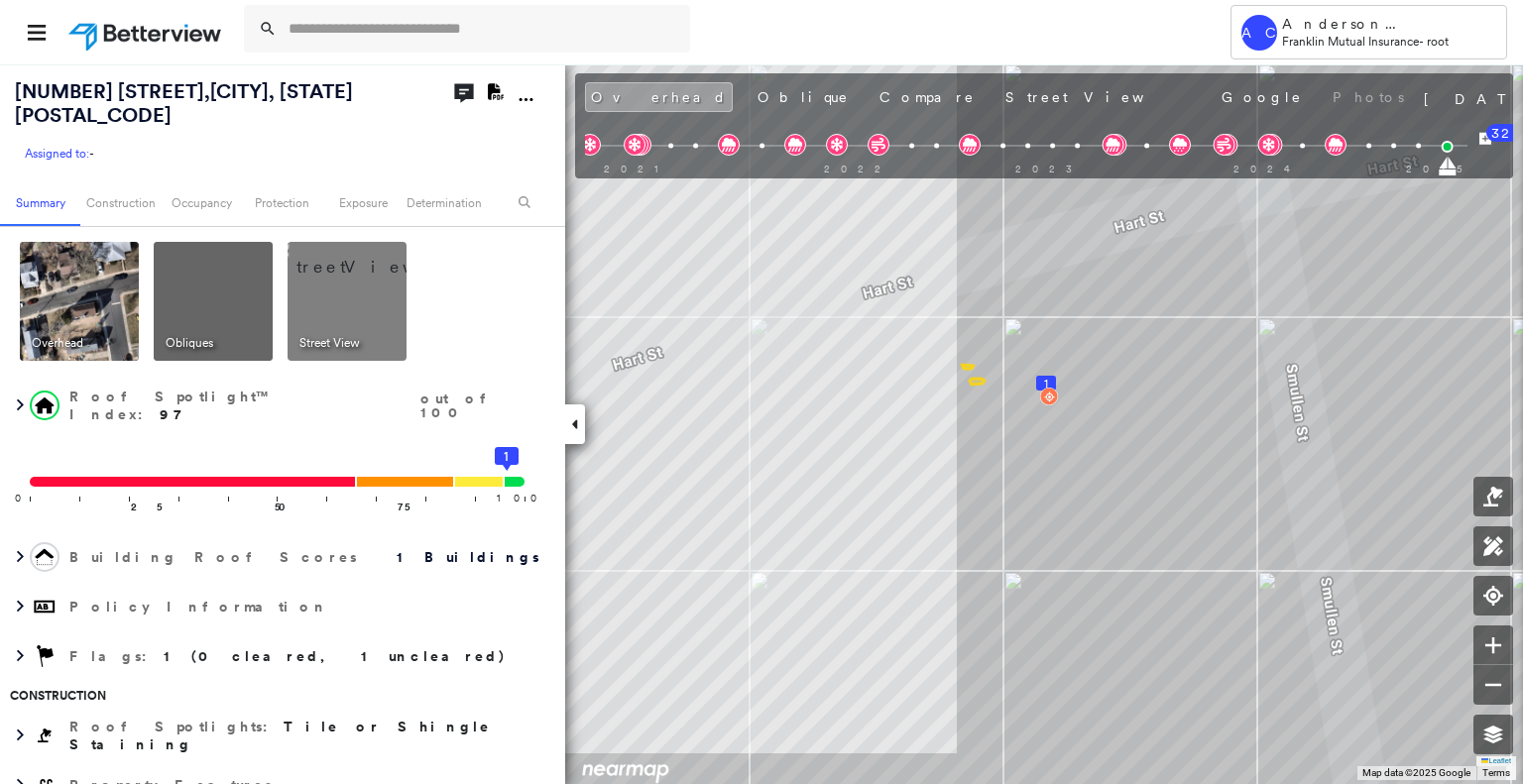 scroll, scrollTop: 0, scrollLeft: 0, axis: both 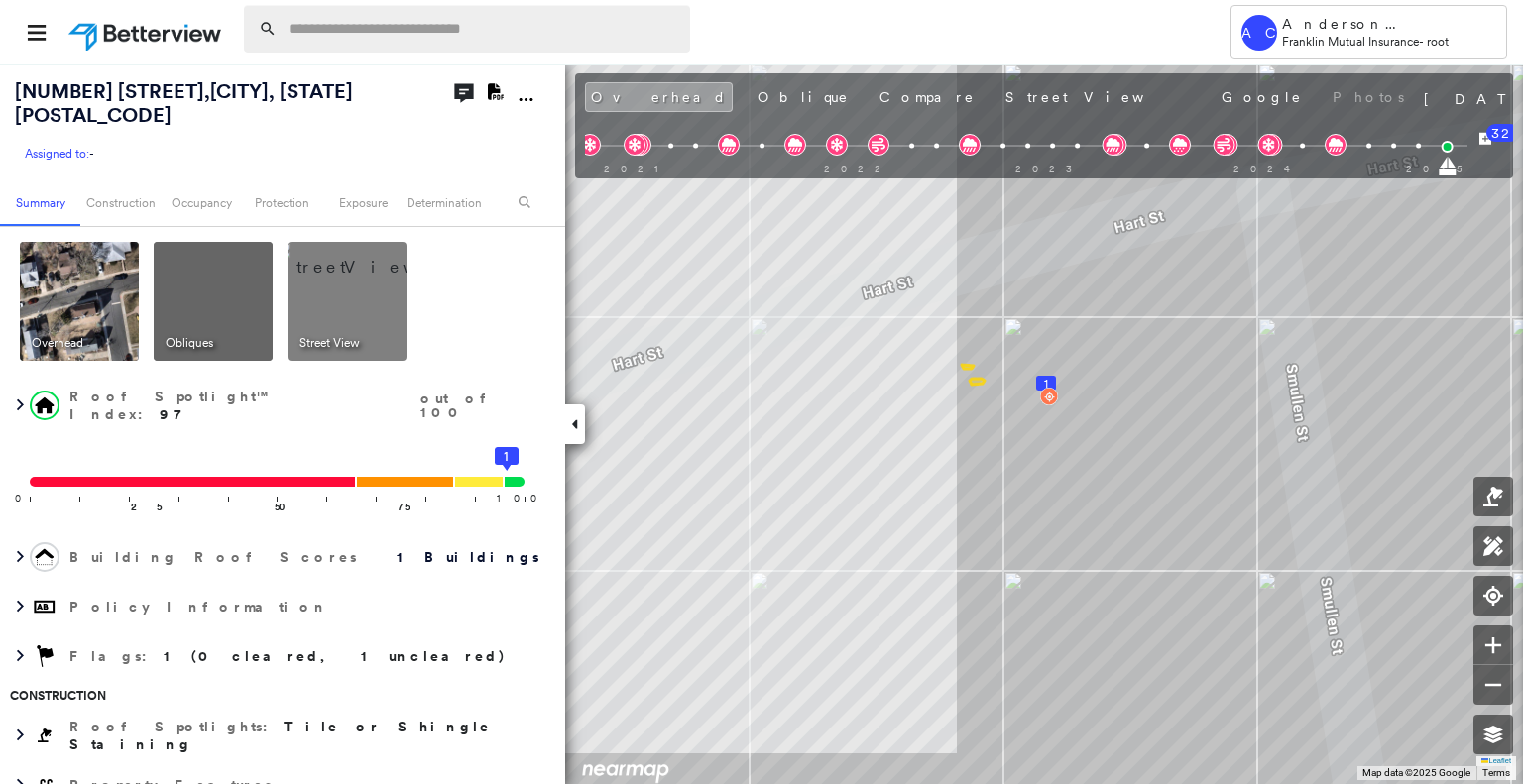 click at bounding box center [483, 29] 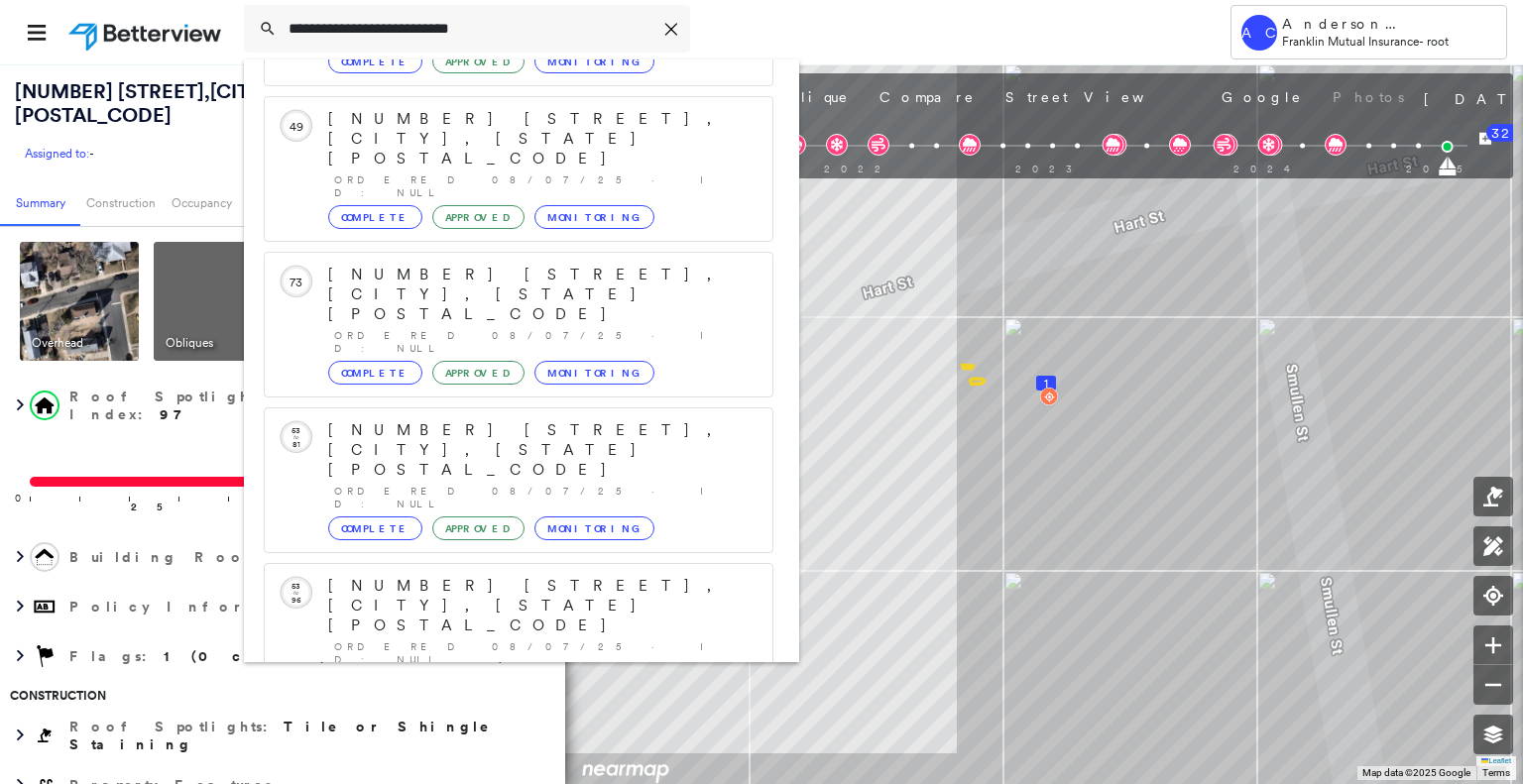 scroll, scrollTop: 205, scrollLeft: 0, axis: vertical 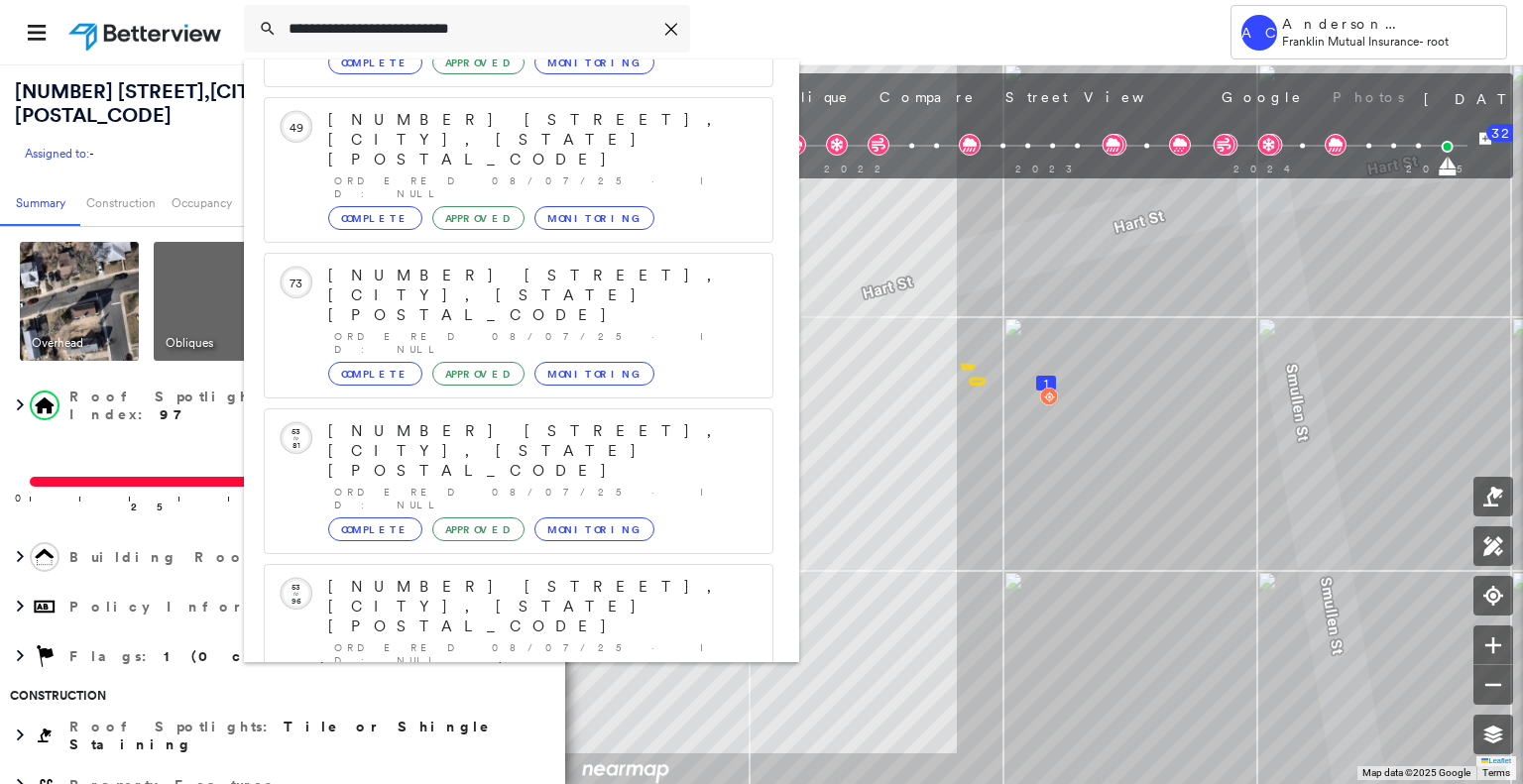type on "**********" 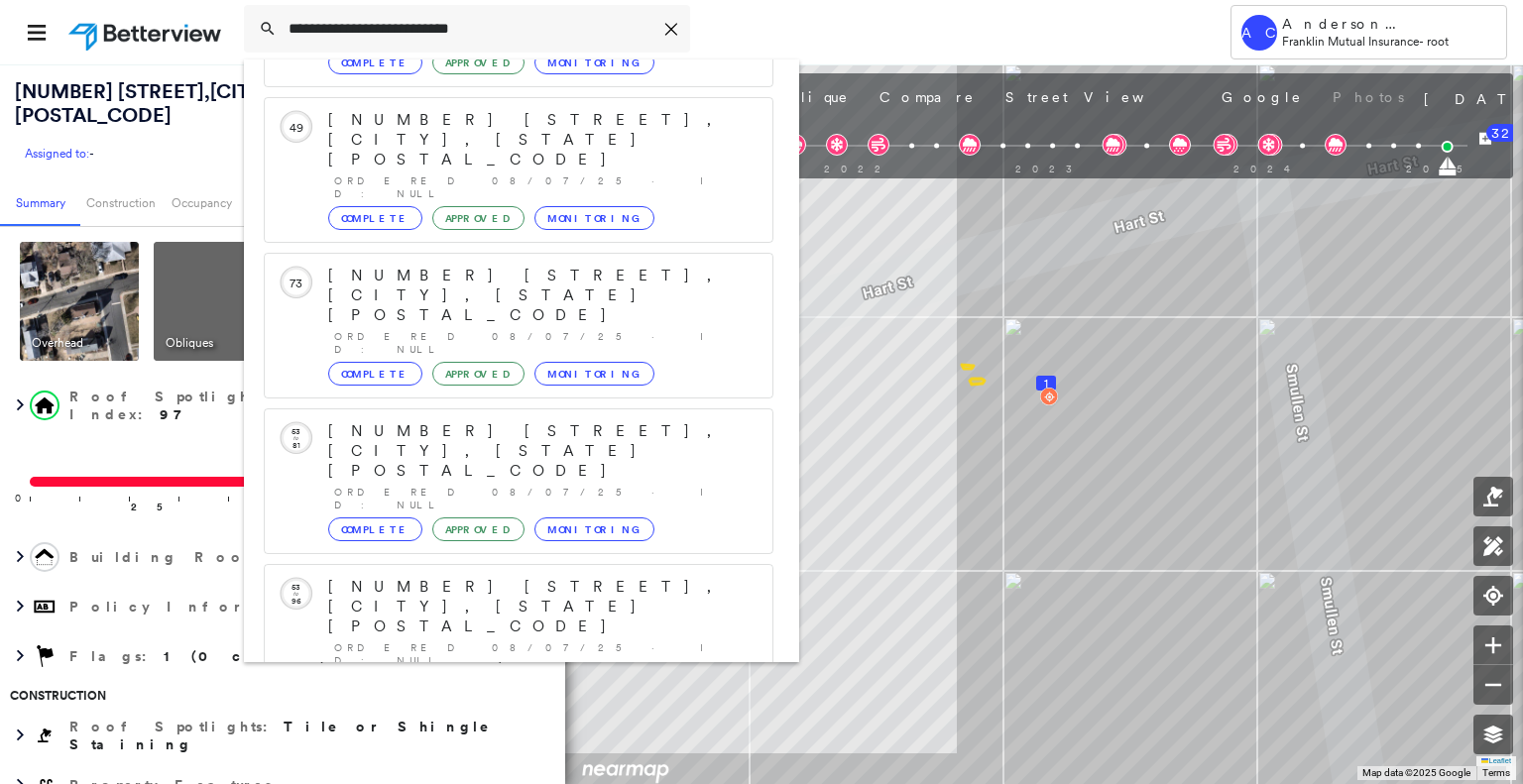 click on "34 Arvin Rd, Old Bridge, NJ 08857" at bounding box center [497, 896] 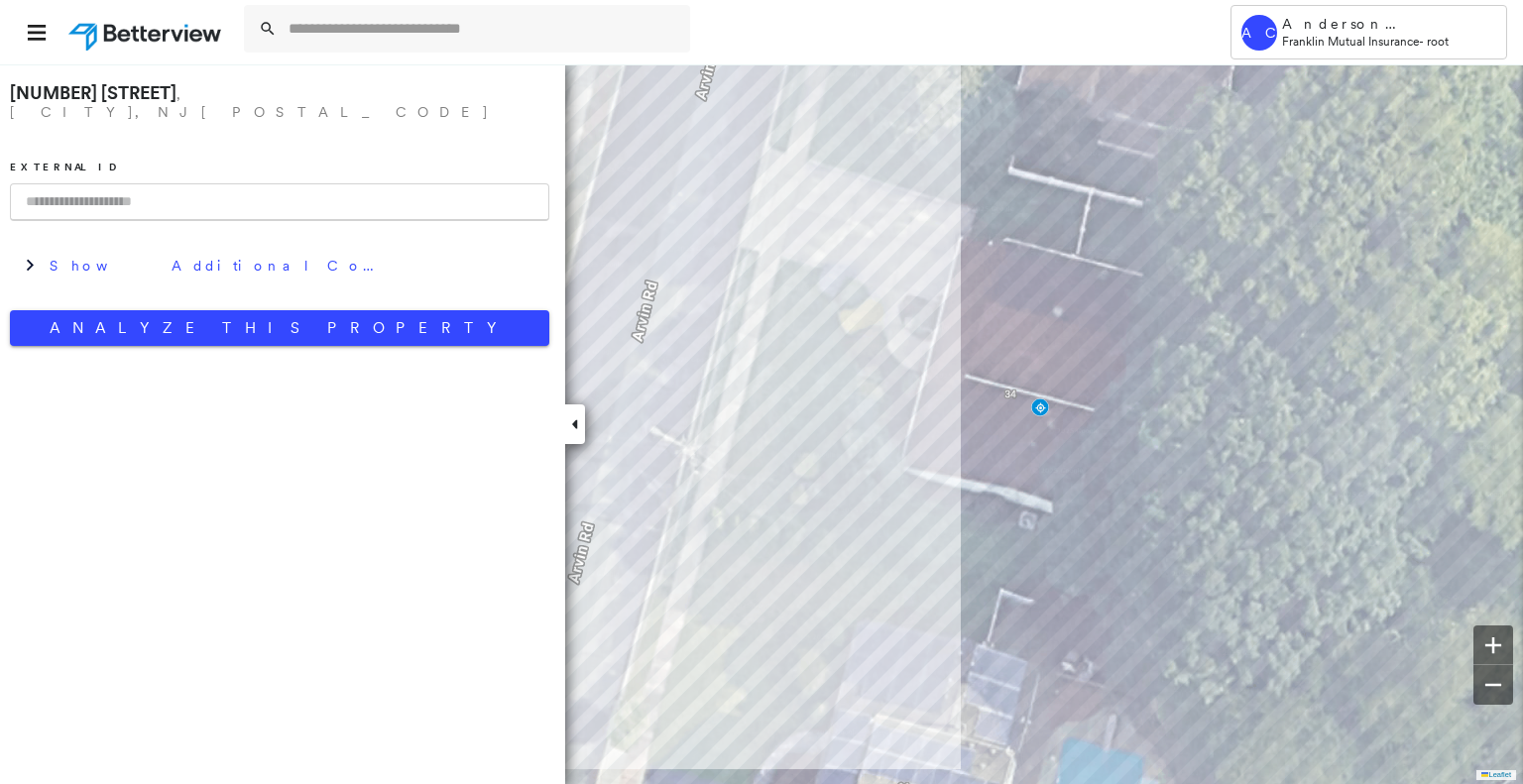 scroll, scrollTop: 0, scrollLeft: 0, axis: both 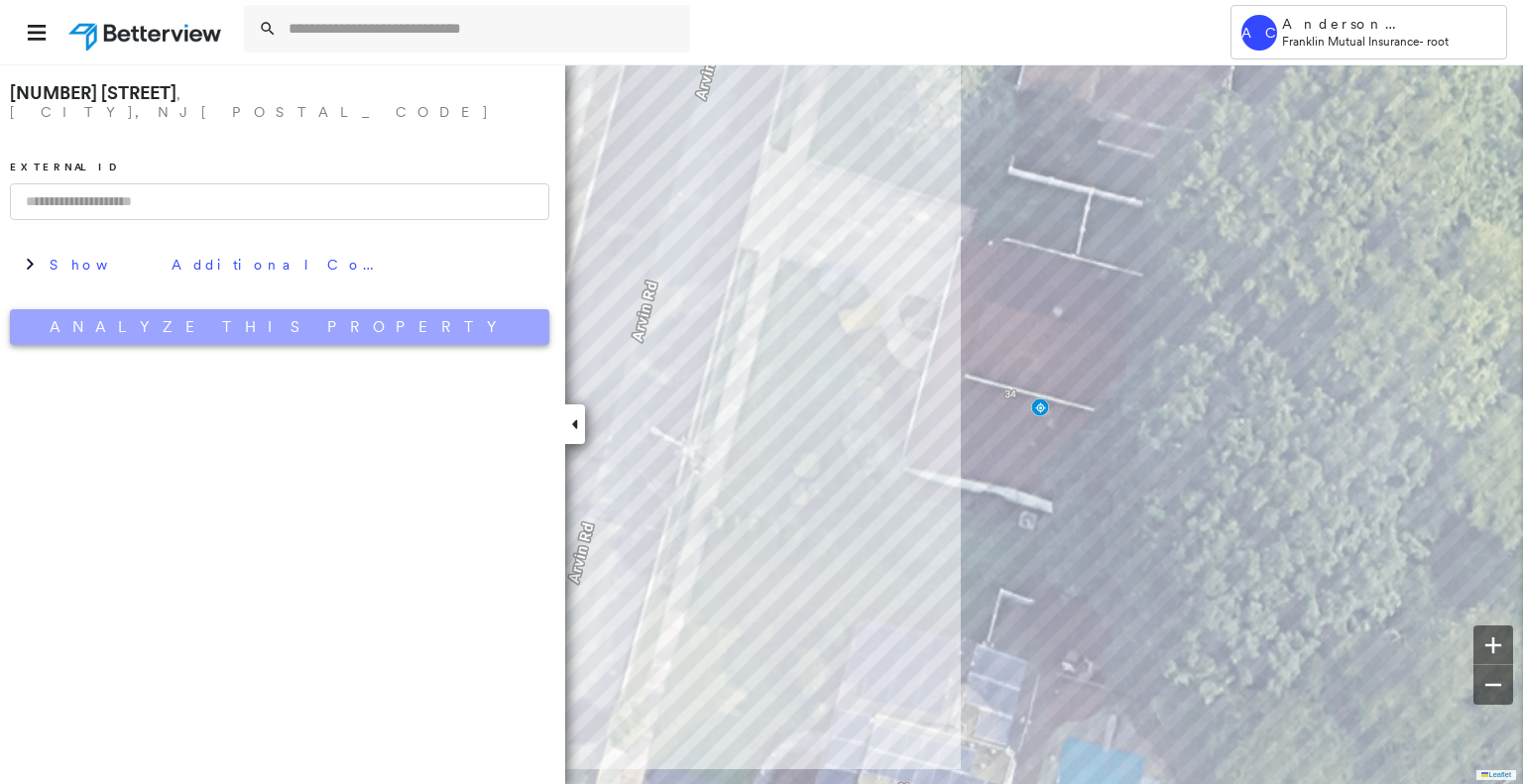 click on "Analyze This Property" at bounding box center [280, 327] 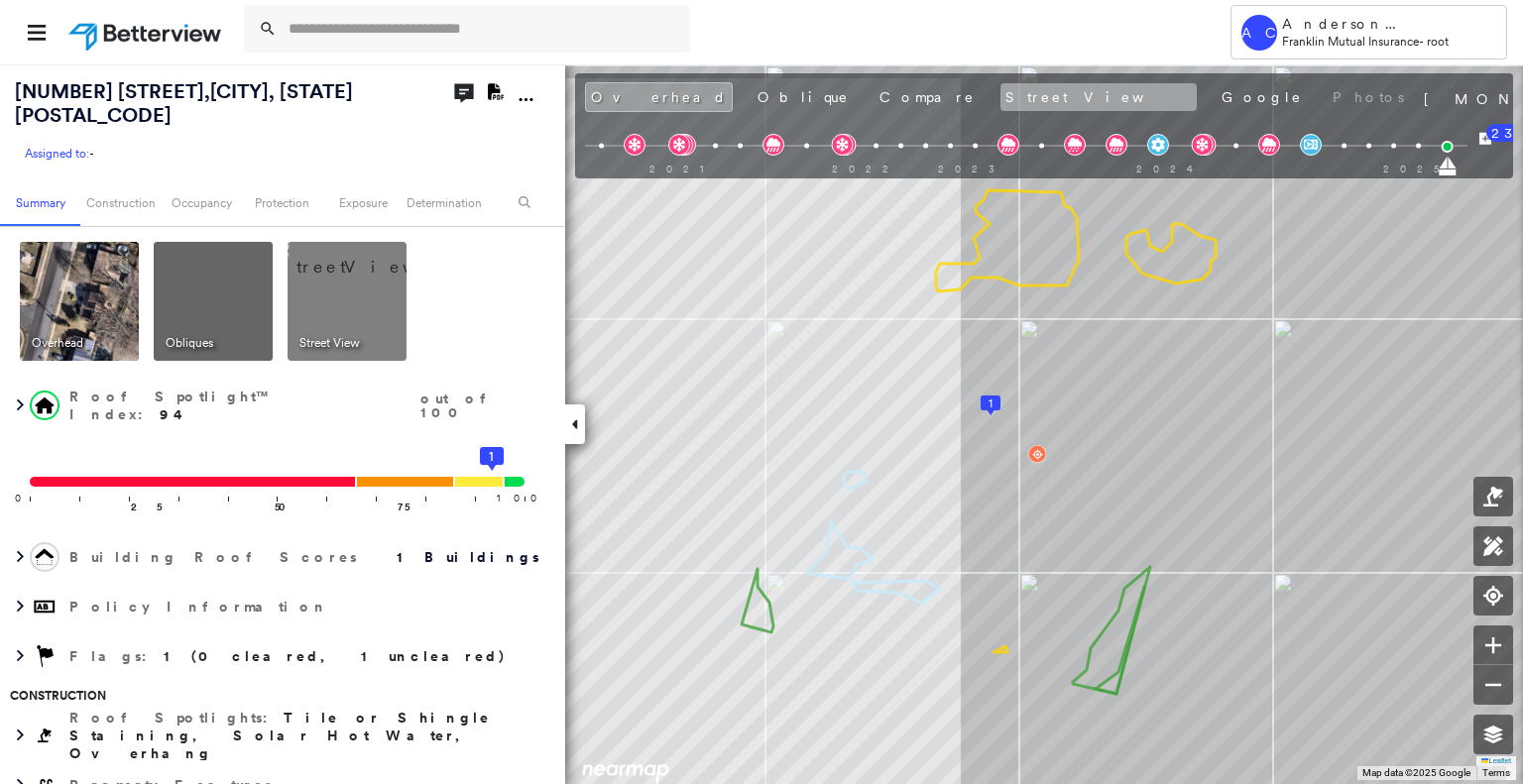 click on "Street View" at bounding box center (1099, 97) 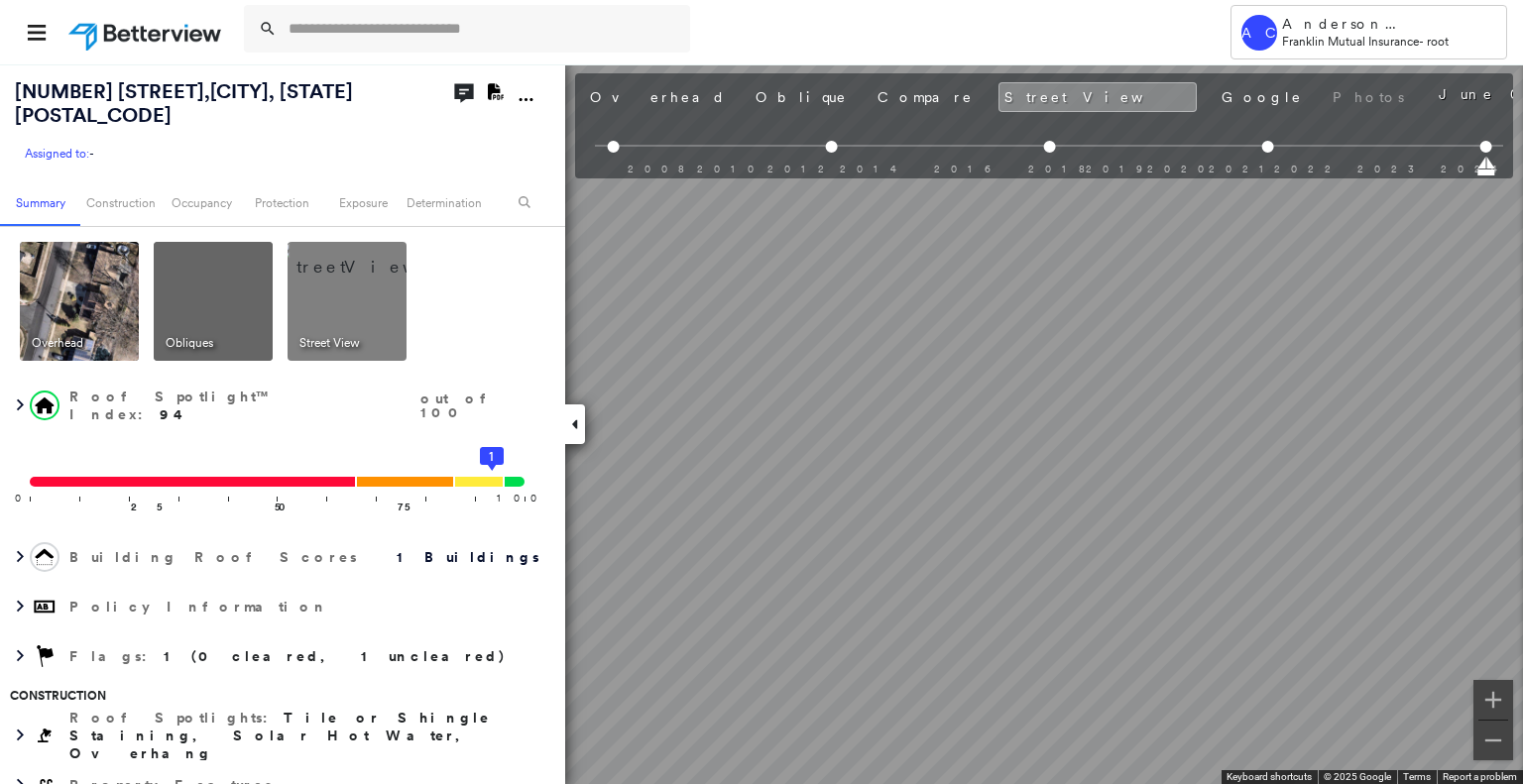 scroll, scrollTop: 0, scrollLeft: 0, axis: both 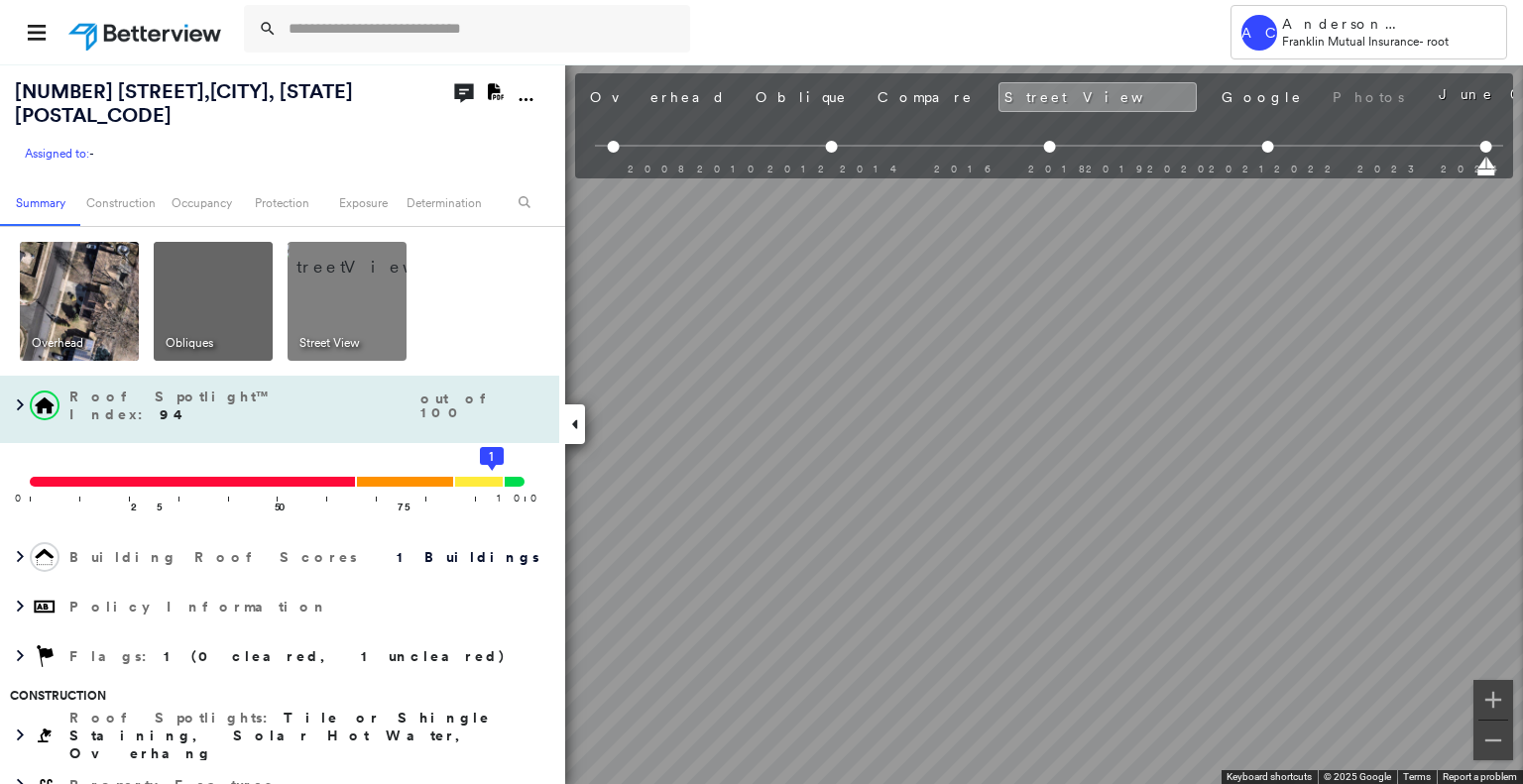 click on "[NUMBER] [STREET] , [CITY], [STATE] [POSTAL_CODE] Assigned to:  - Assigned to:  - Assigned to:  - Open Comments Download PDF Report Summary Construction Occupancy Protection Exposure Determination Overhead Obliques Street View Roof Spotlight™ Index :  94 out of 100 0 100 25 50 75 1 Building Roof Scores 1 Buildings Policy Information Flags :  1 (0 cleared, 1 uncleared) Construction Roof Spotlights :  Tile or Shingle Staining, Solar Hot Water, Overhang Property Features Roof Size & Shape :  1 building  - Gable | Asphalt Shingle BuildZoom - Building Permit Data and Analysis Occupancy Place Detail Protection Exposure FEMA Risk Index Wind Additional Perils Tree Fall Risk:  Present   Determination Flags :  1 (0 cleared, 1 uncleared) Uncleared Flags (1) Cleared Flags  (0) LOW Low Priority Flagged [DATE] Clear Action Taken New Entry History Quote/New Business Terms & Conditions Added ACV Endorsement Added Cosmetic Endorsement Inspection/Loss Control Report Information Added to Inspection Survey Onsite Inspection Ordered Save" at bounding box center [762, 423] 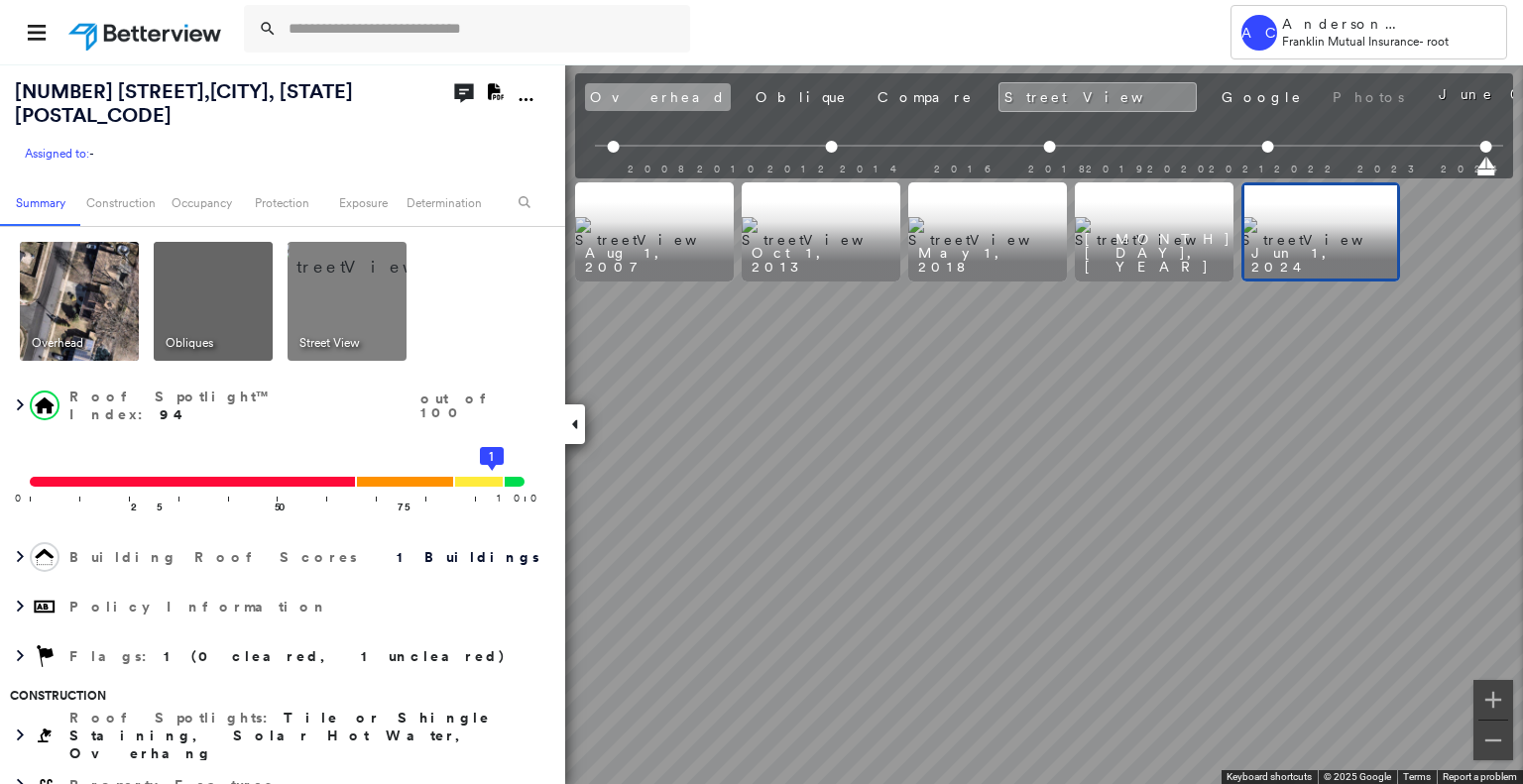 click on "Overhead" at bounding box center [657, 97] 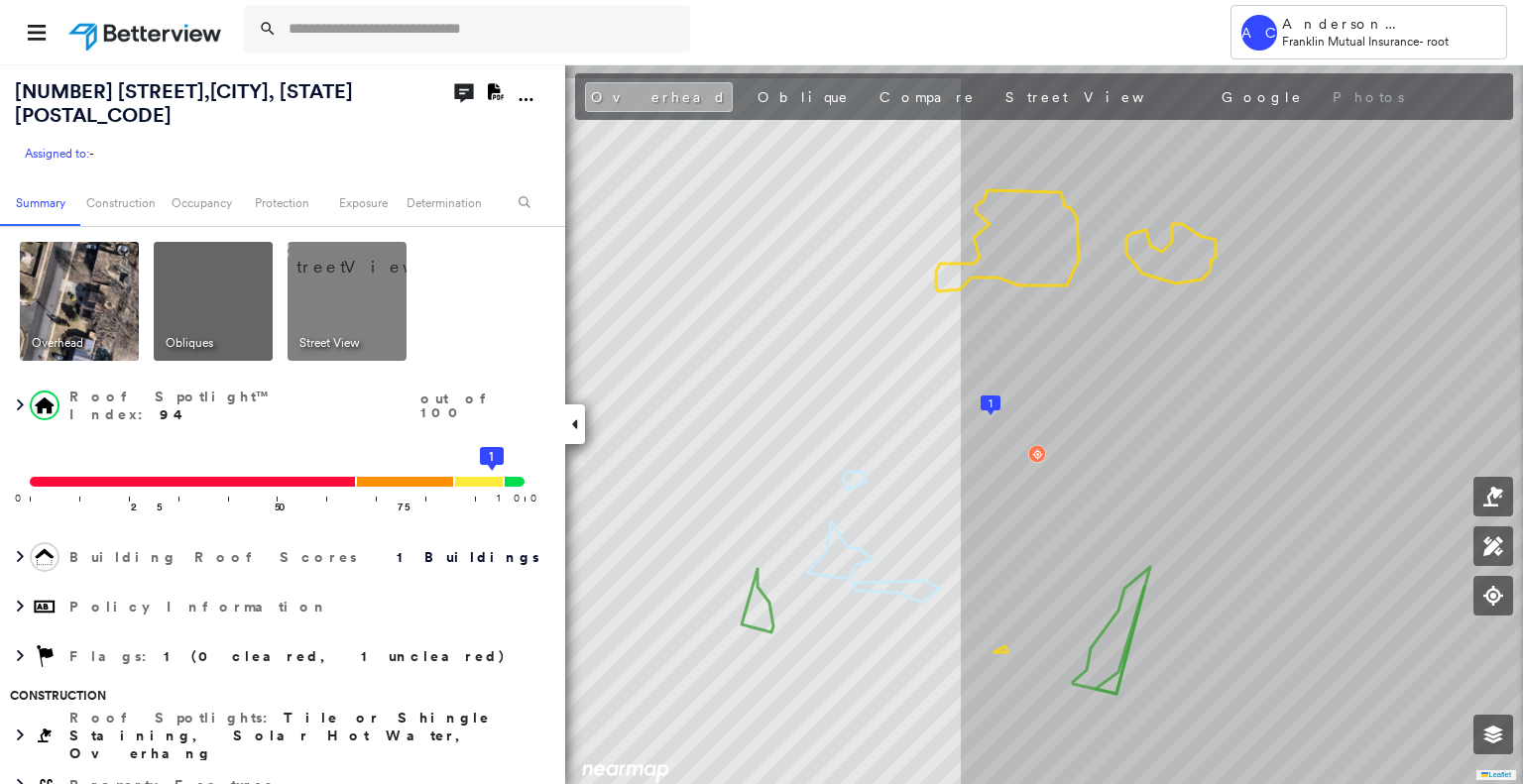 click on "Overhead" at bounding box center [658, 97] 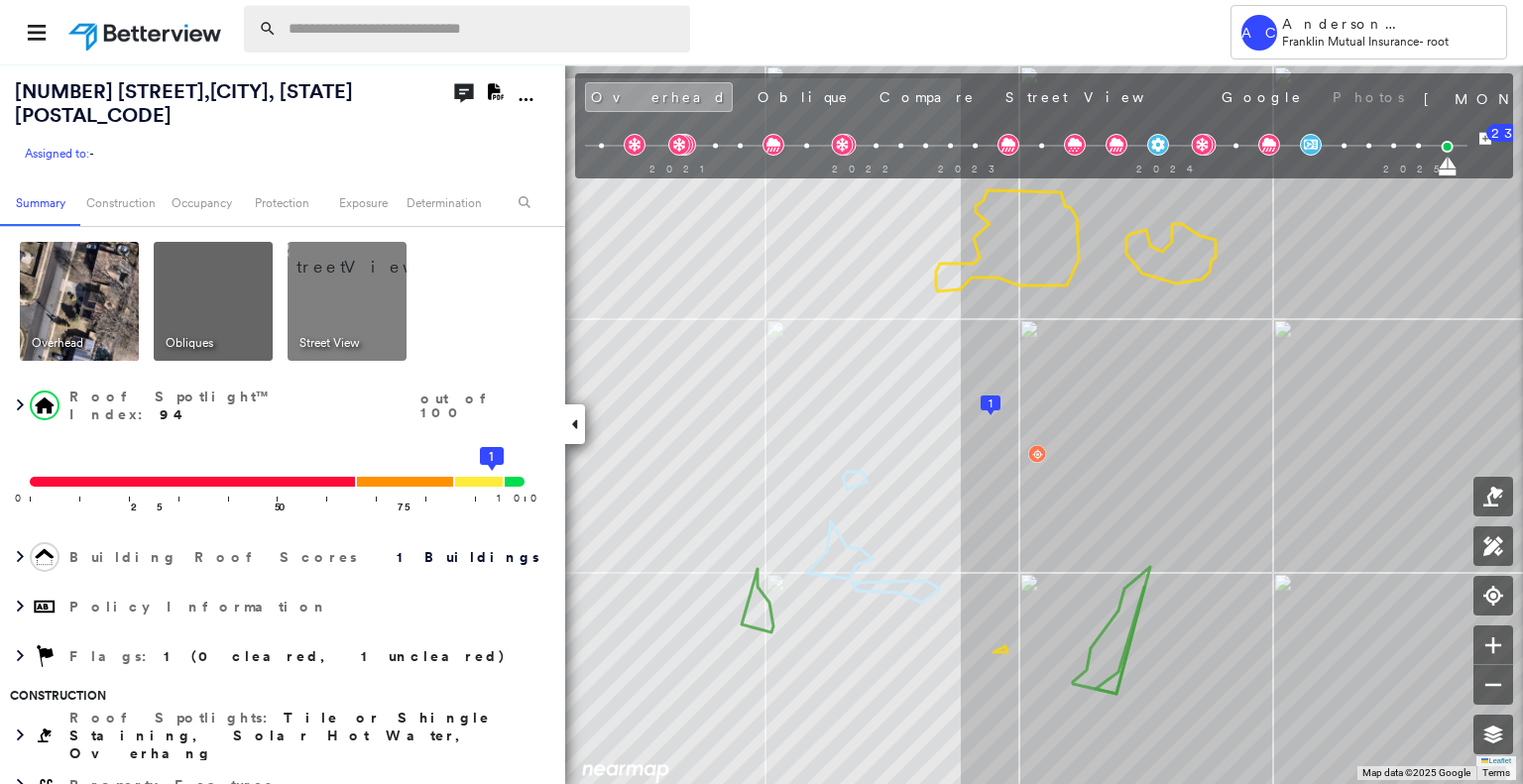 click at bounding box center [483, 29] 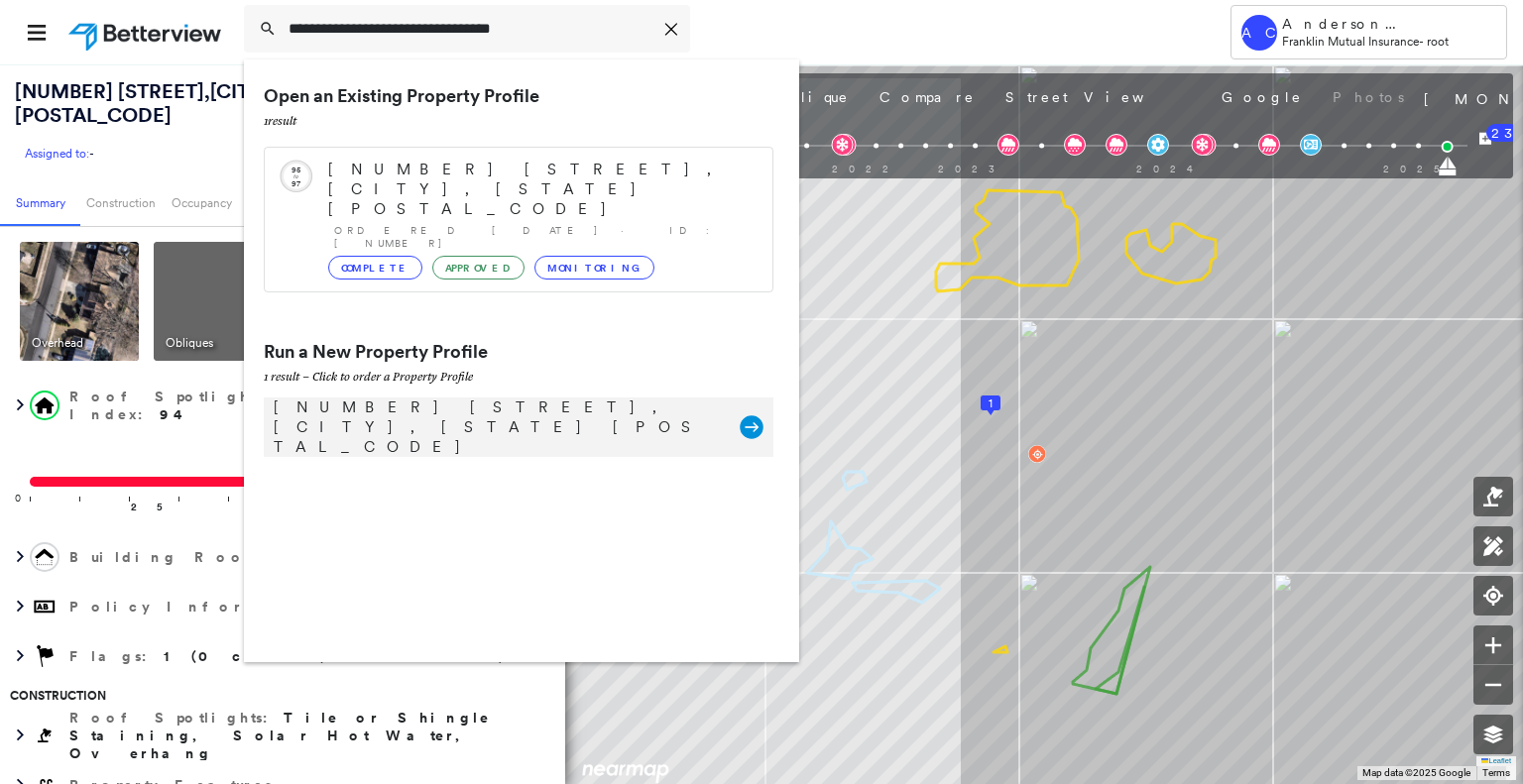 type on "**********" 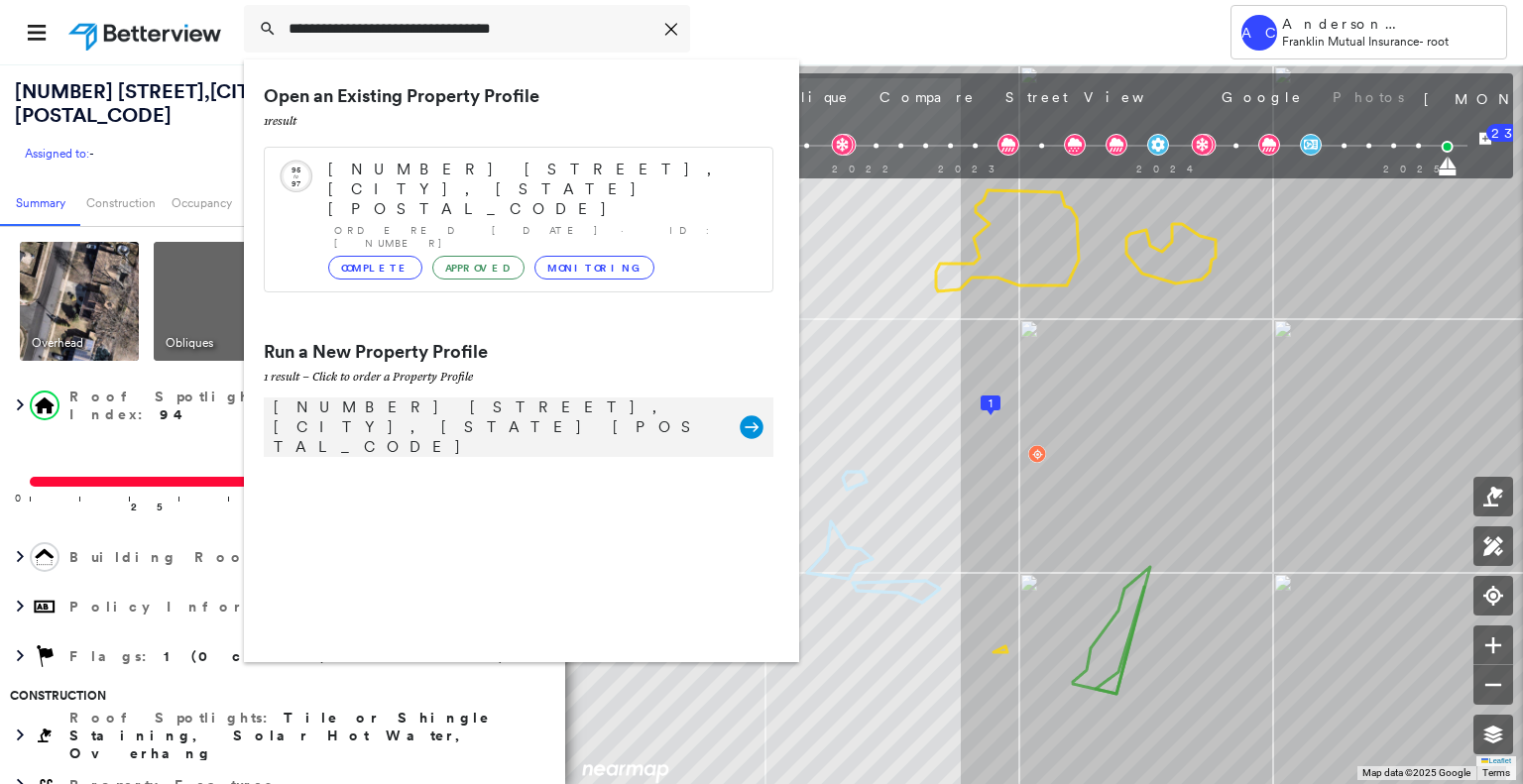 click on "1912 Wayne Ave, Haddon Heights, NJ 08035" at bounding box center [497, 427] 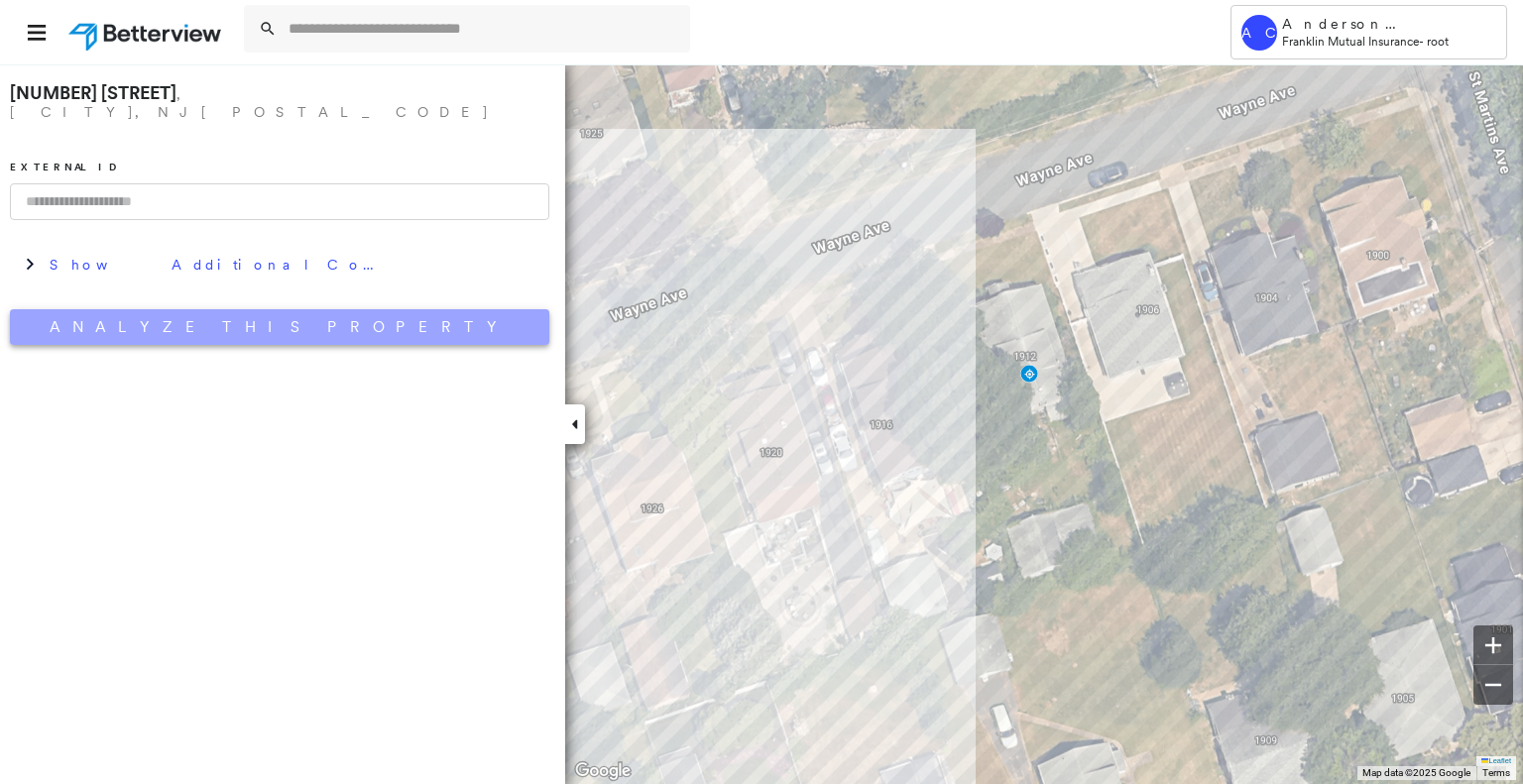 click on "Analyze This Property" at bounding box center (280, 327) 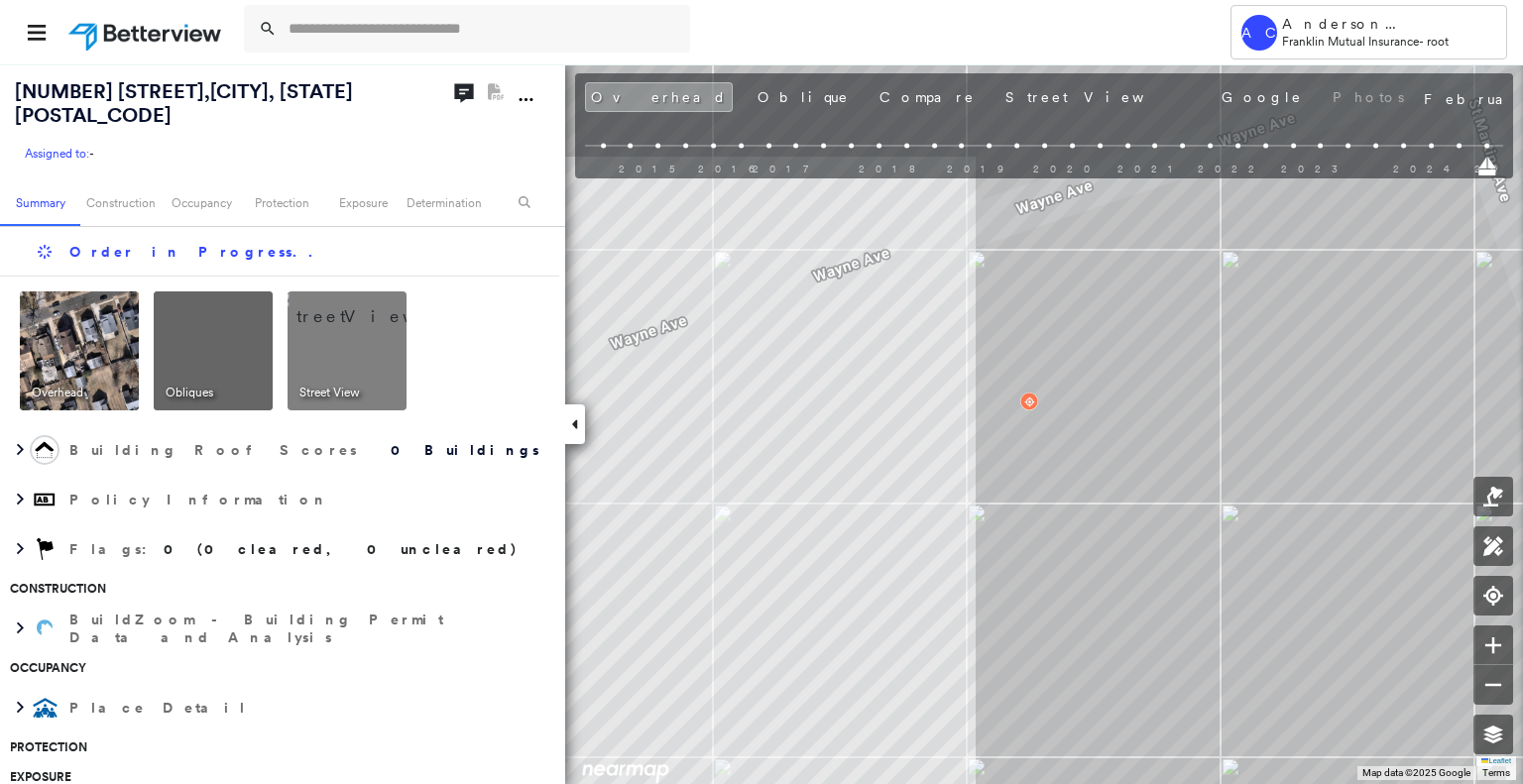 scroll, scrollTop: 0, scrollLeft: 0, axis: both 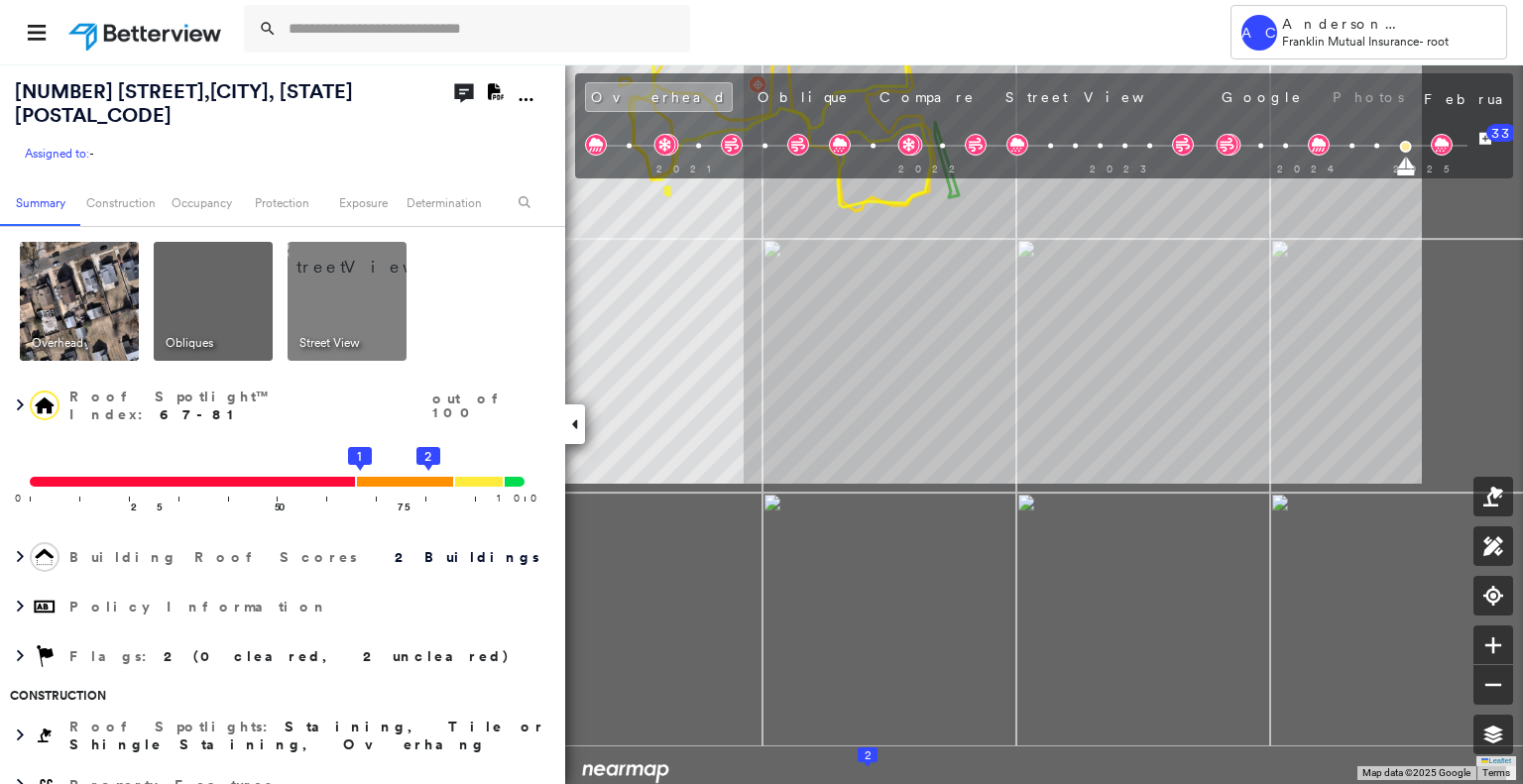 click on "Tower AC Anderson Cardona Franklin Mutual Insurance  -   root 1912  Wayne Ave ,  Haddon Heights, NJ 08035 Assigned to:  - Assigned to:  - Assigned to:  - Open Comments Download PDF Report Summary Construction Occupancy Protection Exposure Determination Overhead Obliques Street View Roof Spotlight™ Index :  67-81 out of 100 0 100 25 50 75 1 2 Building Roof Scores 2 Buildings Policy Information Flags :  2 (0 cleared, 2 uncleared) Construction Roof Spotlights :  Staining, Tile or Shingle Staining, Overhang Property Features Roof Size & Shape :  2 buildings  BuildZoom - Building Permit Data and Analysis Occupancy Place Detail Protection Exposure FEMA Risk Index Wind Additional Perils Tree Fall Risk:  Present   Determination Flags :  2 (0 cleared, 2 uncleared) Uncleared Flags (2) Cleared Flags  (0) LOW Low Priority Flagged 08/07/25 Clear MED Medium Priority Flagged 08/07/25 Clear Action Taken New Entry History Quote/New Business Terms & Conditions Added ACV Endorsement Added Cosmetic Endorsement General Save 33" at bounding box center (762, 392) 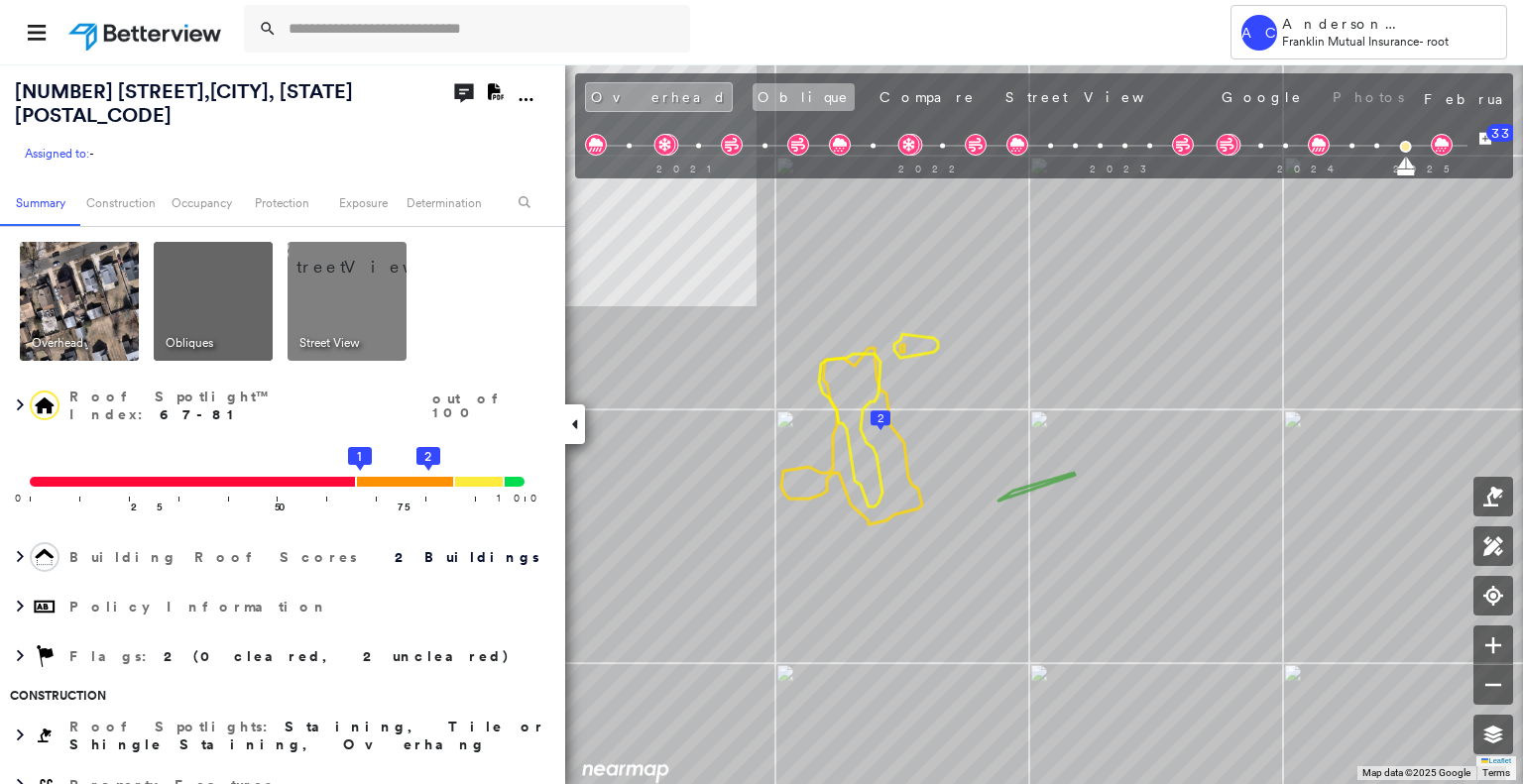click on "Oblique" at bounding box center (803, 97) 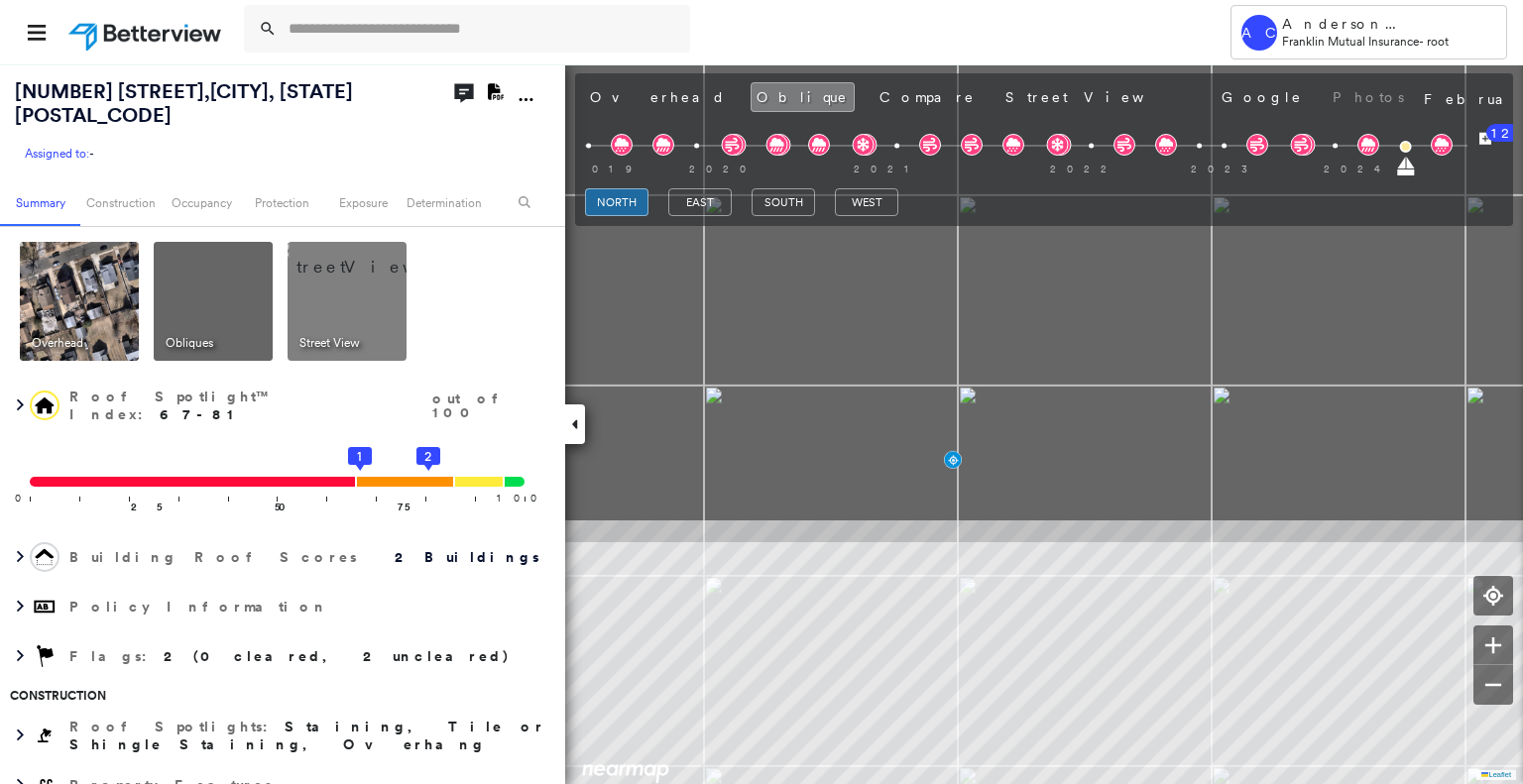 click on "Tower AC Anderson Cardona Franklin Mutual Insurance  -   root 1912  Wayne Ave ,  Haddon Heights, NJ 08035 Assigned to:  - Assigned to:  - Assigned to:  - Open Comments Download PDF Report Summary Construction Occupancy Protection Exposure Determination Overhead Obliques Street View Roof Spotlight™ Index :  67-81 out of 100 0 100 25 50 75 1 2 Building Roof Scores 2 Buildings Policy Information Flags :  2 (0 cleared, 2 uncleared) Construction Roof Spotlights :  Staining, Tile or Shingle Staining, Overhang Property Features Roof Size & Shape :  2 buildings  BuildZoom - Building Permit Data and Analysis Occupancy Place Detail Protection Exposure FEMA Risk Index Wind Additional Perils Tree Fall Risk:  Present   Determination Flags :  2 (0 cleared, 2 uncleared) Uncleared Flags (2) Cleared Flags  (0) LOW Low Priority Flagged 08/07/25 Clear MED Medium Priority Flagged 08/07/25 Clear Action Taken New Entry History Quote/New Business Terms & Conditions Added ACV Endorsement Added Cosmetic Endorsement General Save 12" at bounding box center (762, 392) 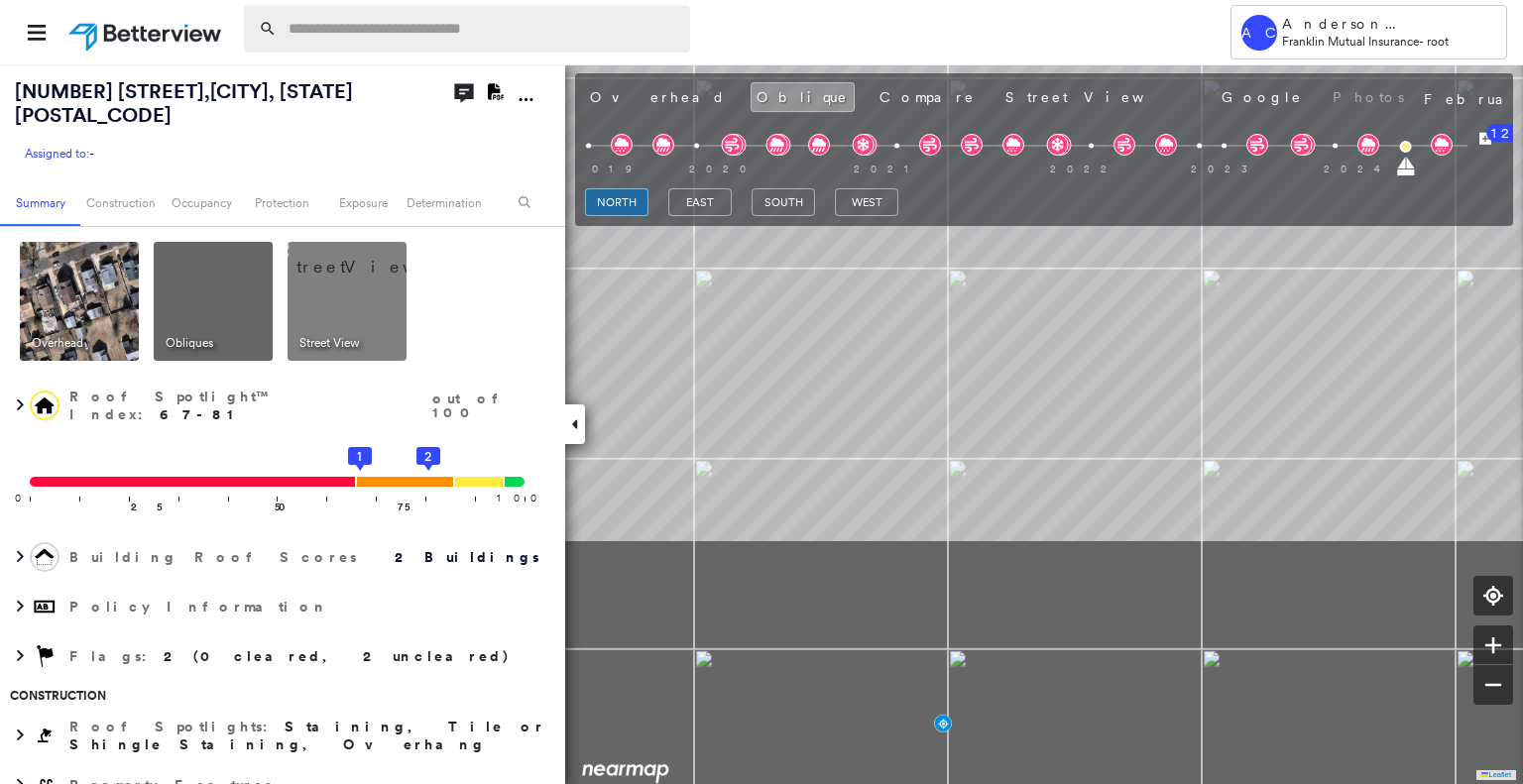 click on "1912  Wayne Ave ,  Haddon Heights, NJ 08035 Assigned to:  - Assigned to:  - Assigned to:  - Open Comments Download PDF Report Summary Construction Occupancy Protection Exposure Determination Overhead Obliques Street View Roof Spotlight™ Index :  67-81 out of 100 0 100 25 50 75 1 2 Building Roof Scores 2 Buildings Policy Information Flags :  2 (0 cleared, 2 uncleared) Construction Roof Spotlights :  Staining, Tile or Shingle Staining, Overhang Property Features Roof Size & Shape :  2 buildings  BuildZoom - Building Permit Data and Analysis Occupancy Place Detail Protection Exposure FEMA Risk Index Wind Additional Perils Tree Fall Risk:  Present   Determination Flags :  2 (0 cleared, 2 uncleared) Uncleared Flags (2) Cleared Flags  (0) LOW Low Priority Flagged 08/07/25 Clear MED Medium Priority Flagged 08/07/25 Clear Action Taken New Entry History Quote/New Business Terms & Conditions Added ACV Endorsement Added Cosmetic Endorsement Inspection/Loss Control Report Information Added to Inspection Survey General" at bounding box center [762, 423] 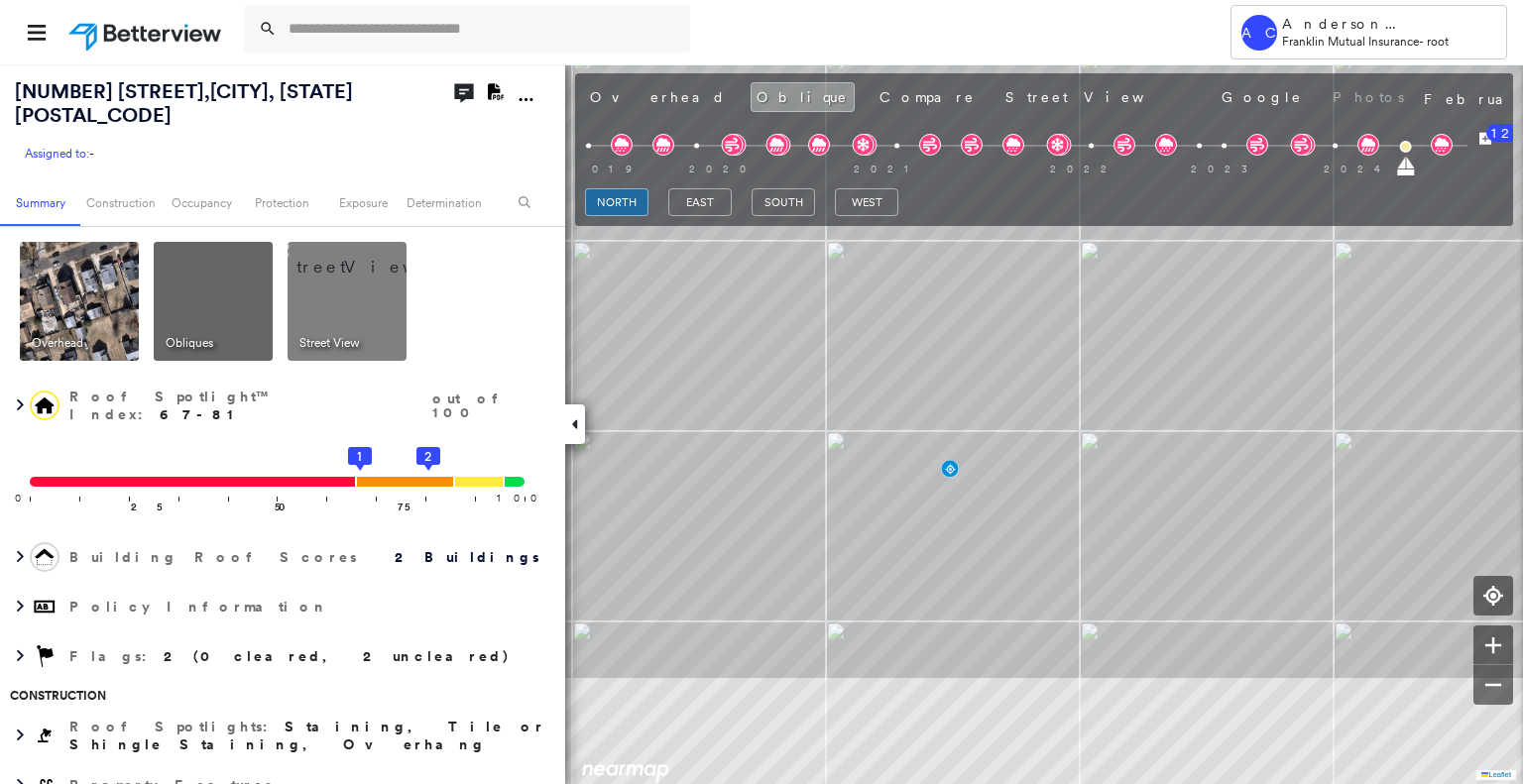 scroll, scrollTop: 0, scrollLeft: 0, axis: both 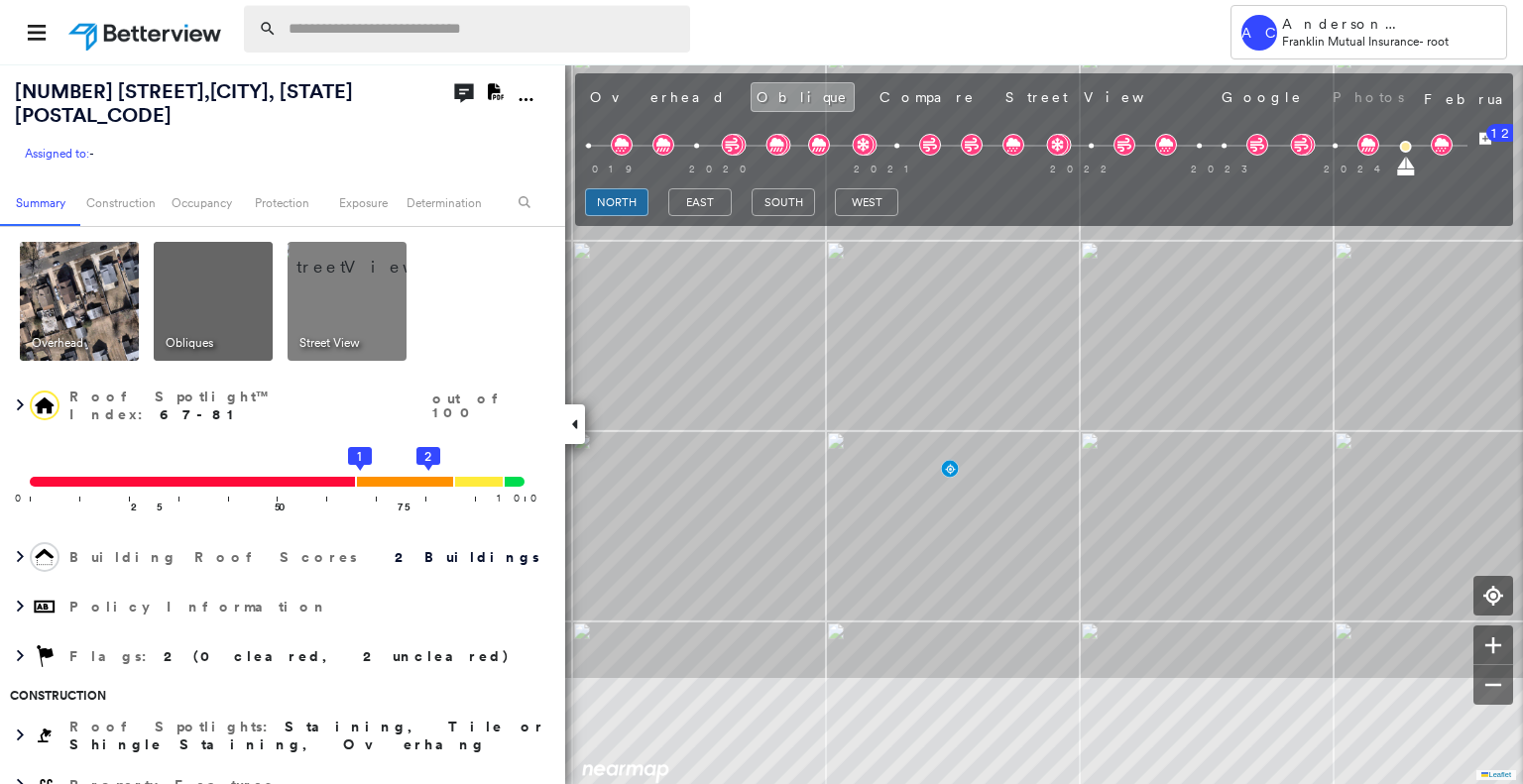 click at bounding box center [483, 29] 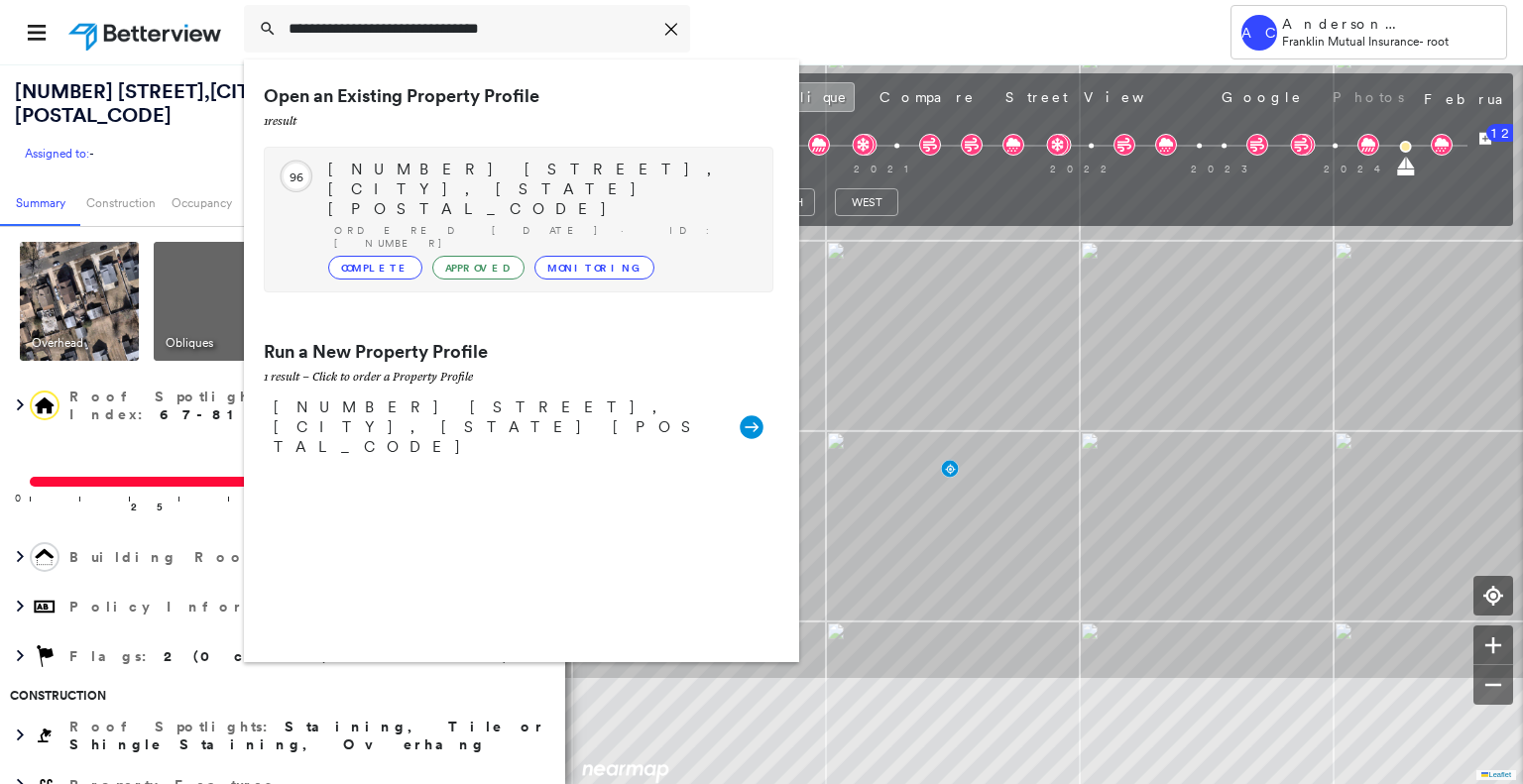 type on "**********" 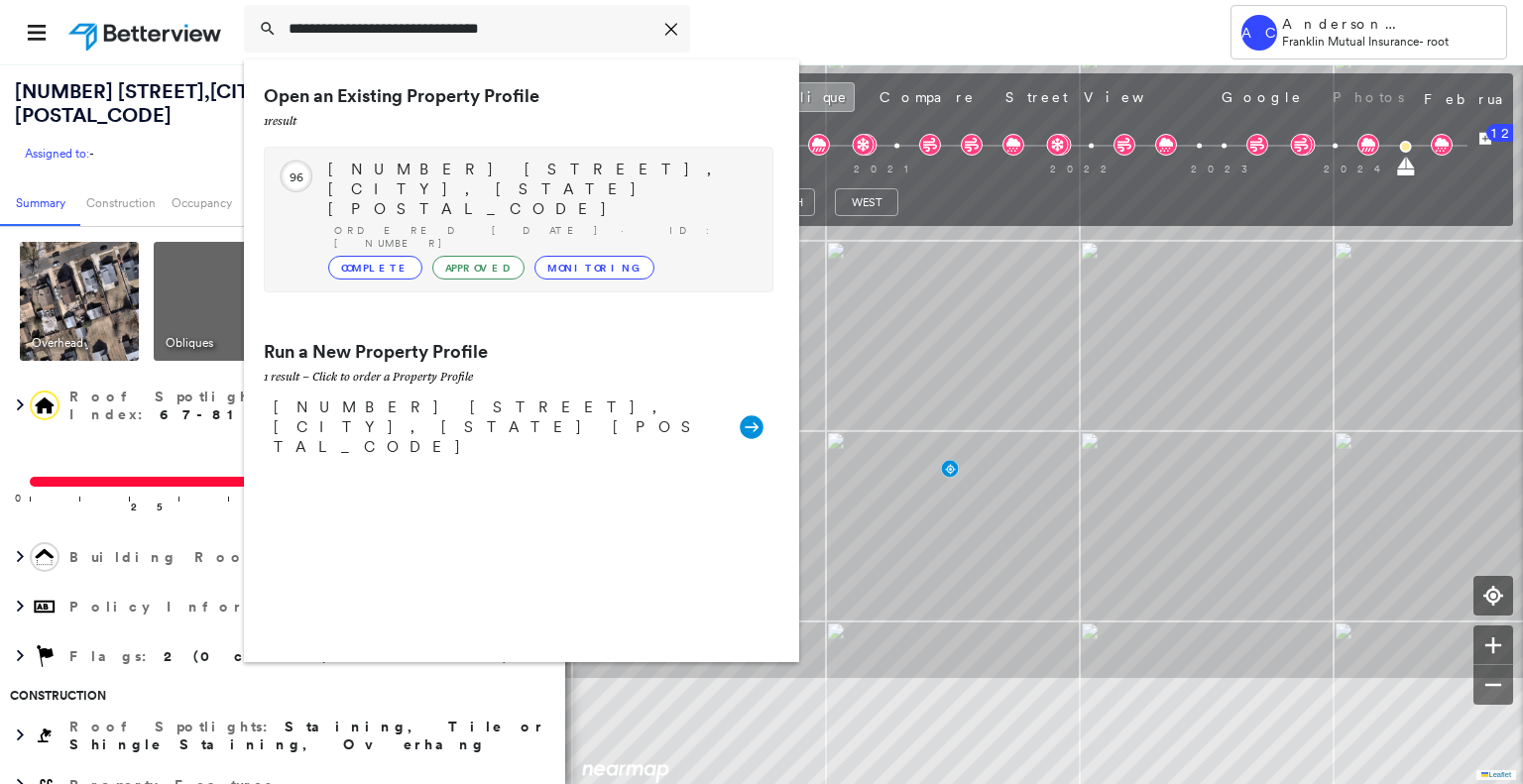 click on "1858 Forest Dr, Williamstown, NJ 08094" at bounding box center (540, 189) 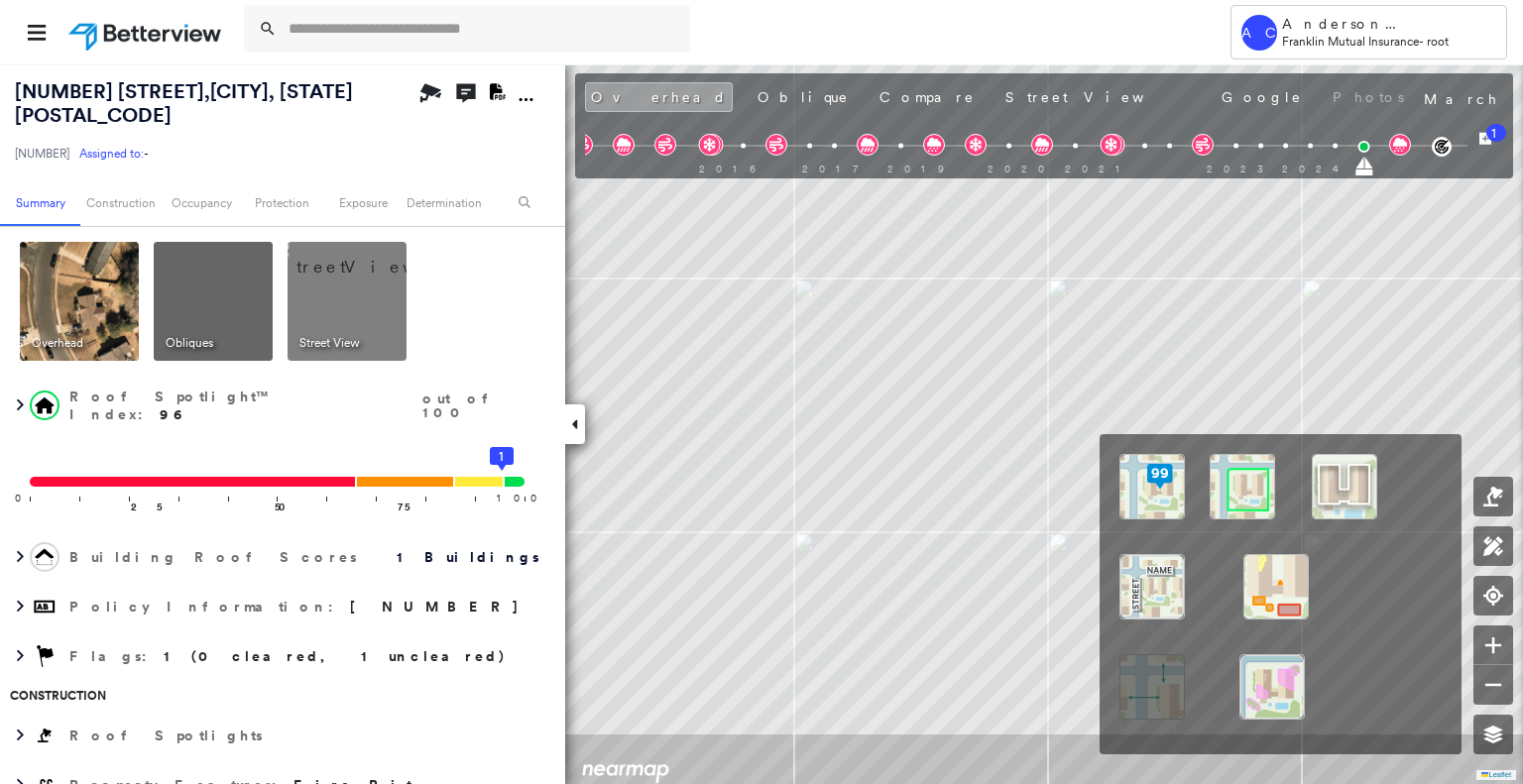 click at bounding box center (1276, 587) 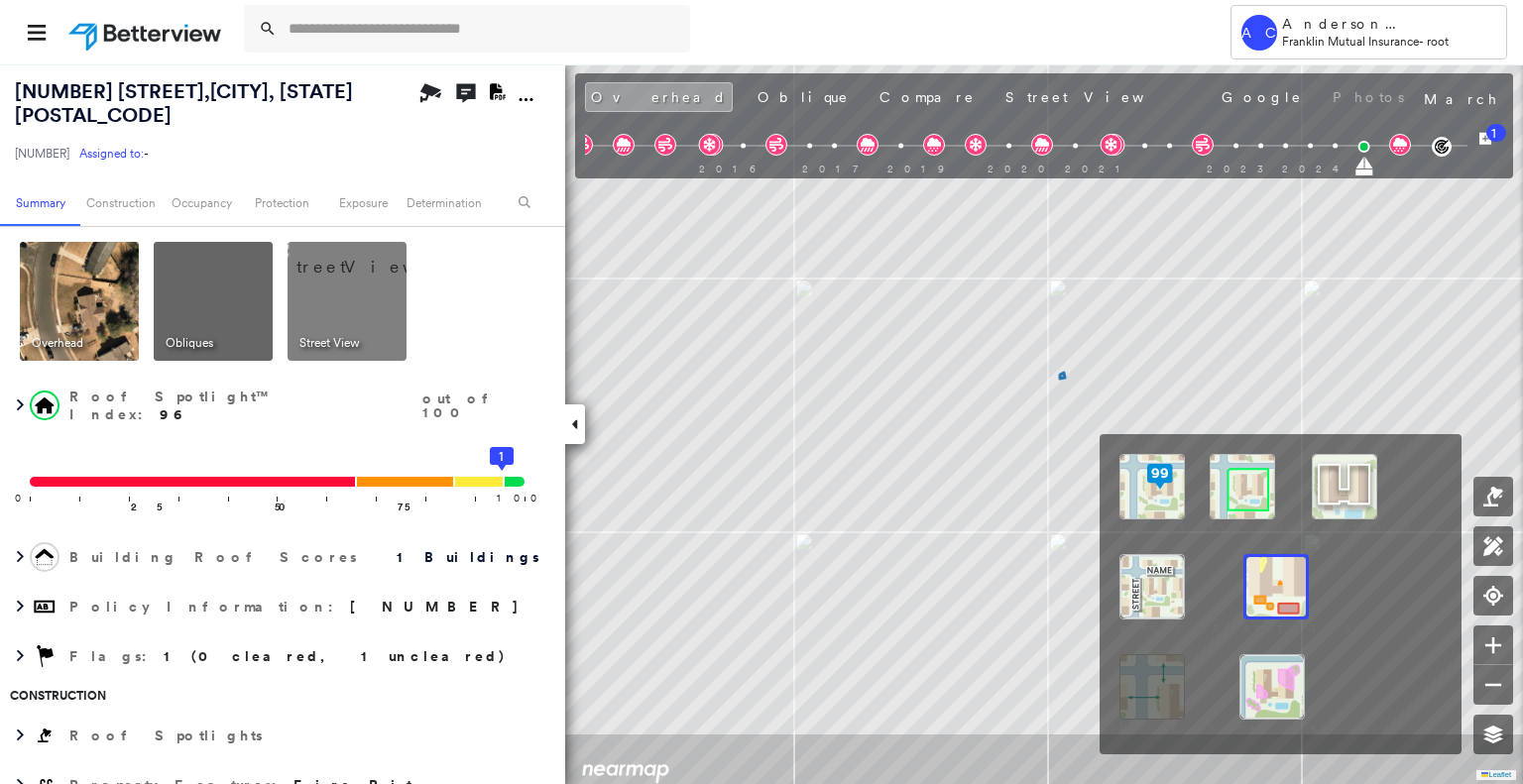 click at bounding box center [1242, 487] 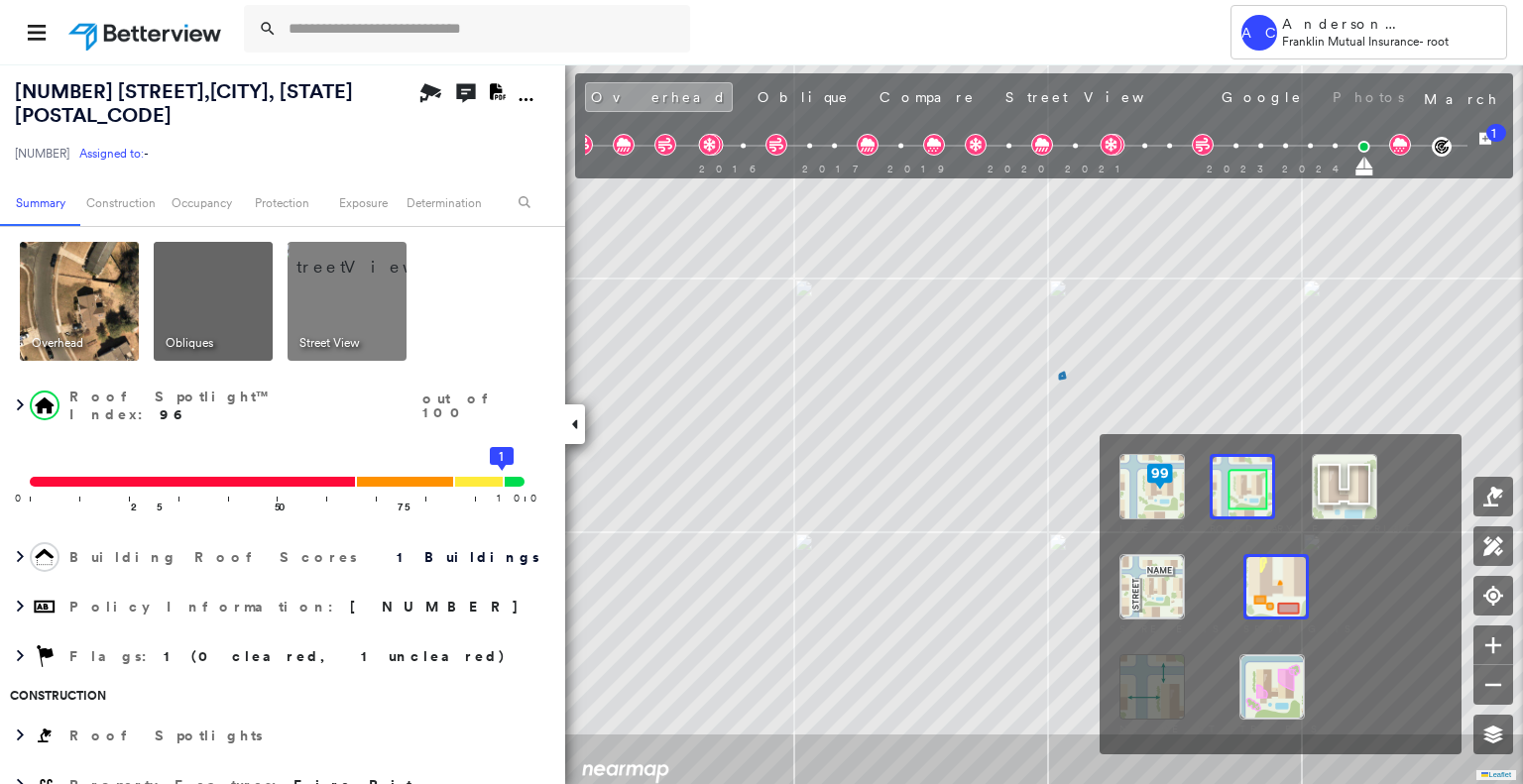 click at bounding box center [1152, 487] 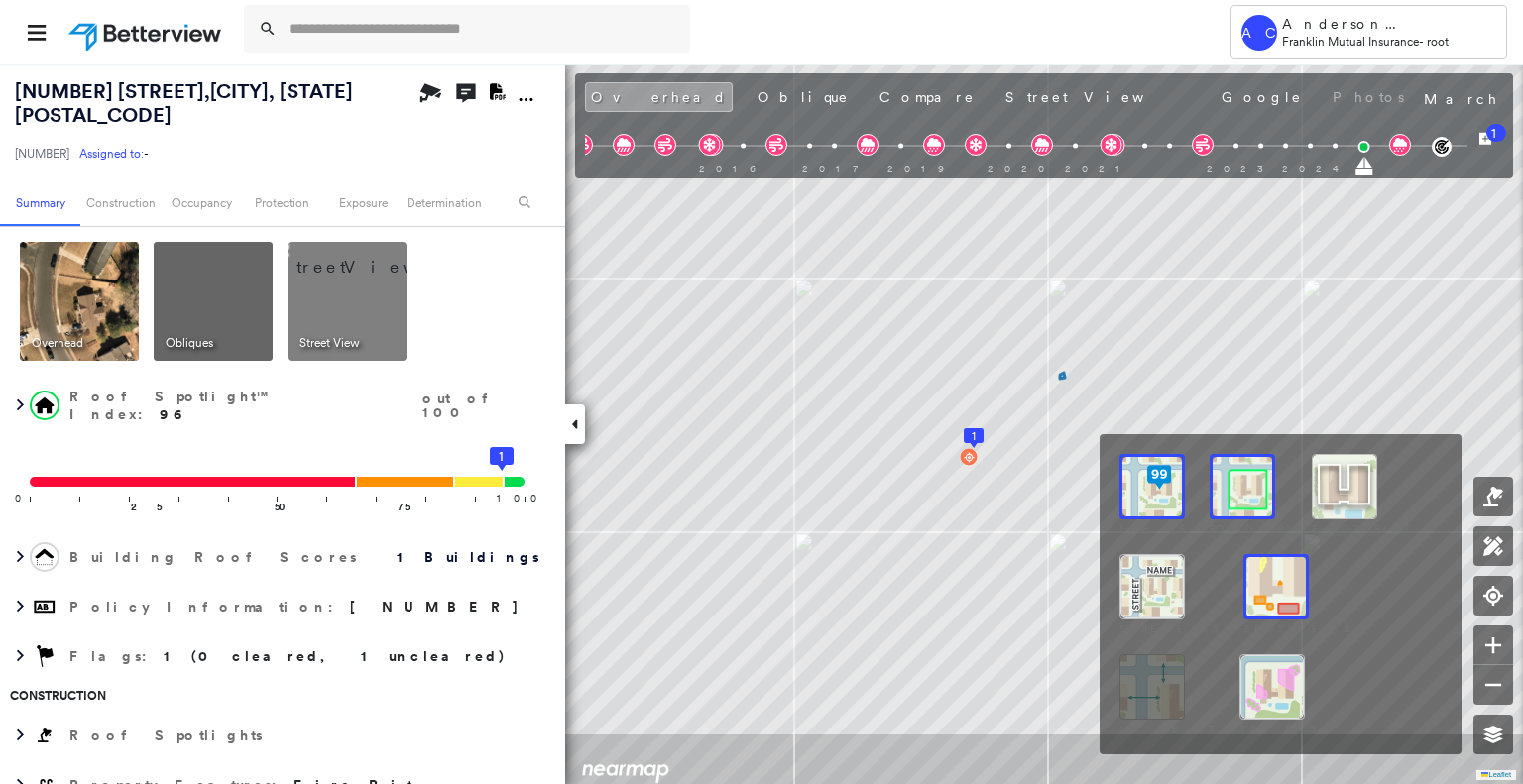 click at bounding box center (1276, 587) 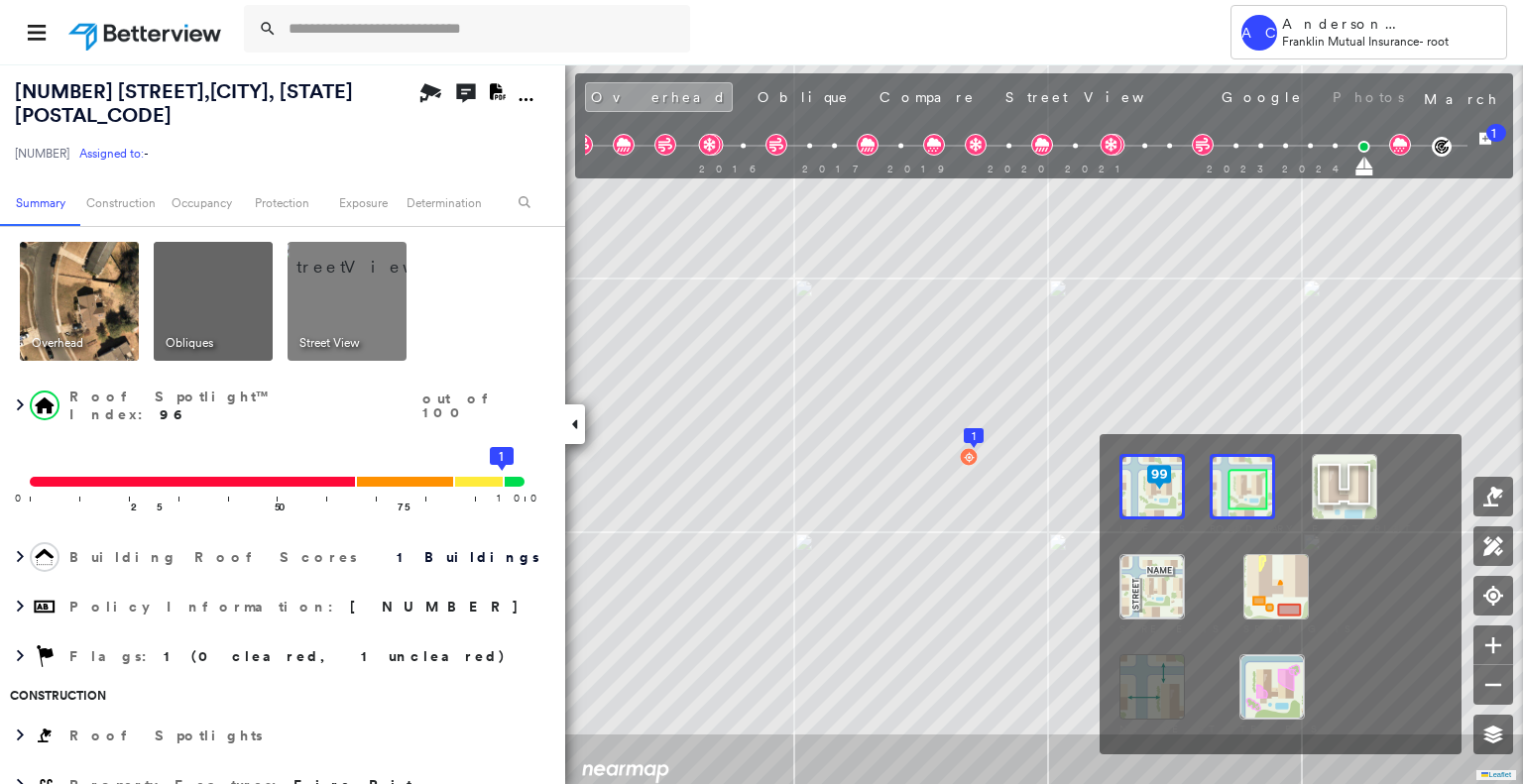 click at bounding box center (1276, 587) 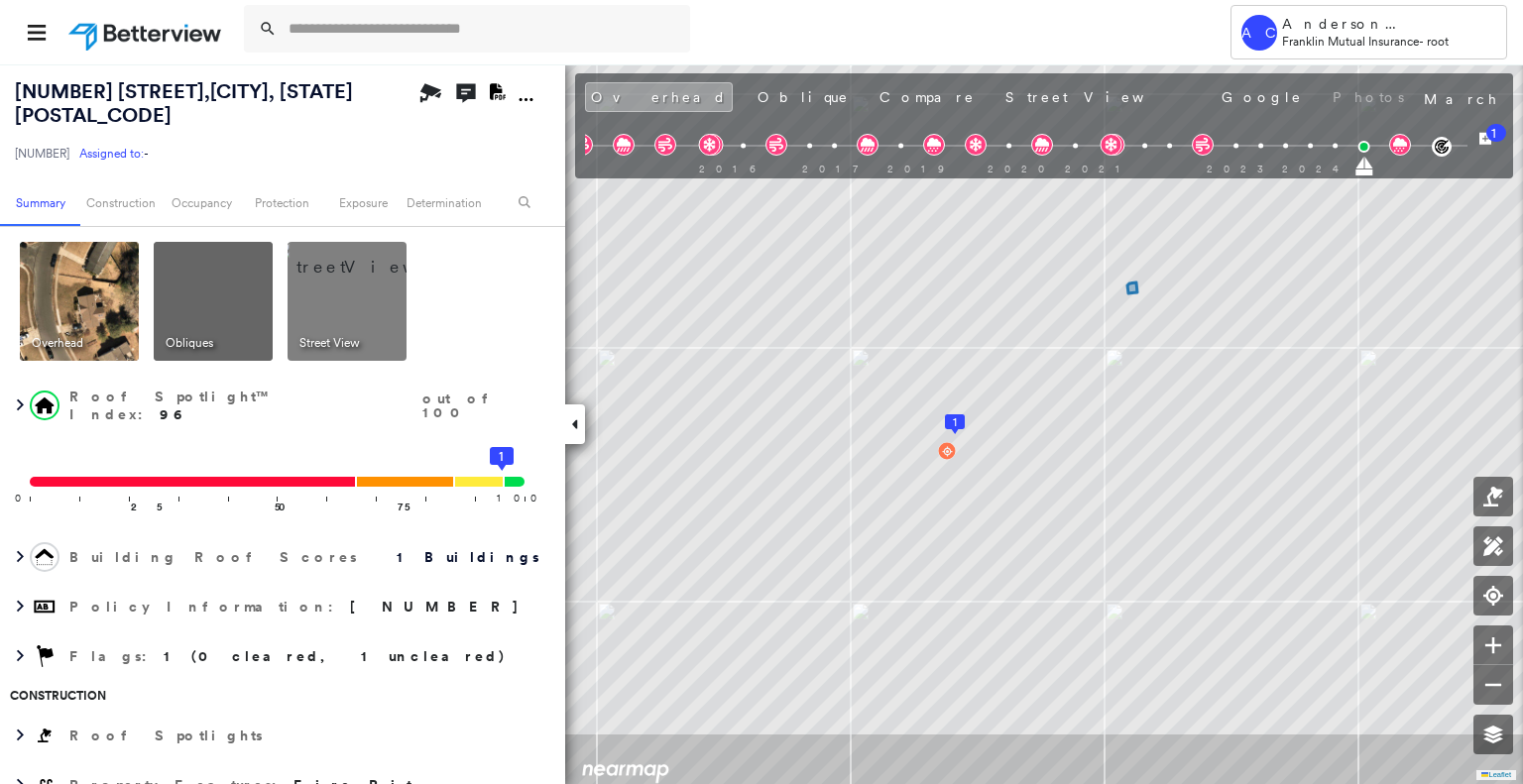 scroll, scrollTop: 0, scrollLeft: 0, axis: both 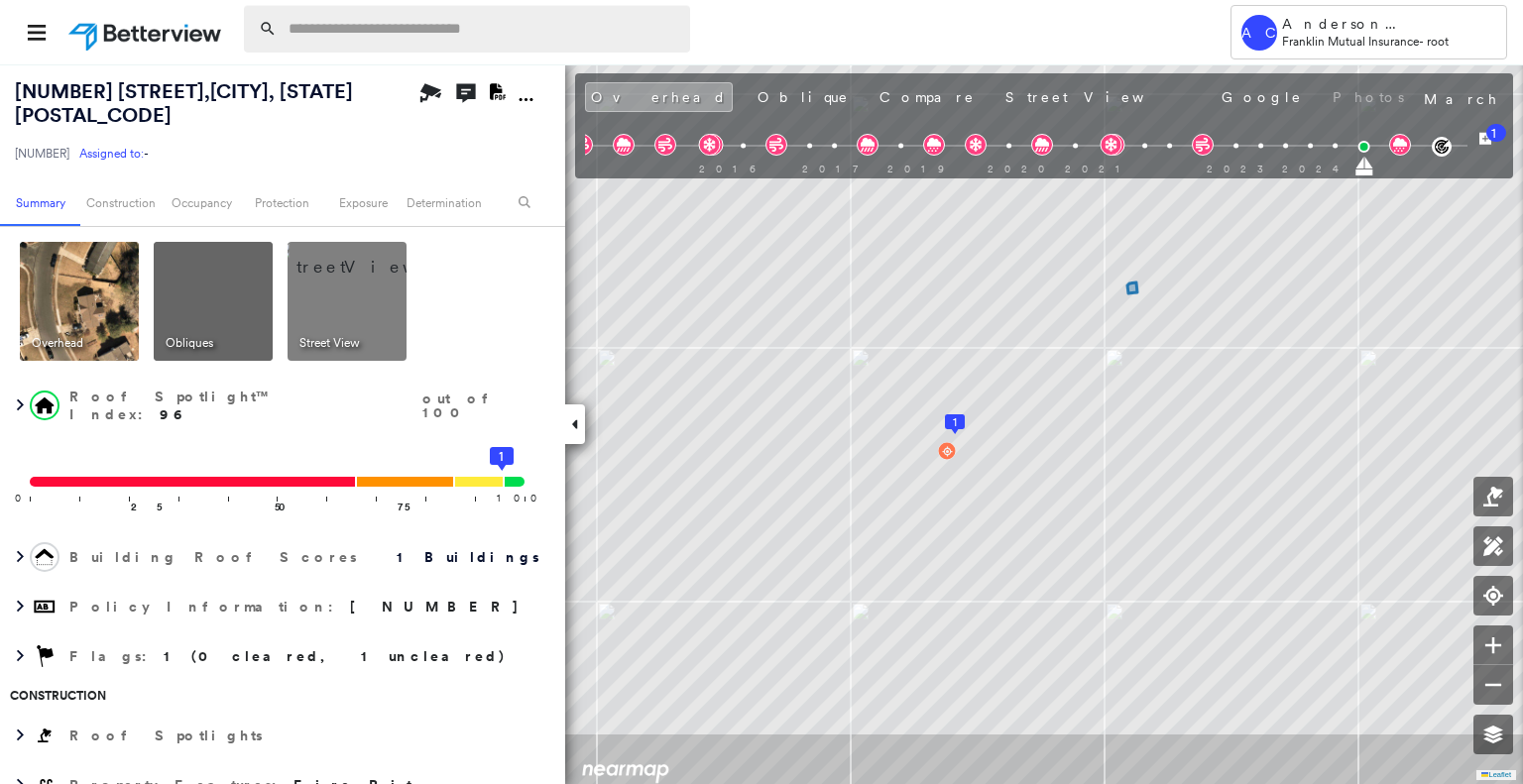 click at bounding box center (483, 29) 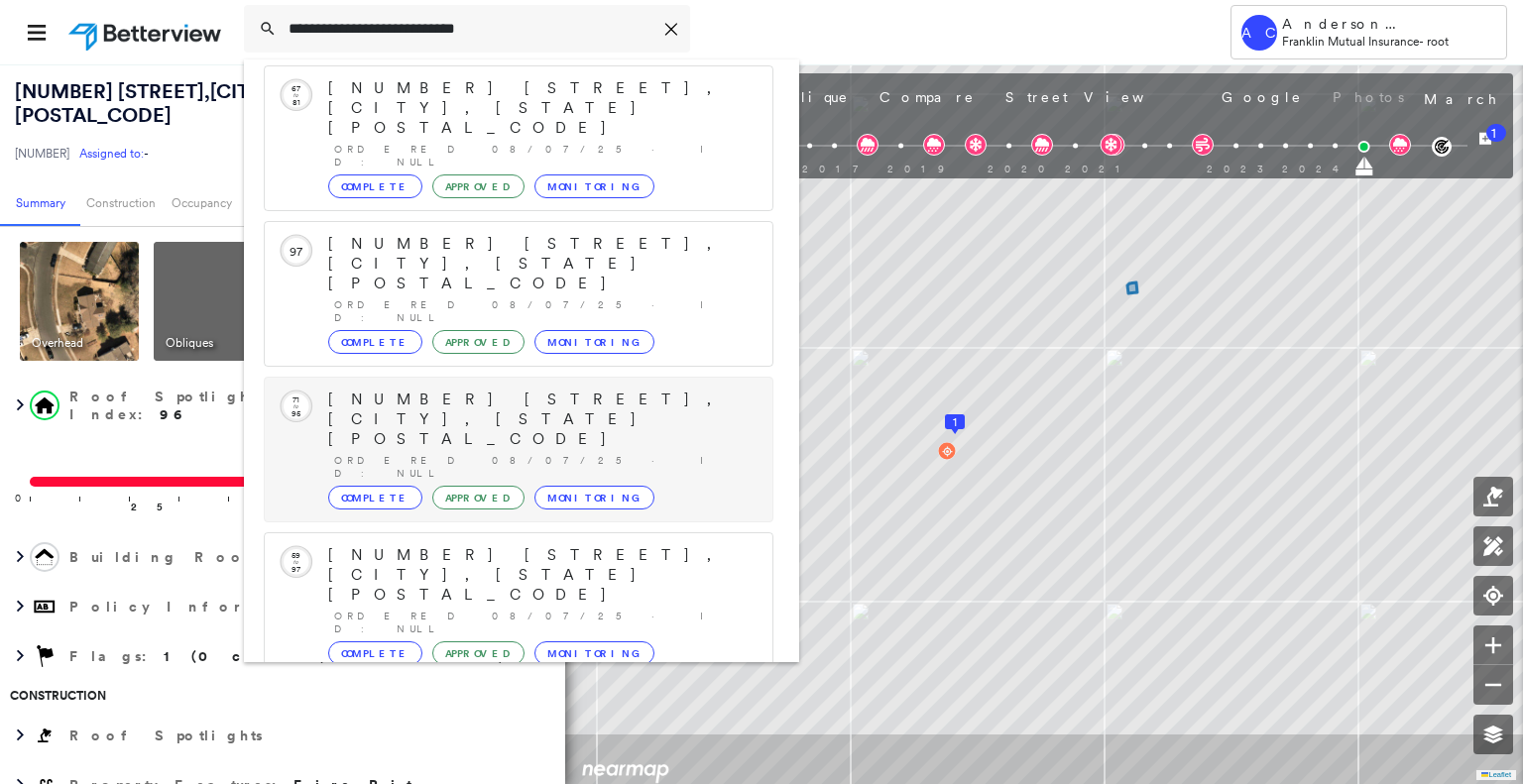 scroll, scrollTop: 206, scrollLeft: 0, axis: vertical 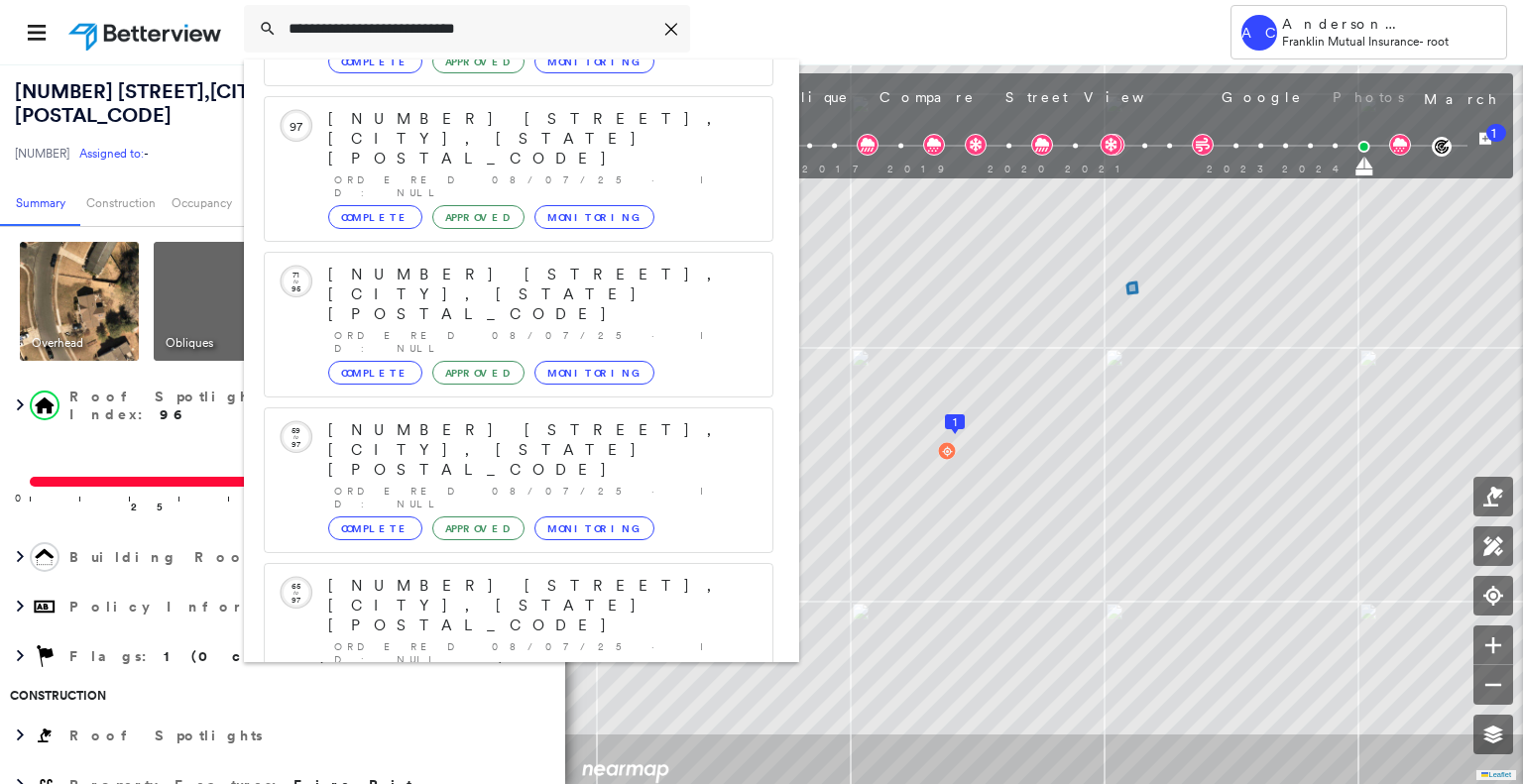 type on "**********" 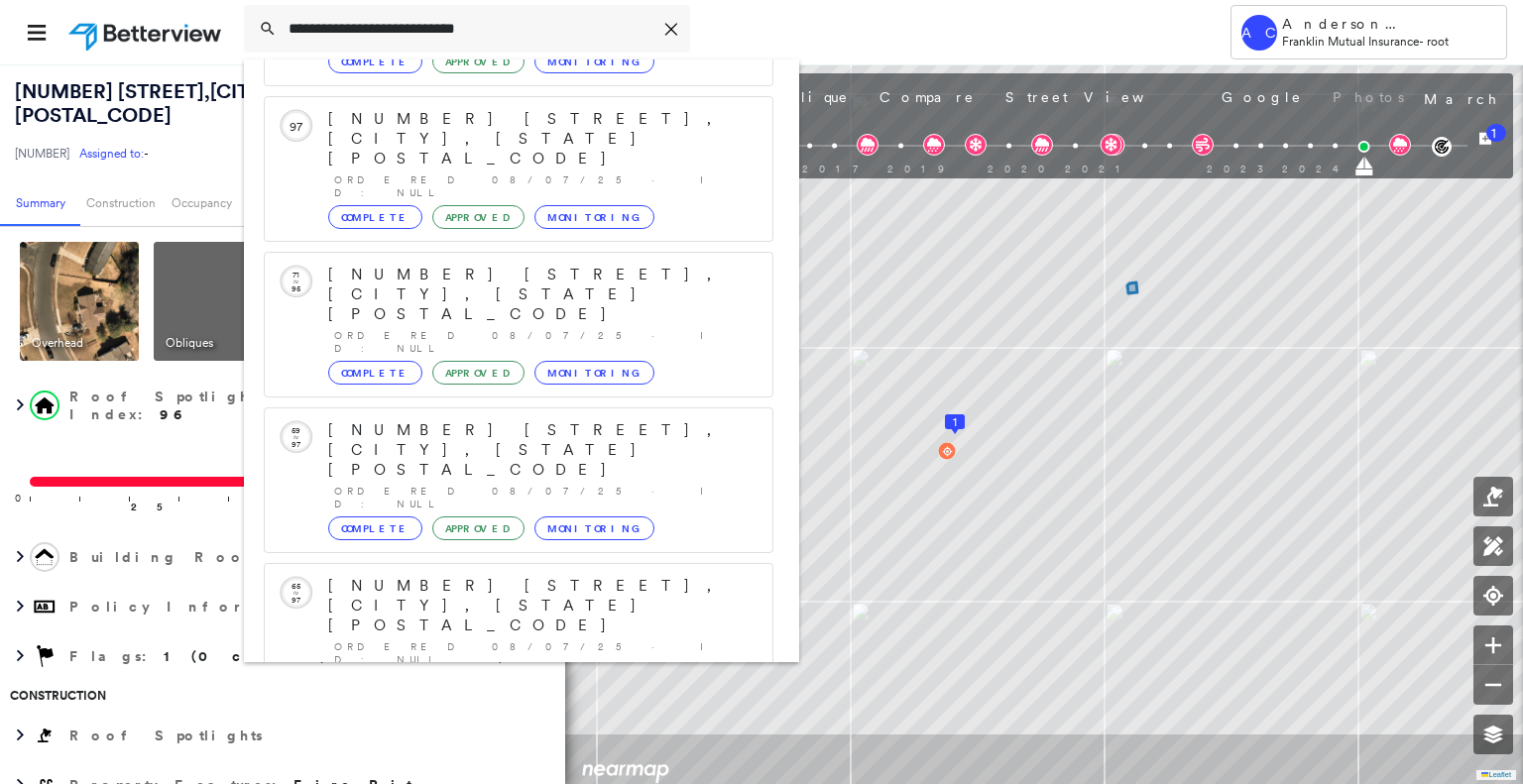 click on "2 Babbitt Way, Allentown, NJ 08501" at bounding box center [497, 895] 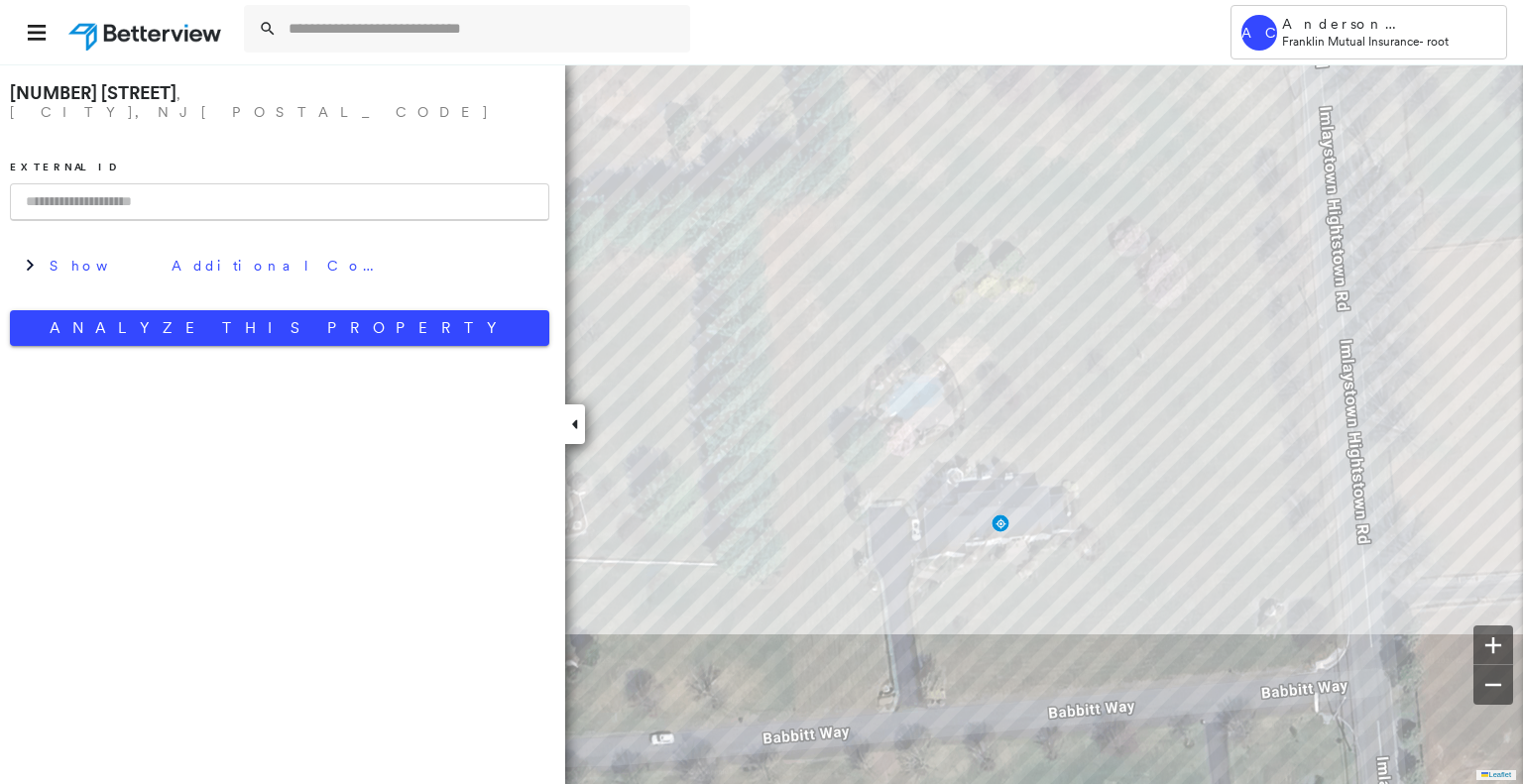 scroll, scrollTop: 0, scrollLeft: 0, axis: both 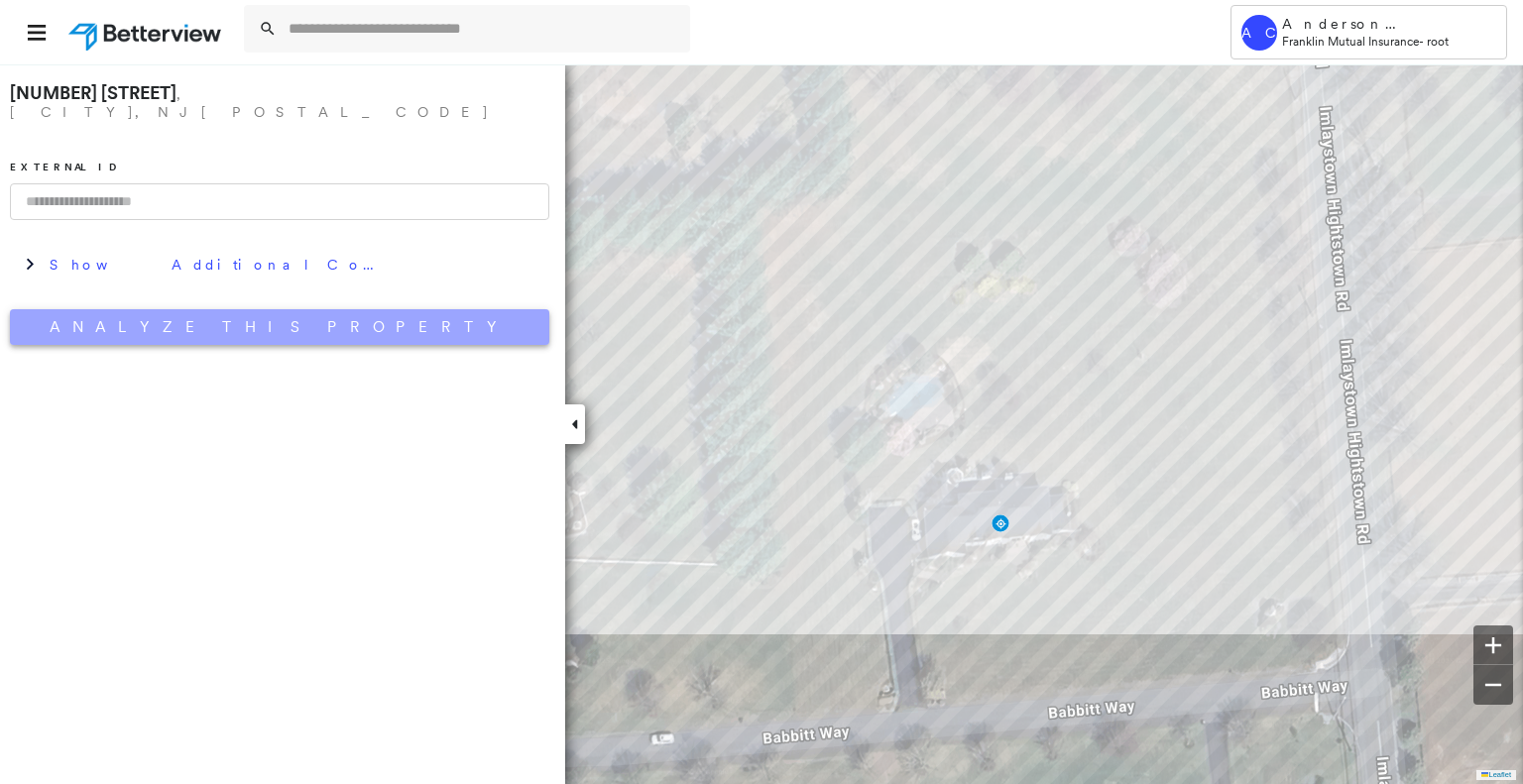 click on "Analyze This Property" at bounding box center [280, 327] 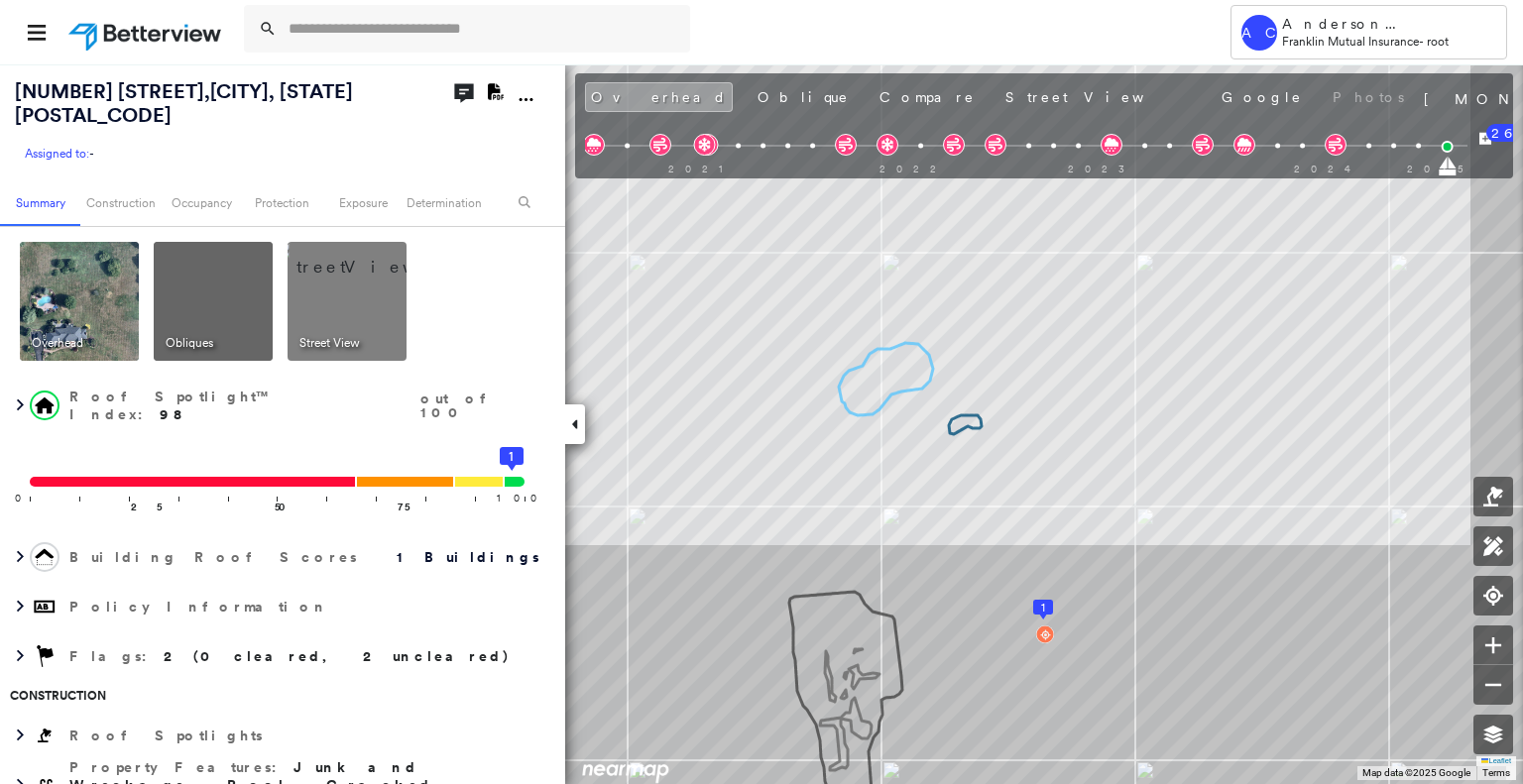 scroll, scrollTop: 0, scrollLeft: 0, axis: both 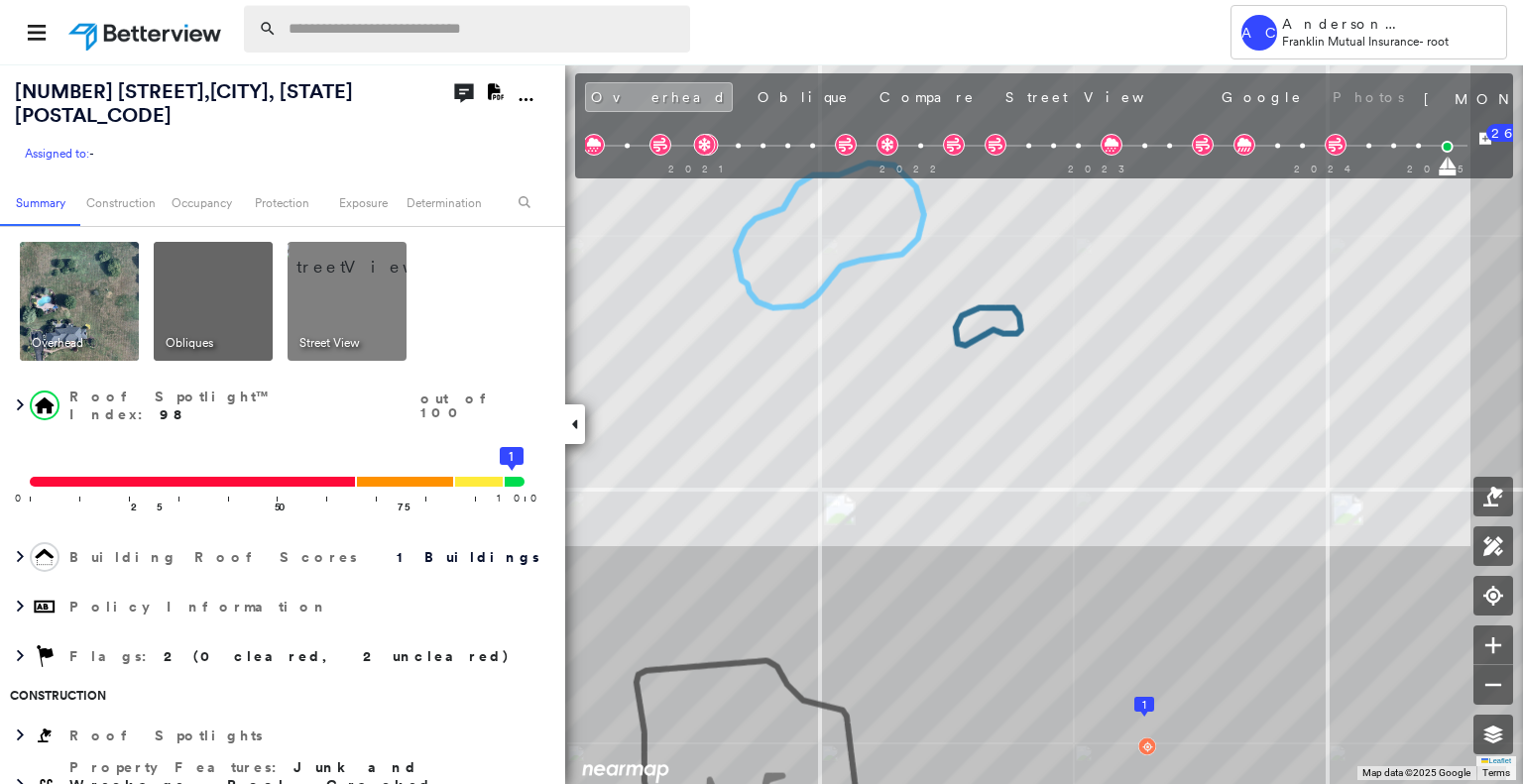 click on "Oblique" at bounding box center (803, 97) 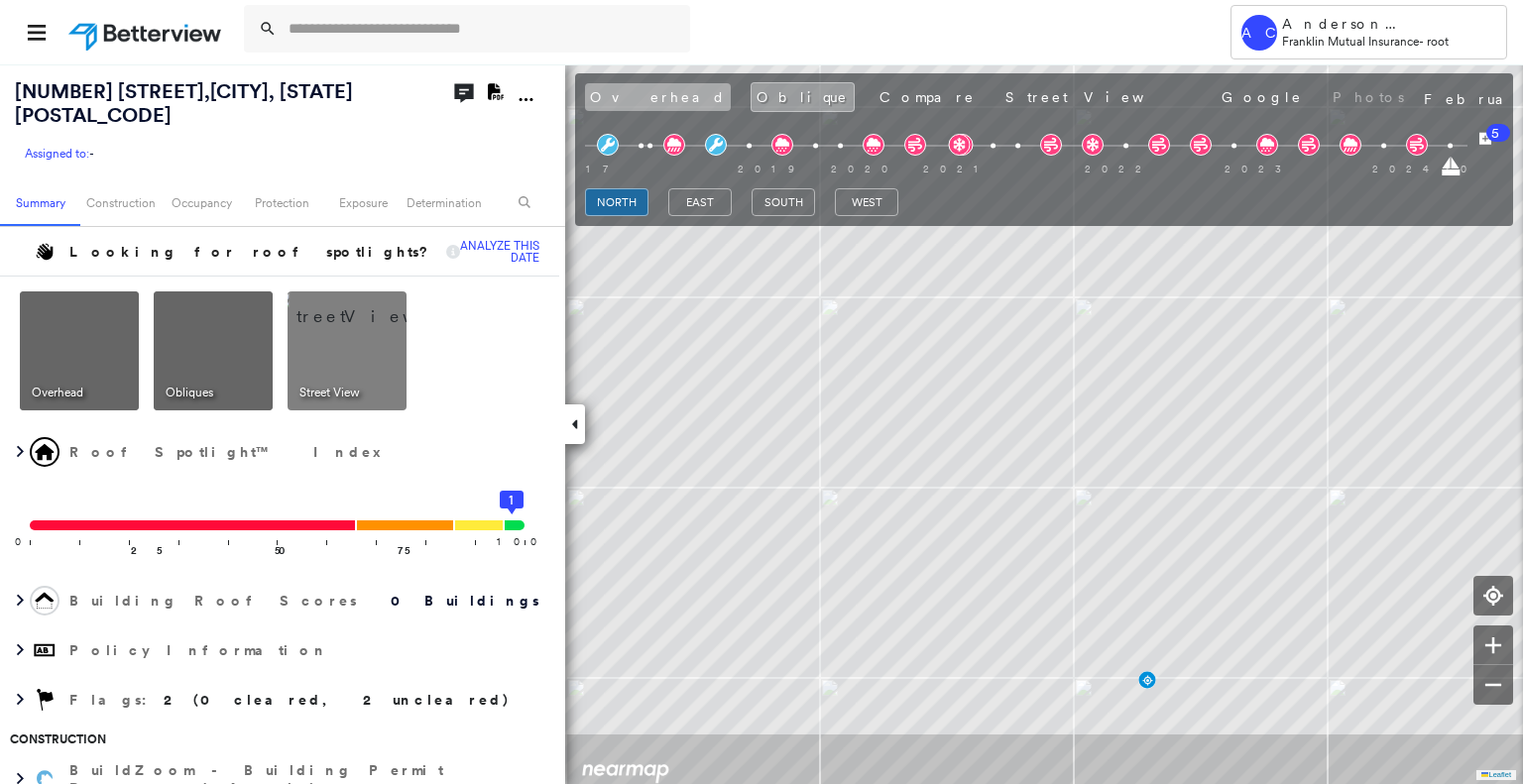 click on "Overhead" at bounding box center [657, 97] 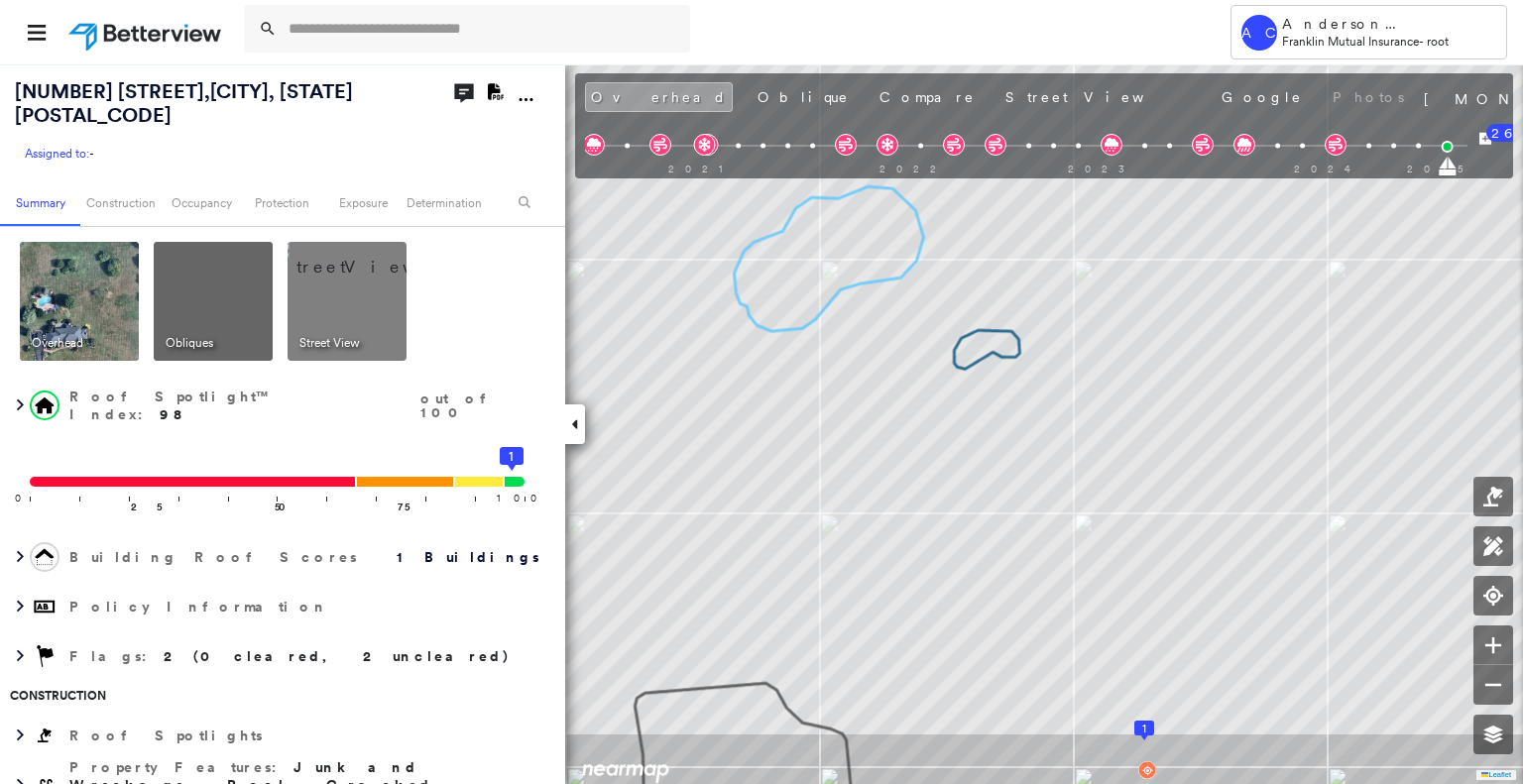 scroll, scrollTop: 0, scrollLeft: 0, axis: both 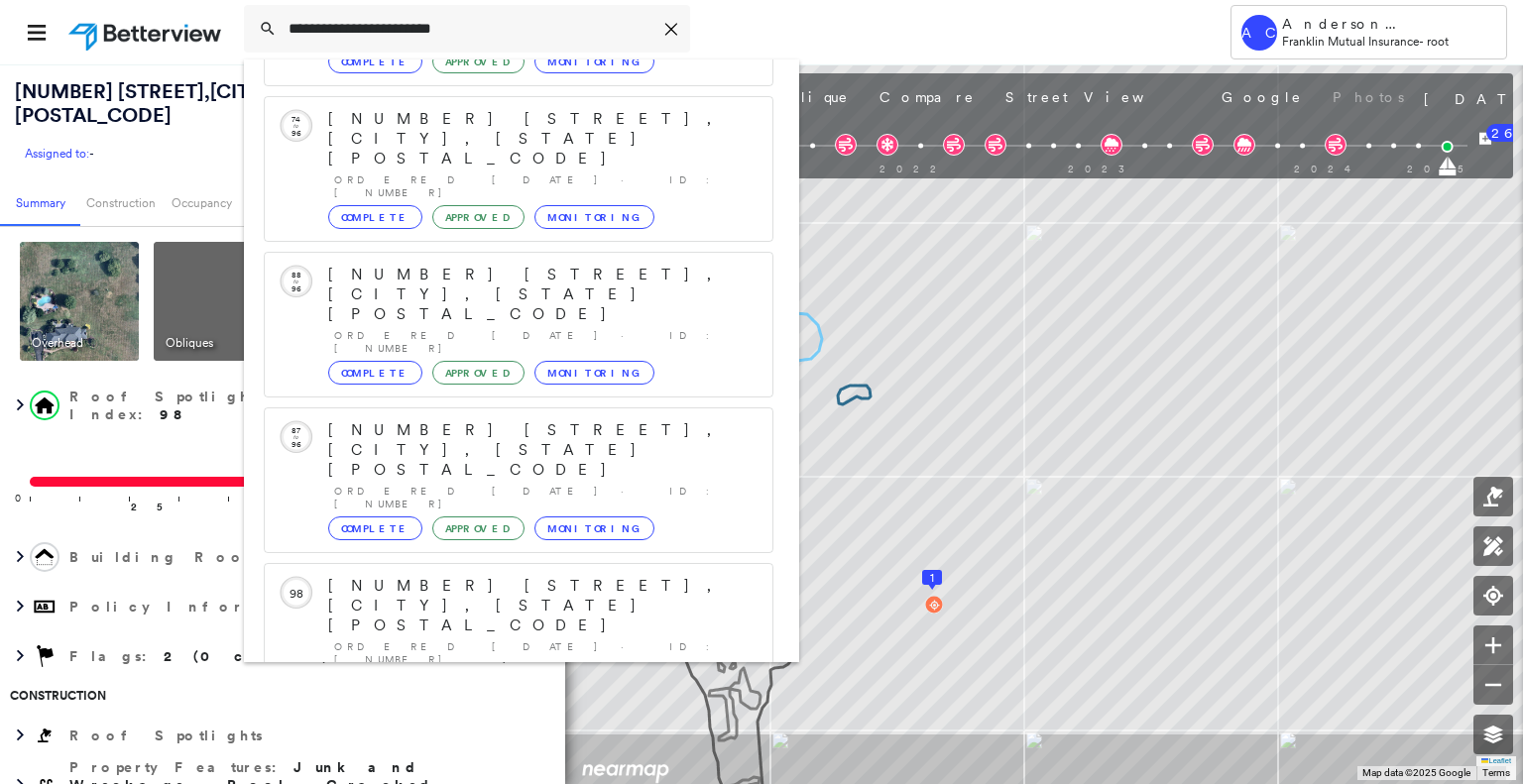 type on "**********" 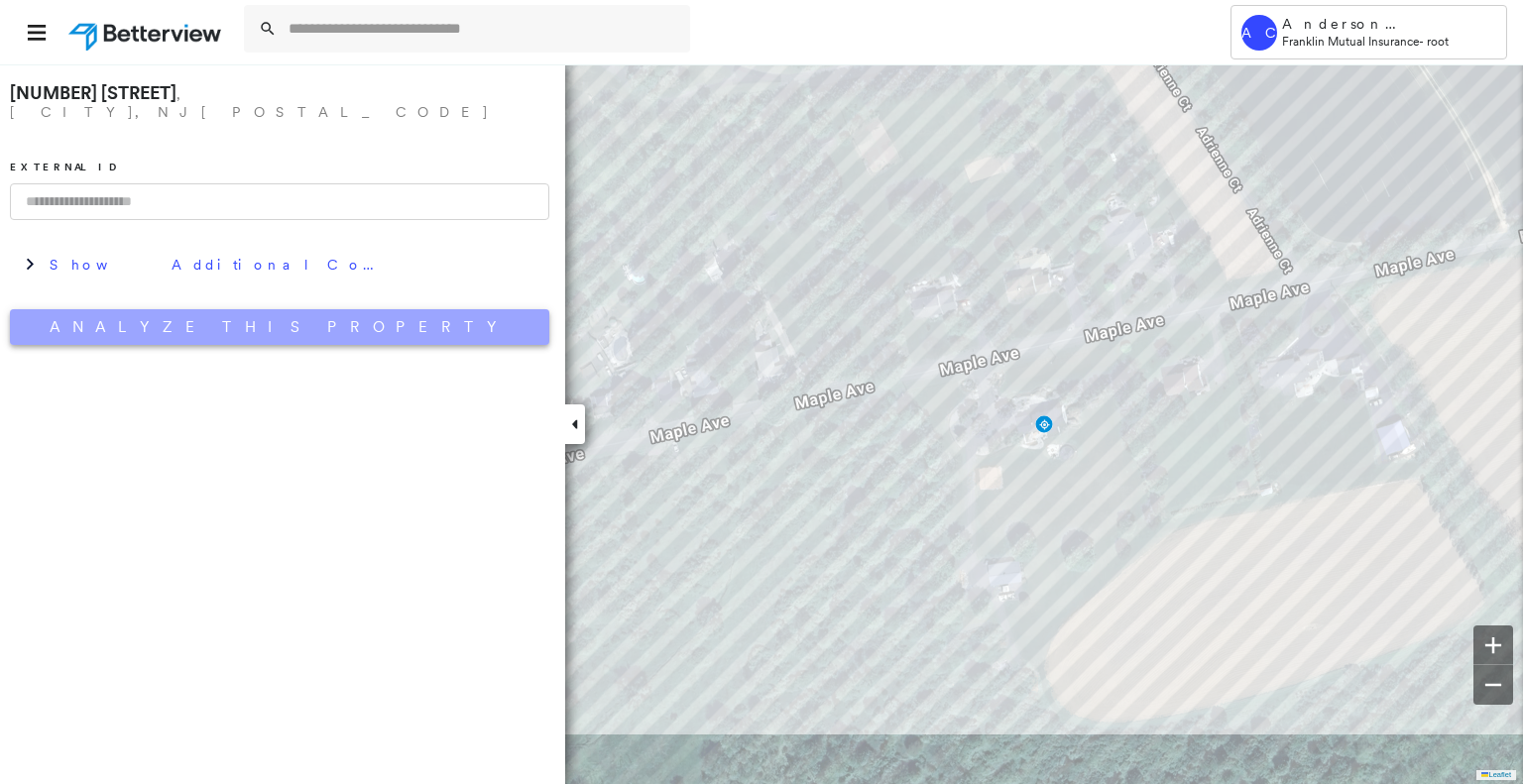 click on "Analyze This Property" at bounding box center (280, 327) 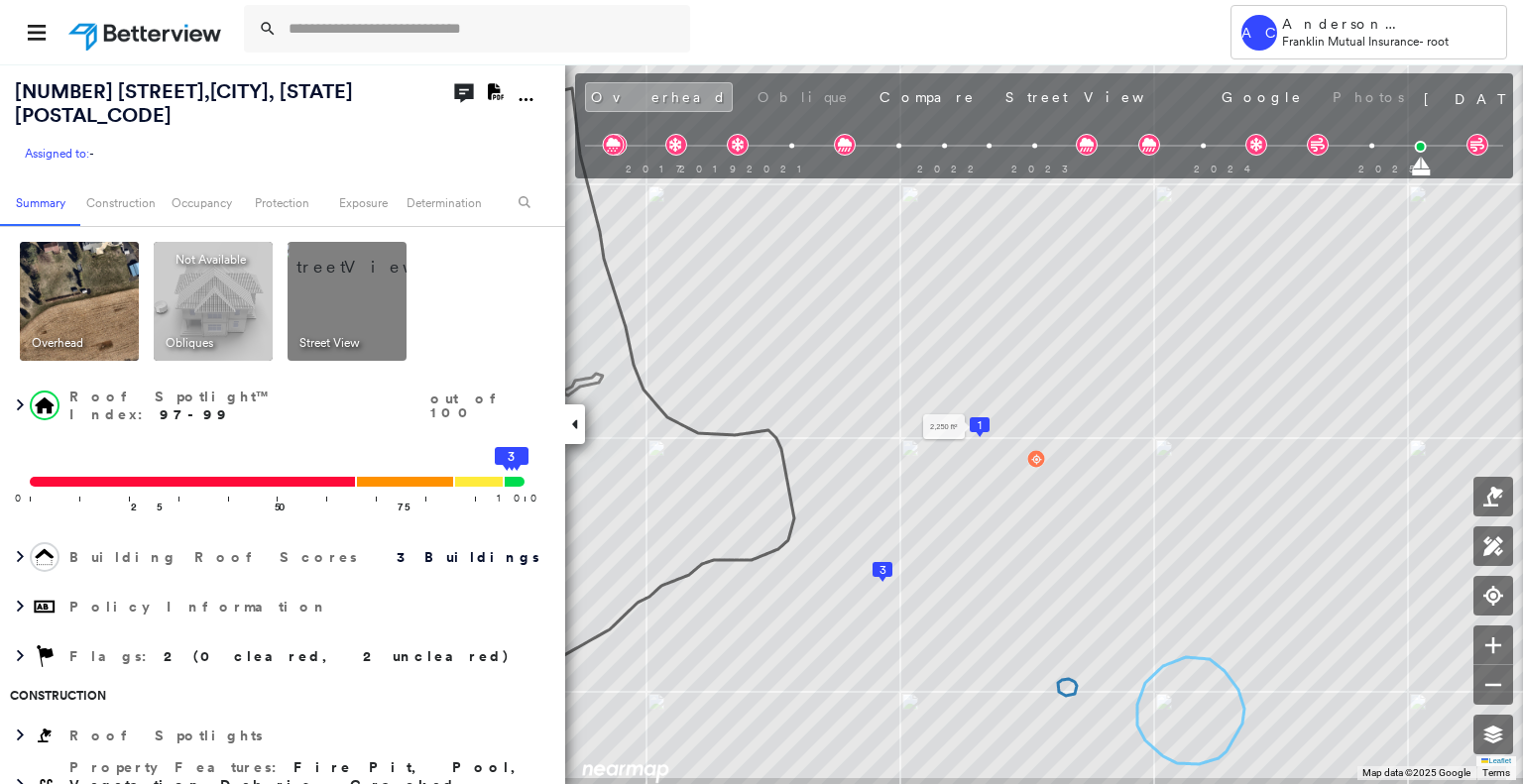 click on "1" at bounding box center [980, 425] 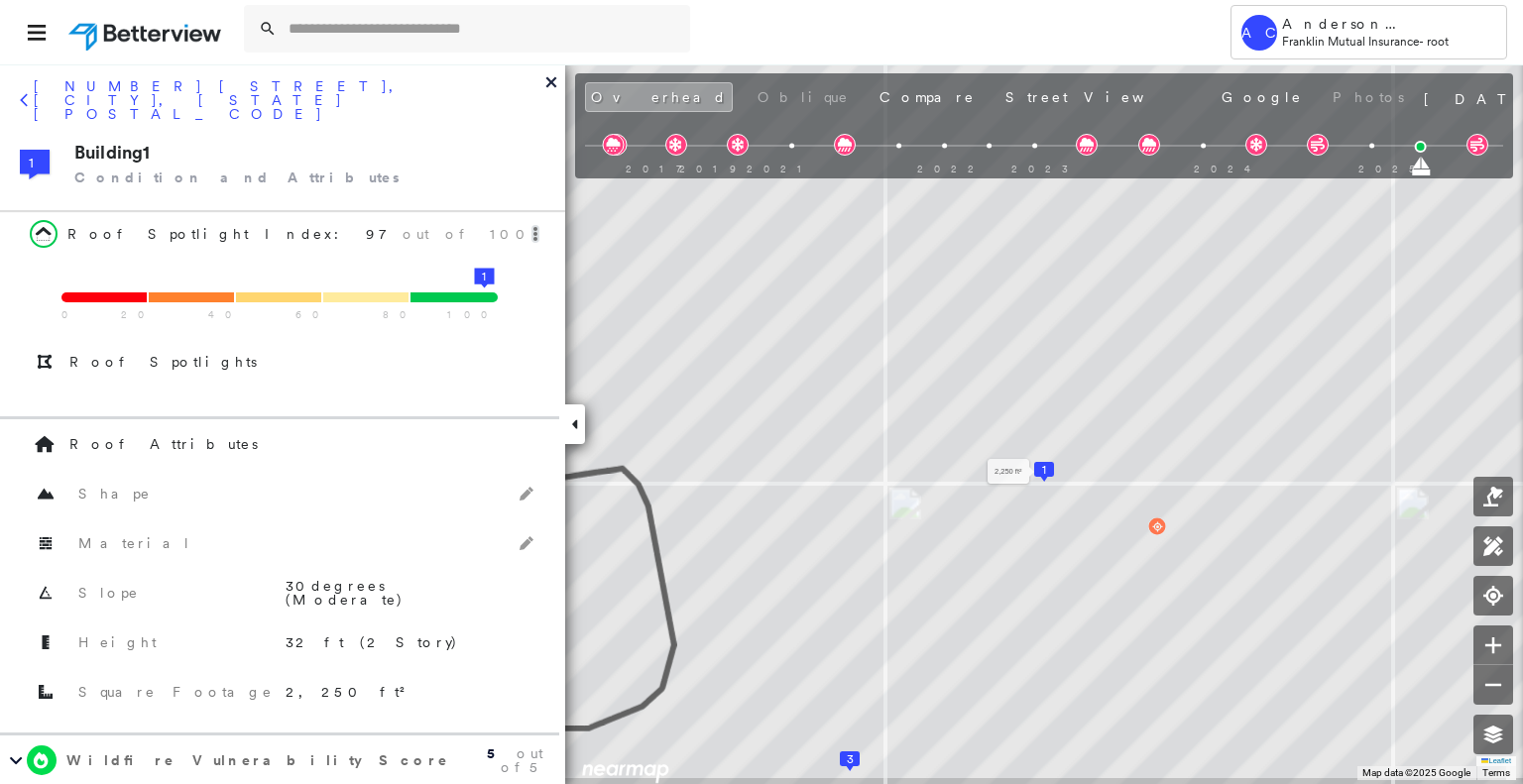 click on "46  Maple Ave, Asbury, NJ 08802 1 Building  1 Condition and Attributes" at bounding box center [283, 137] 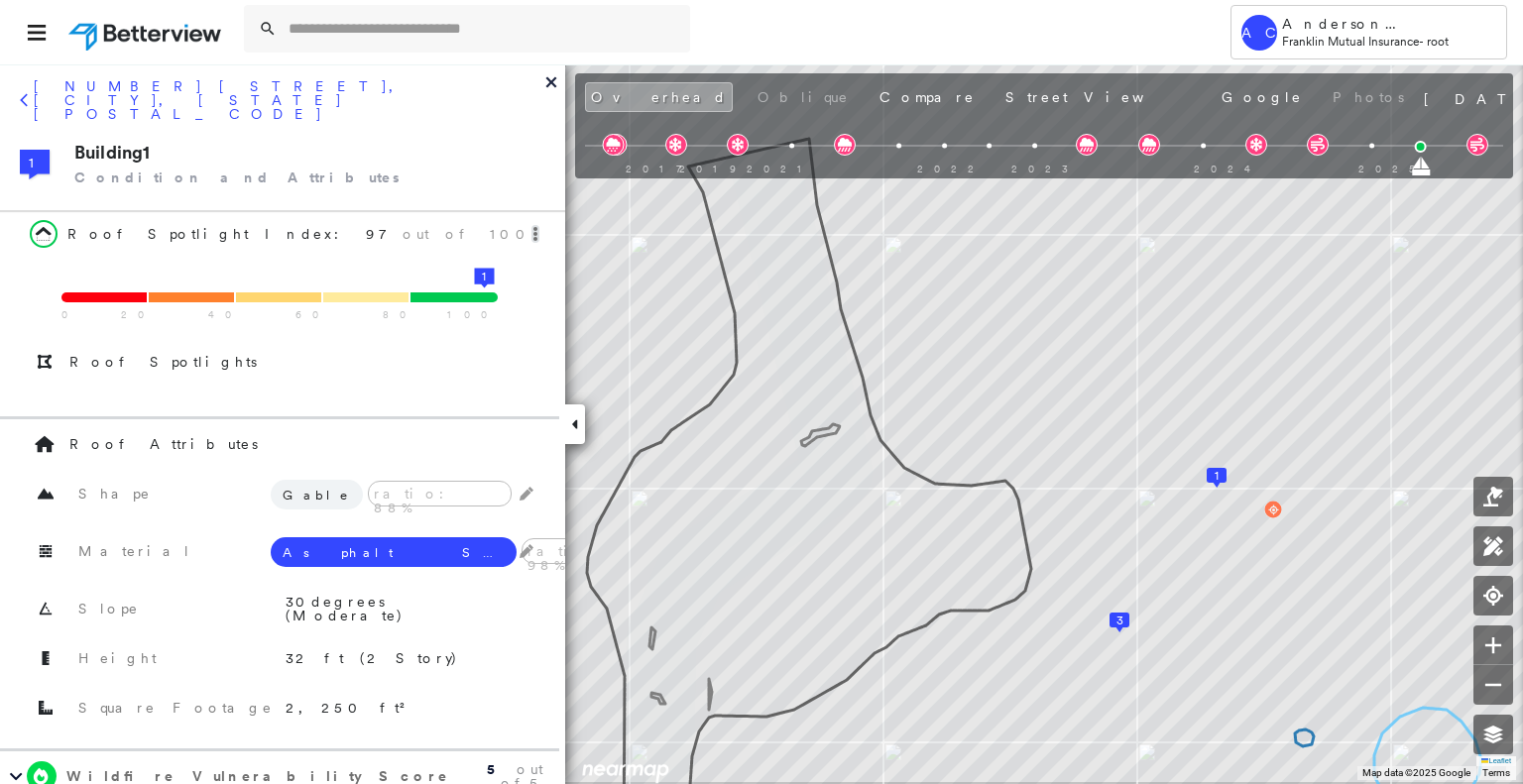 click 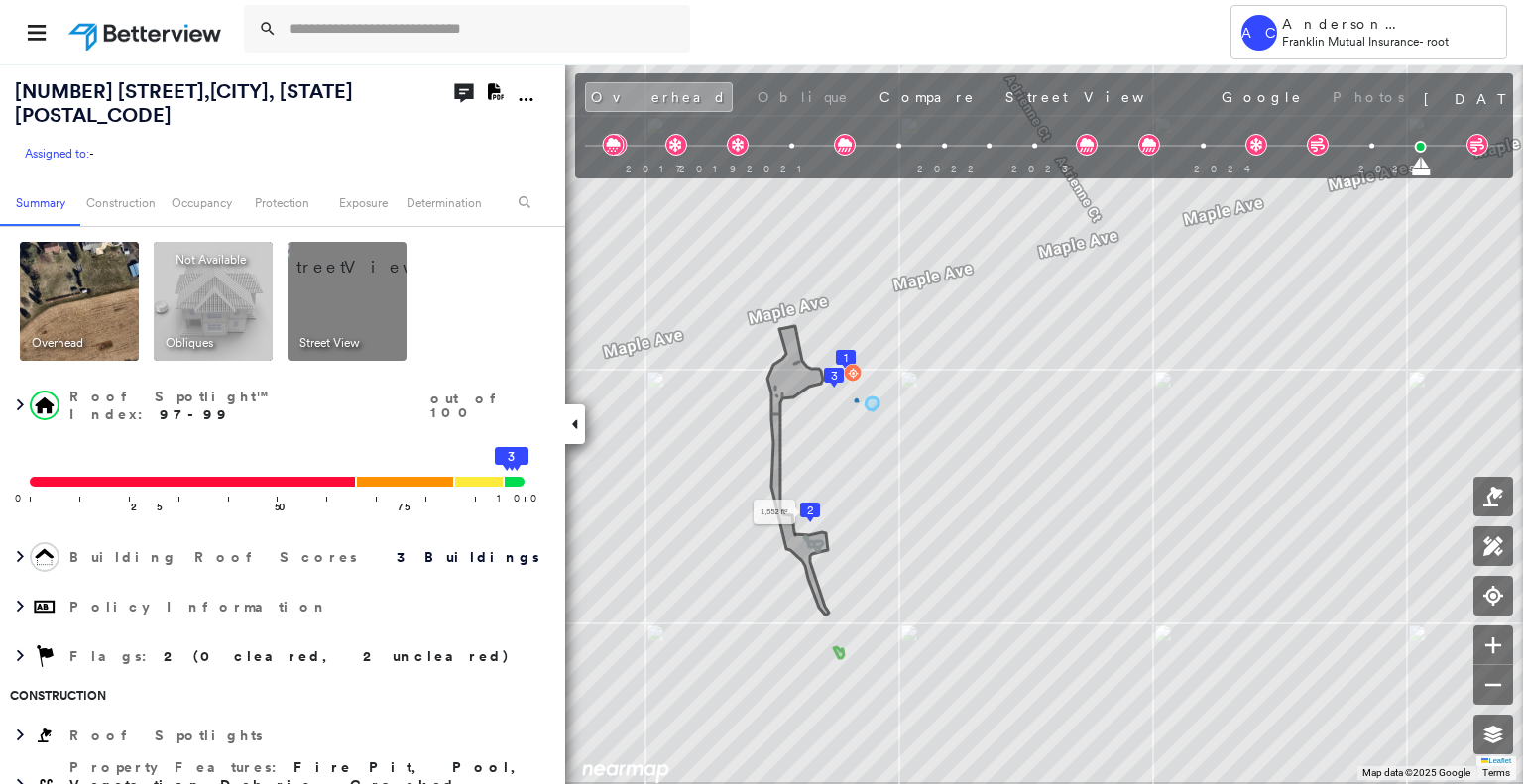 click on "2" at bounding box center [810, 510] 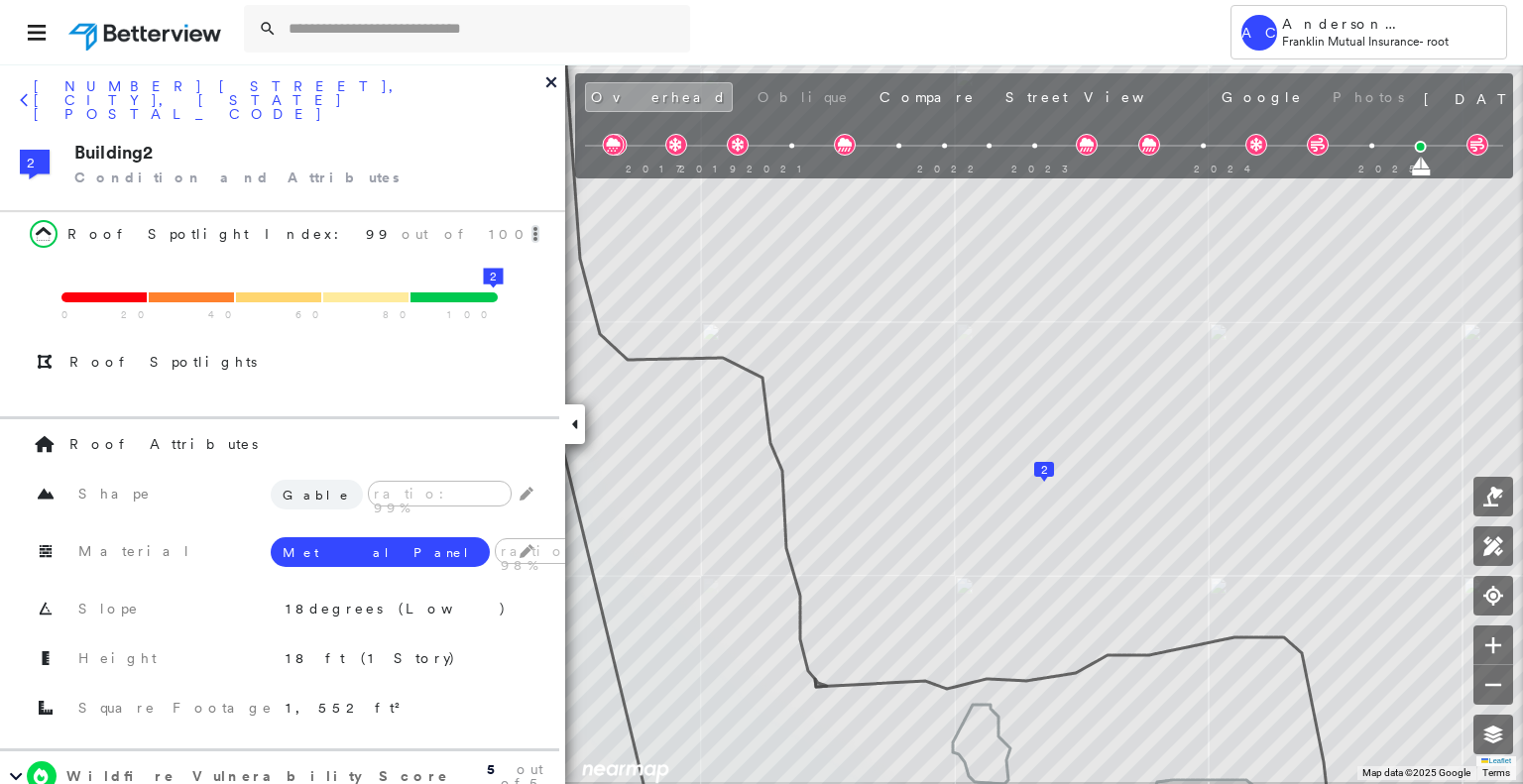 click 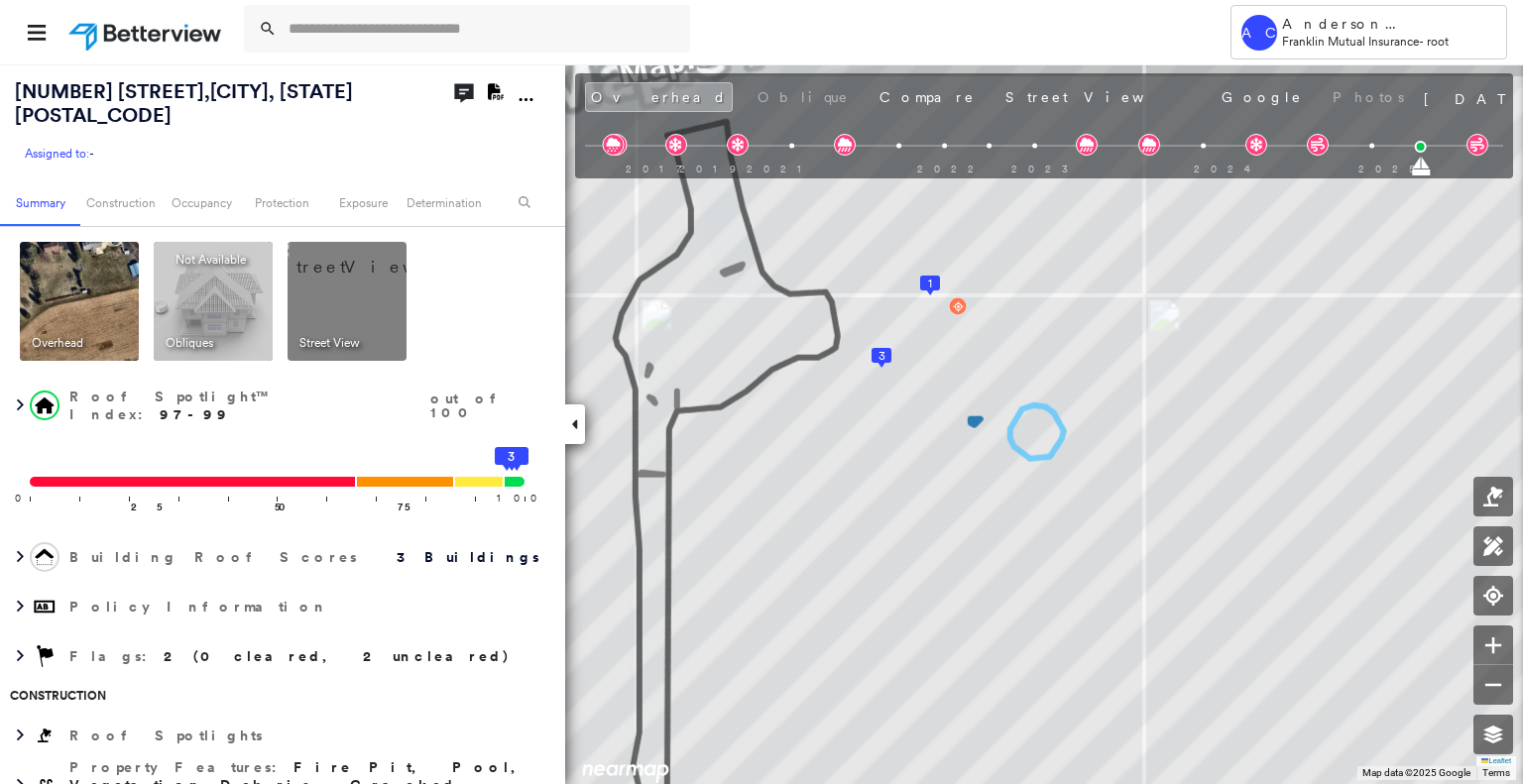 click 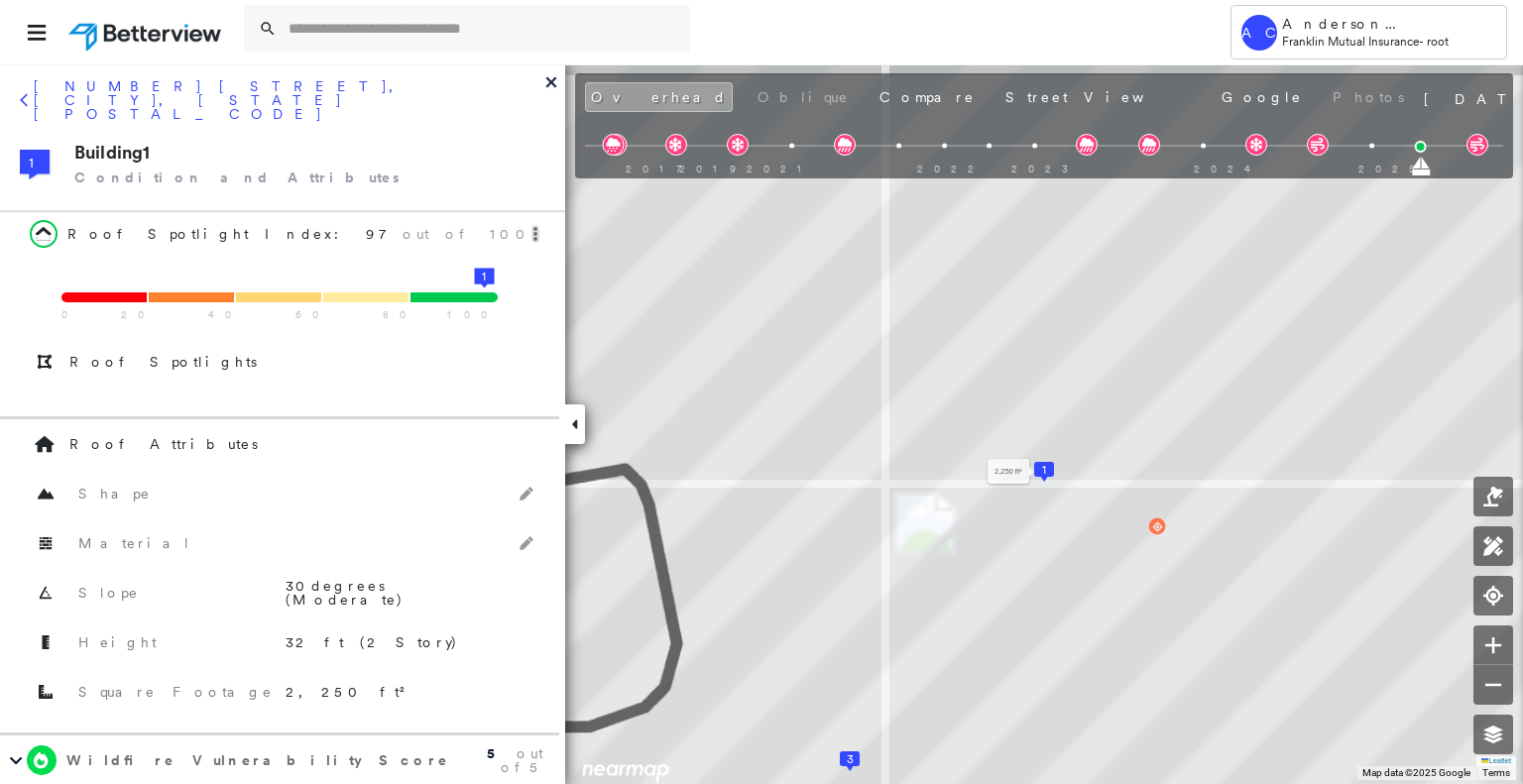 click 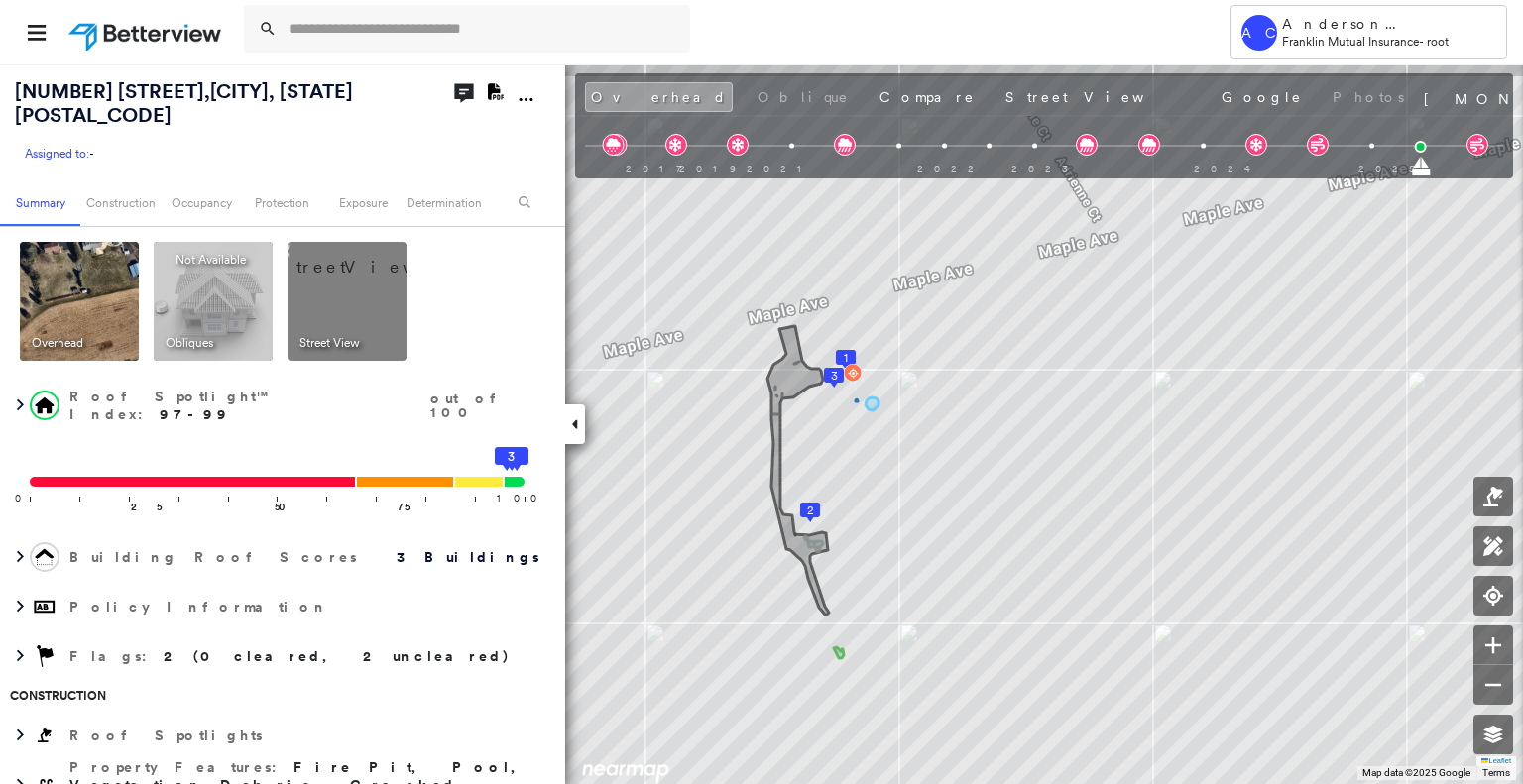 scroll, scrollTop: 0, scrollLeft: 0, axis: both 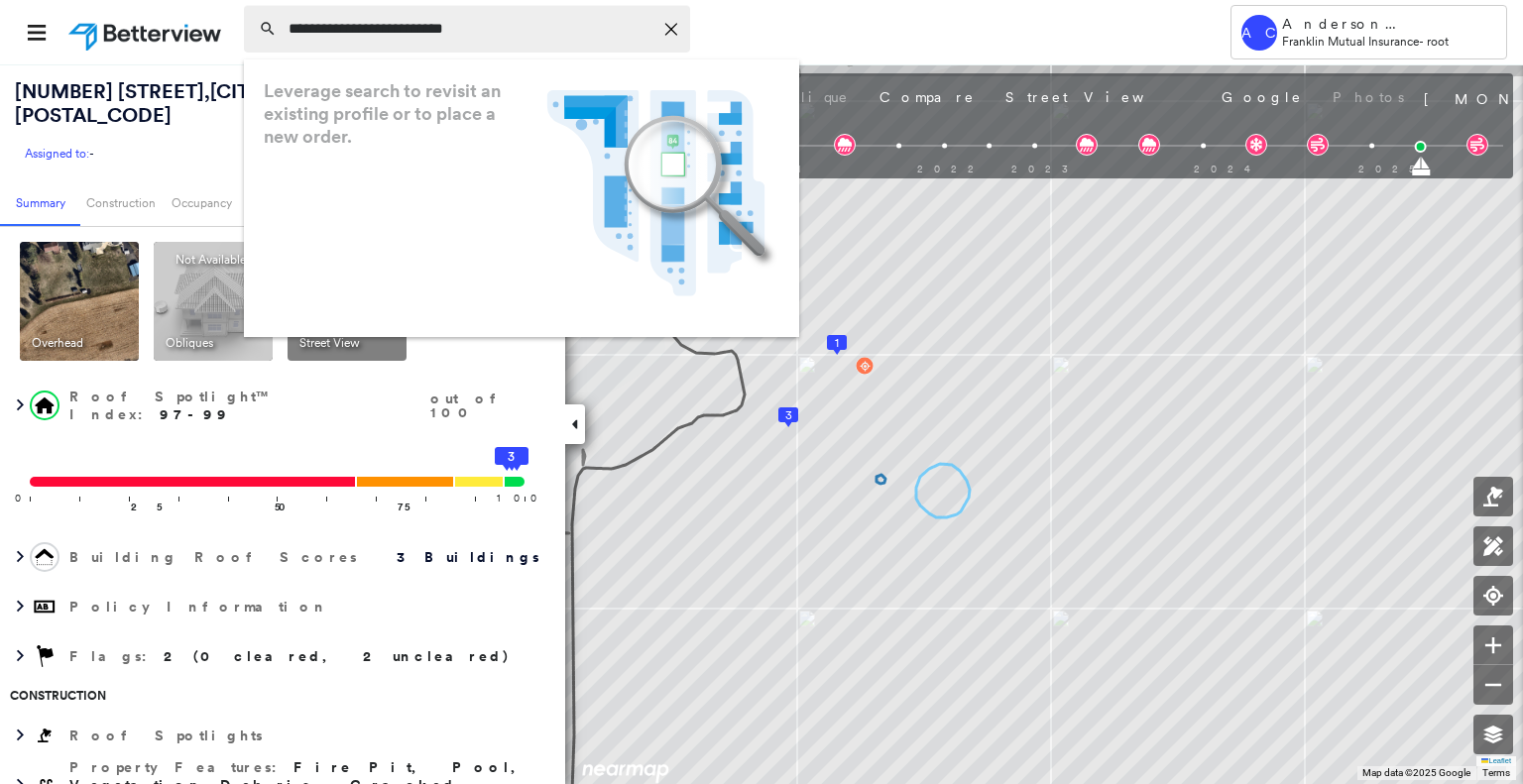 click on "**********" at bounding box center (470, 29) 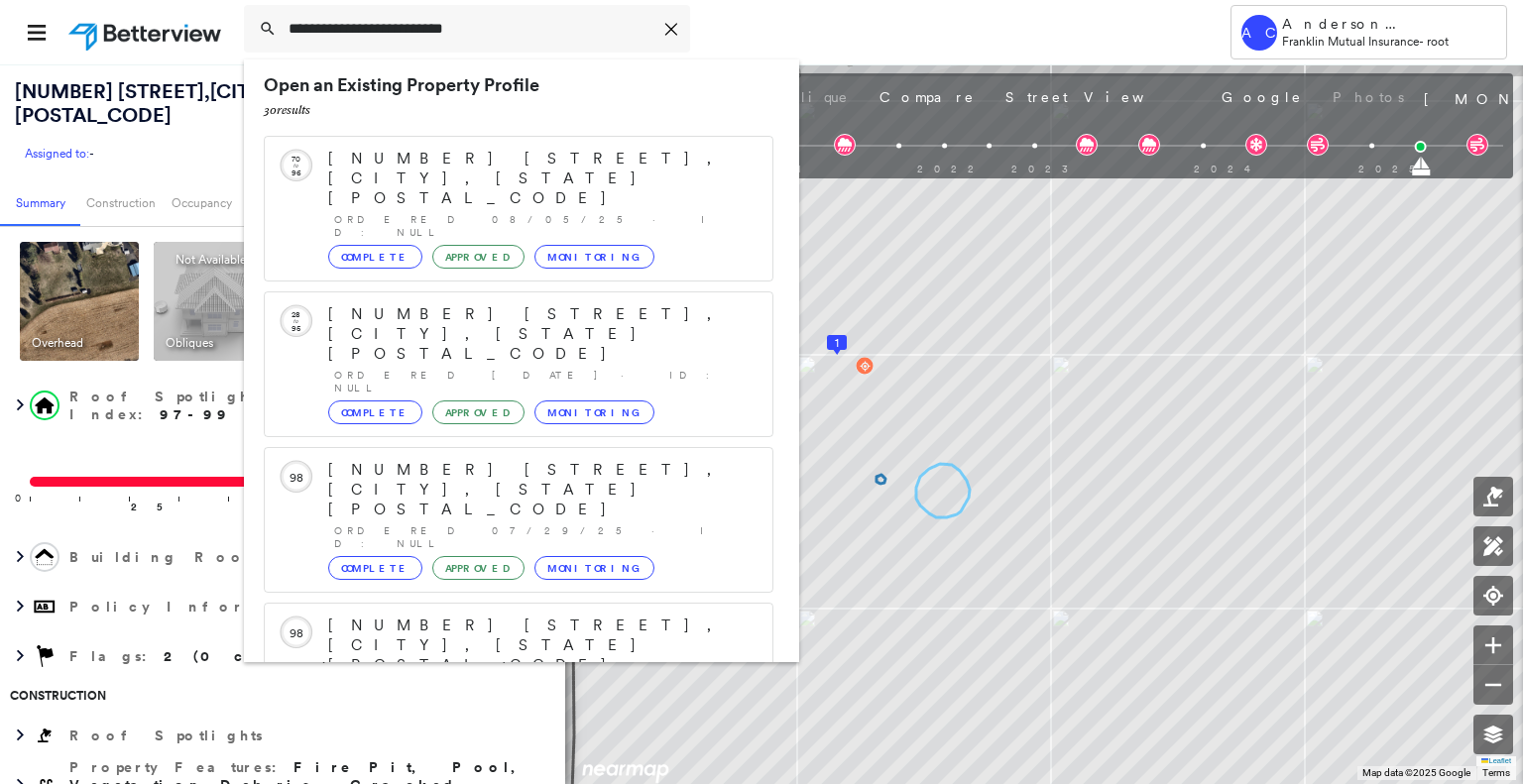 scroll, scrollTop: 206, scrollLeft: 0, axis: vertical 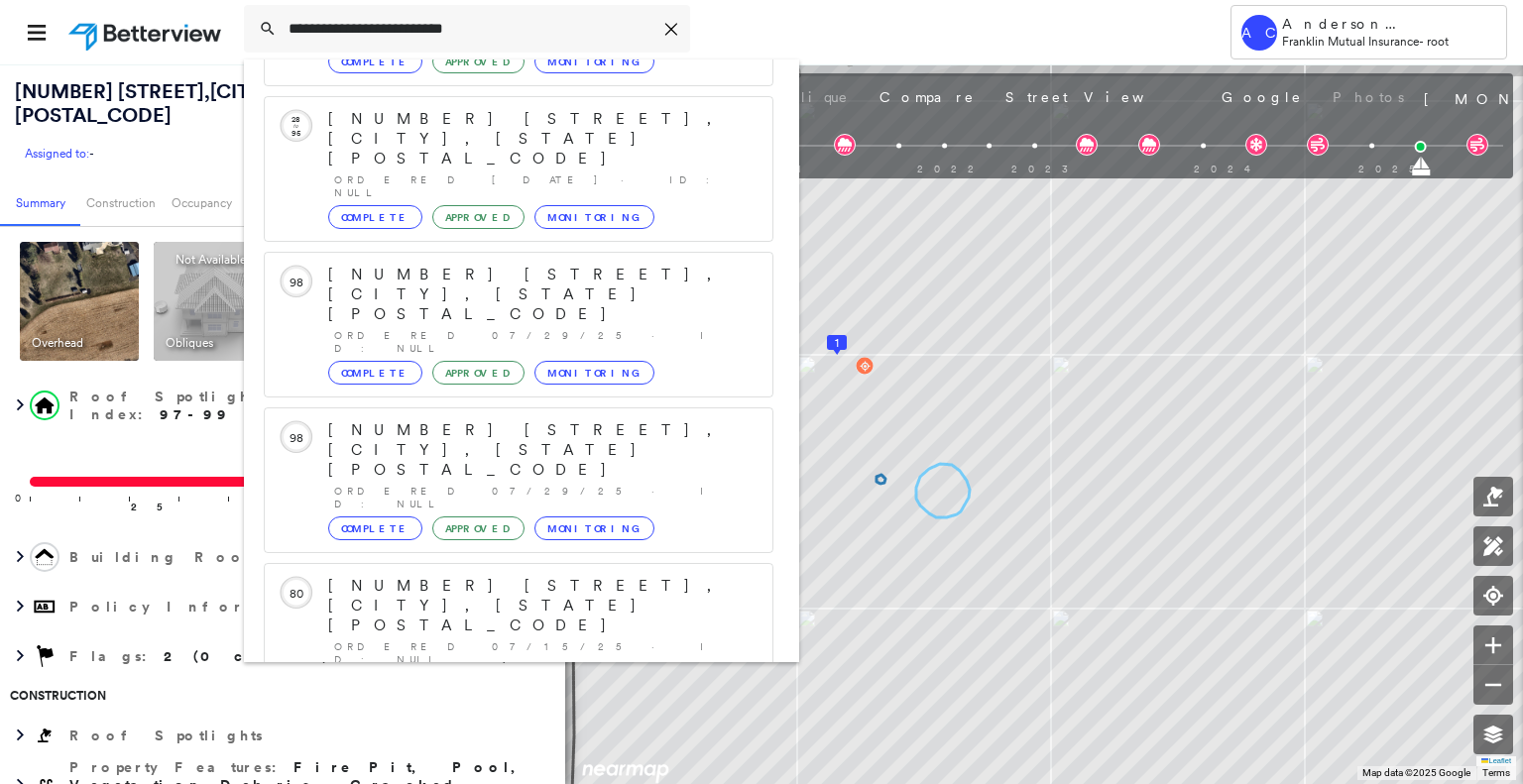 type on "**********" 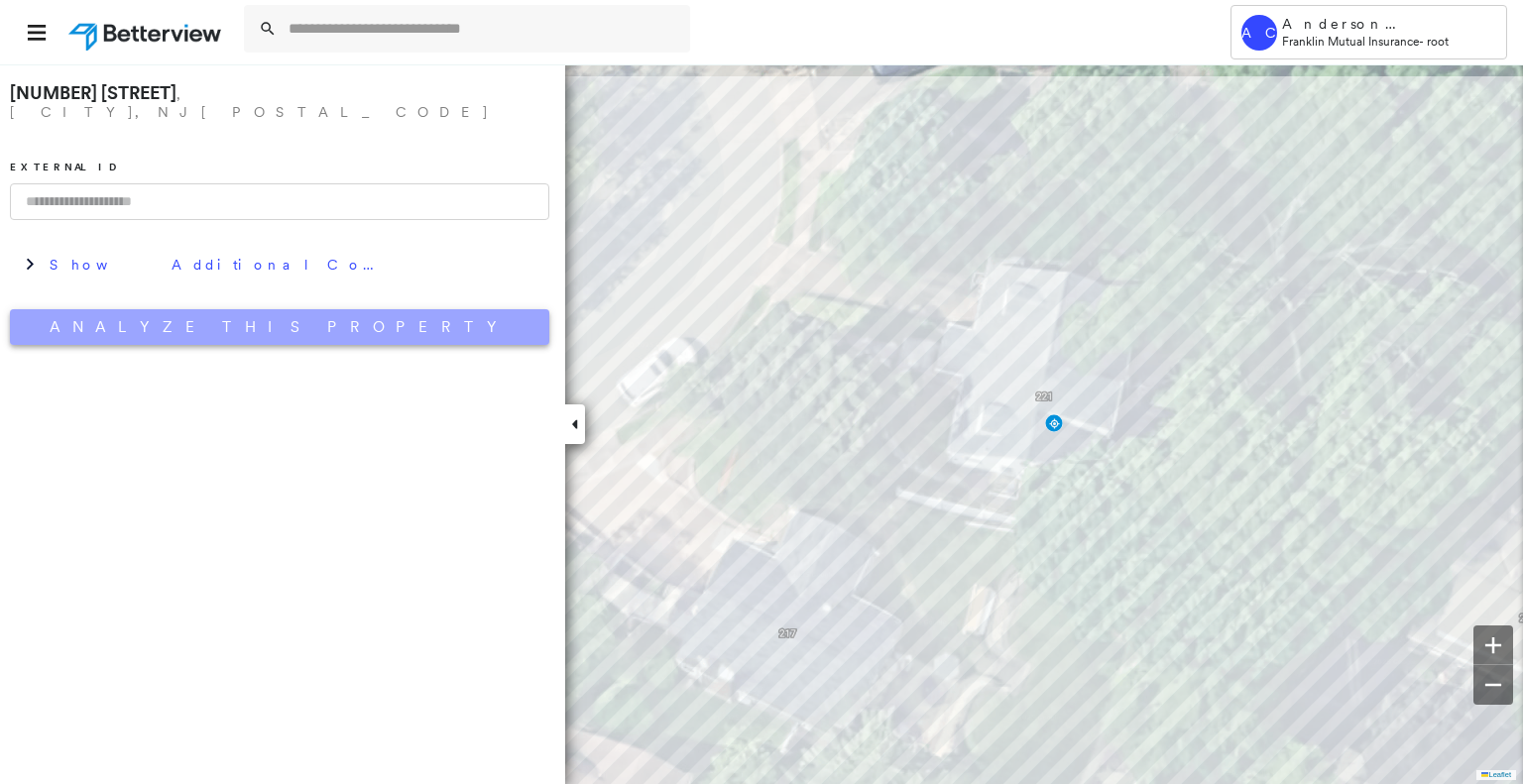 click on "Analyze This Property" at bounding box center (280, 327) 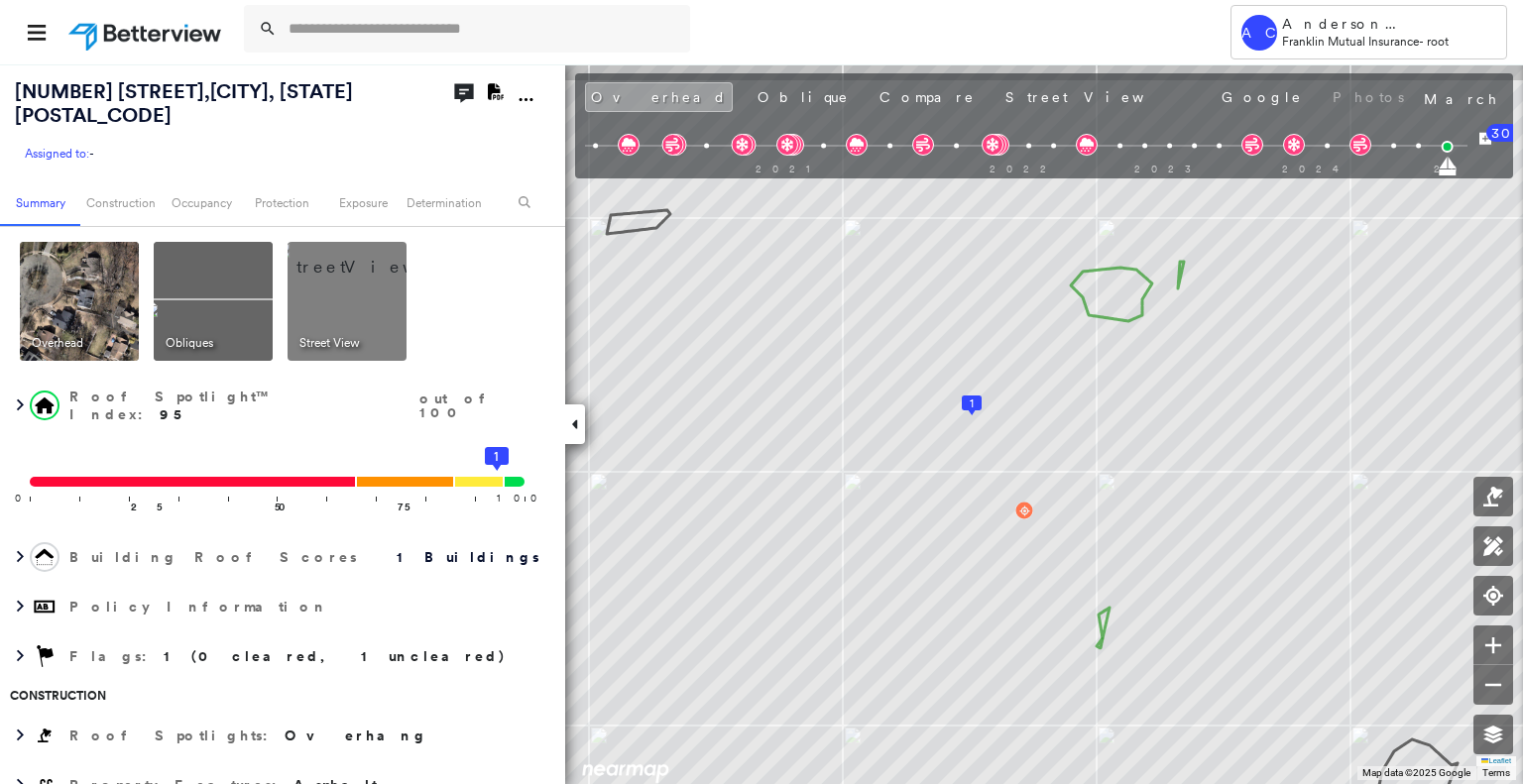 scroll, scrollTop: 0, scrollLeft: 0, axis: both 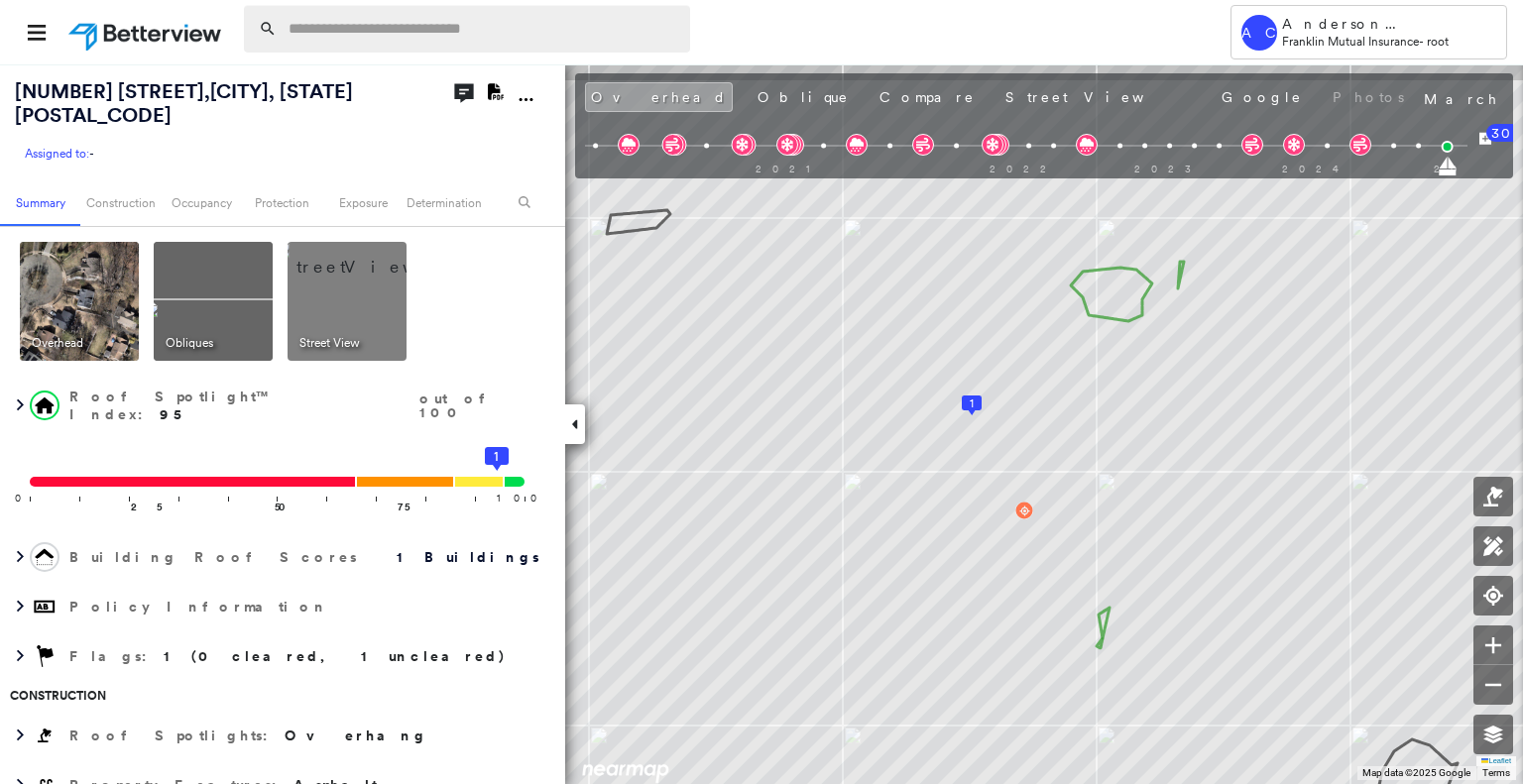 click at bounding box center (483, 29) 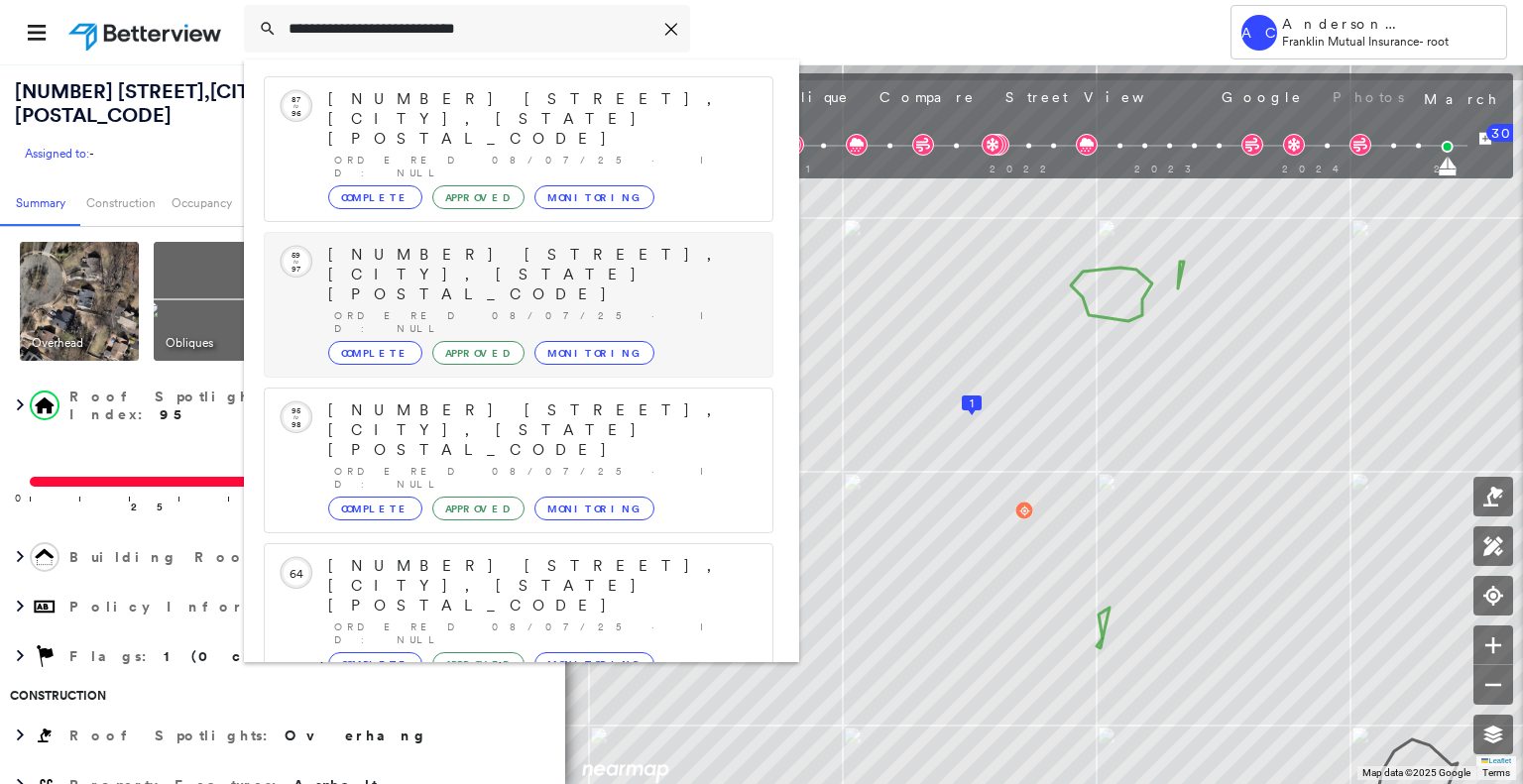 scroll, scrollTop: 206, scrollLeft: 0, axis: vertical 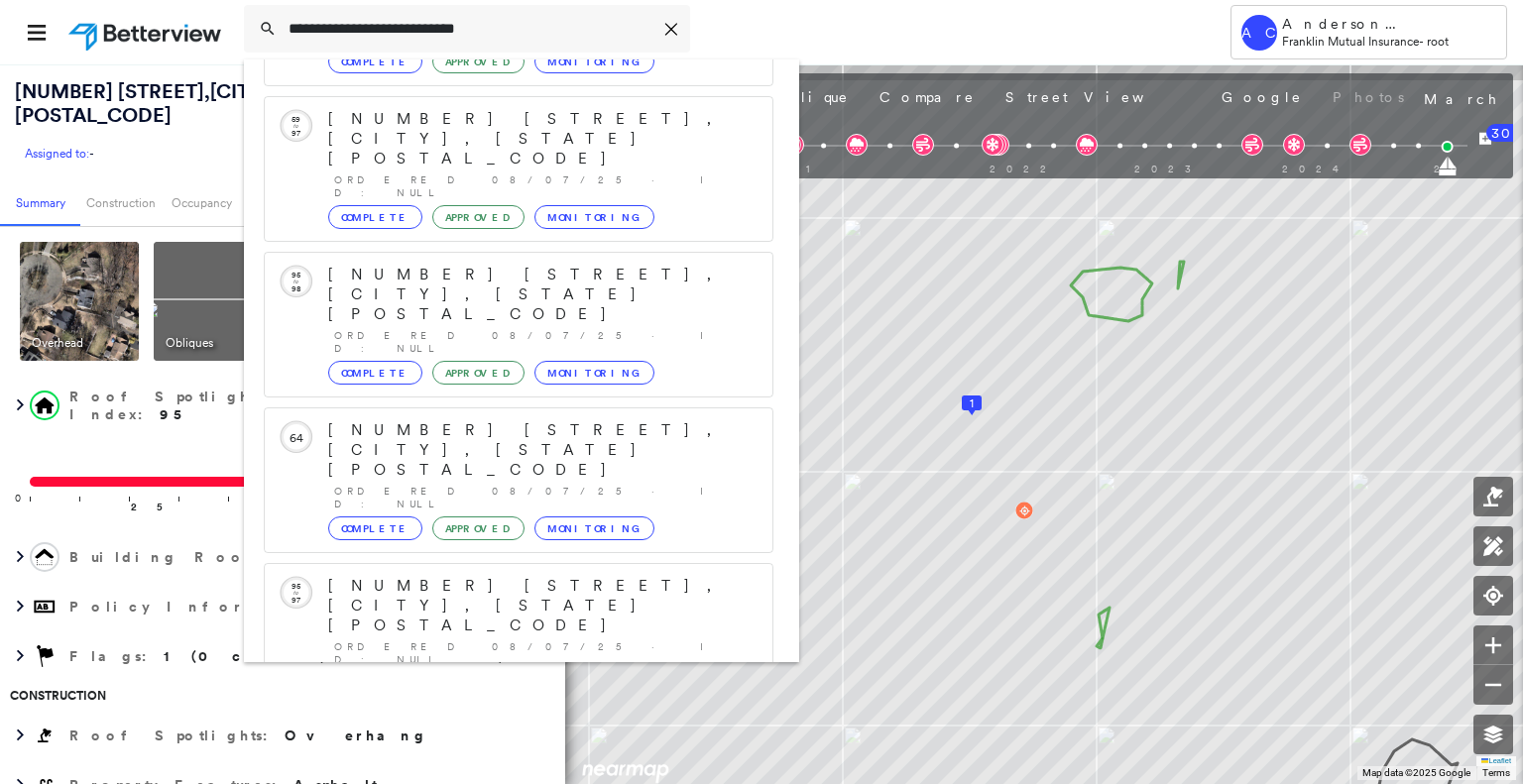 type on "**********" 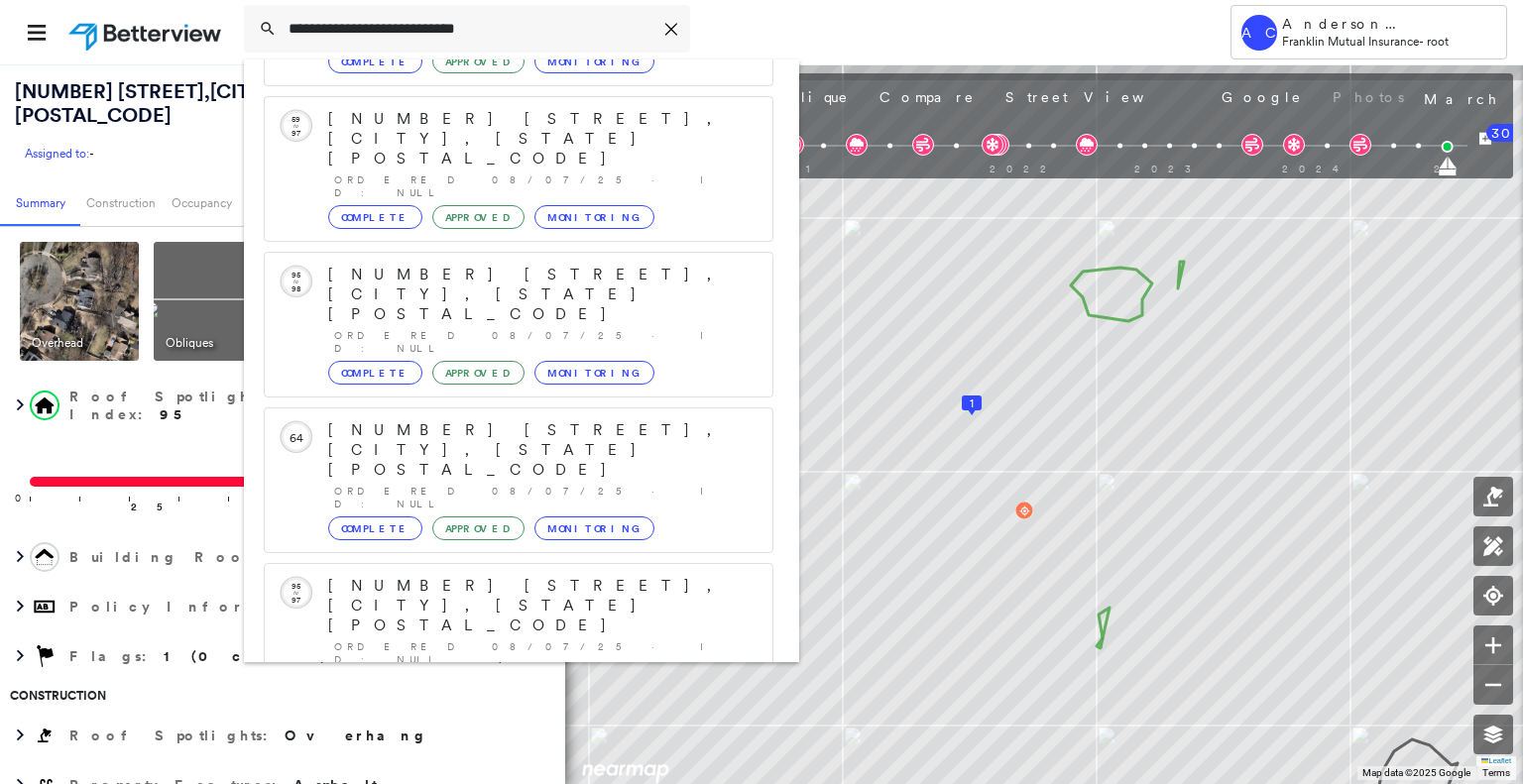 click on "[NUMBER] [STREET], [CITY], [STATE] [POSTAL_CODE]" at bounding box center (497, 895) 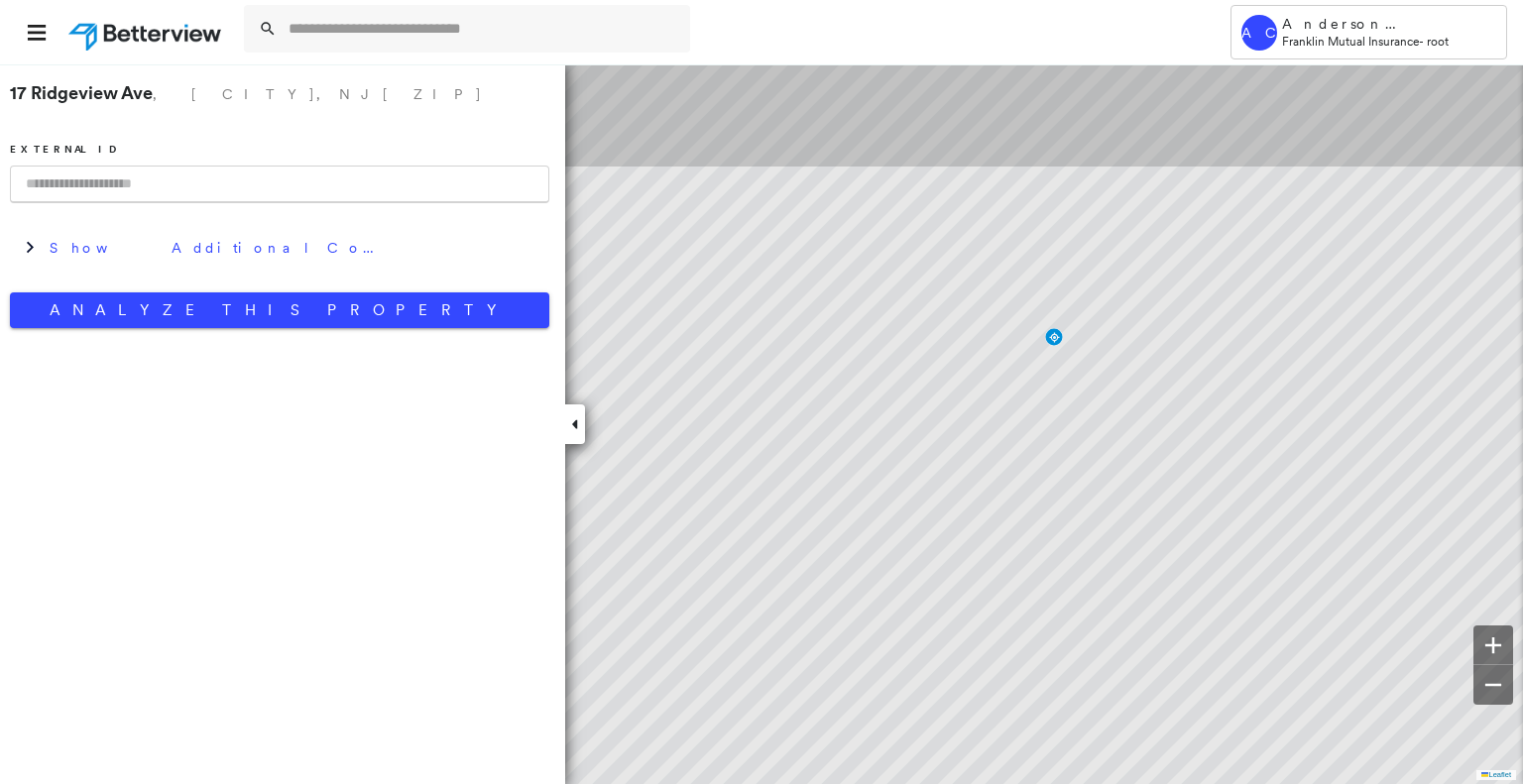 scroll, scrollTop: 0, scrollLeft: 0, axis: both 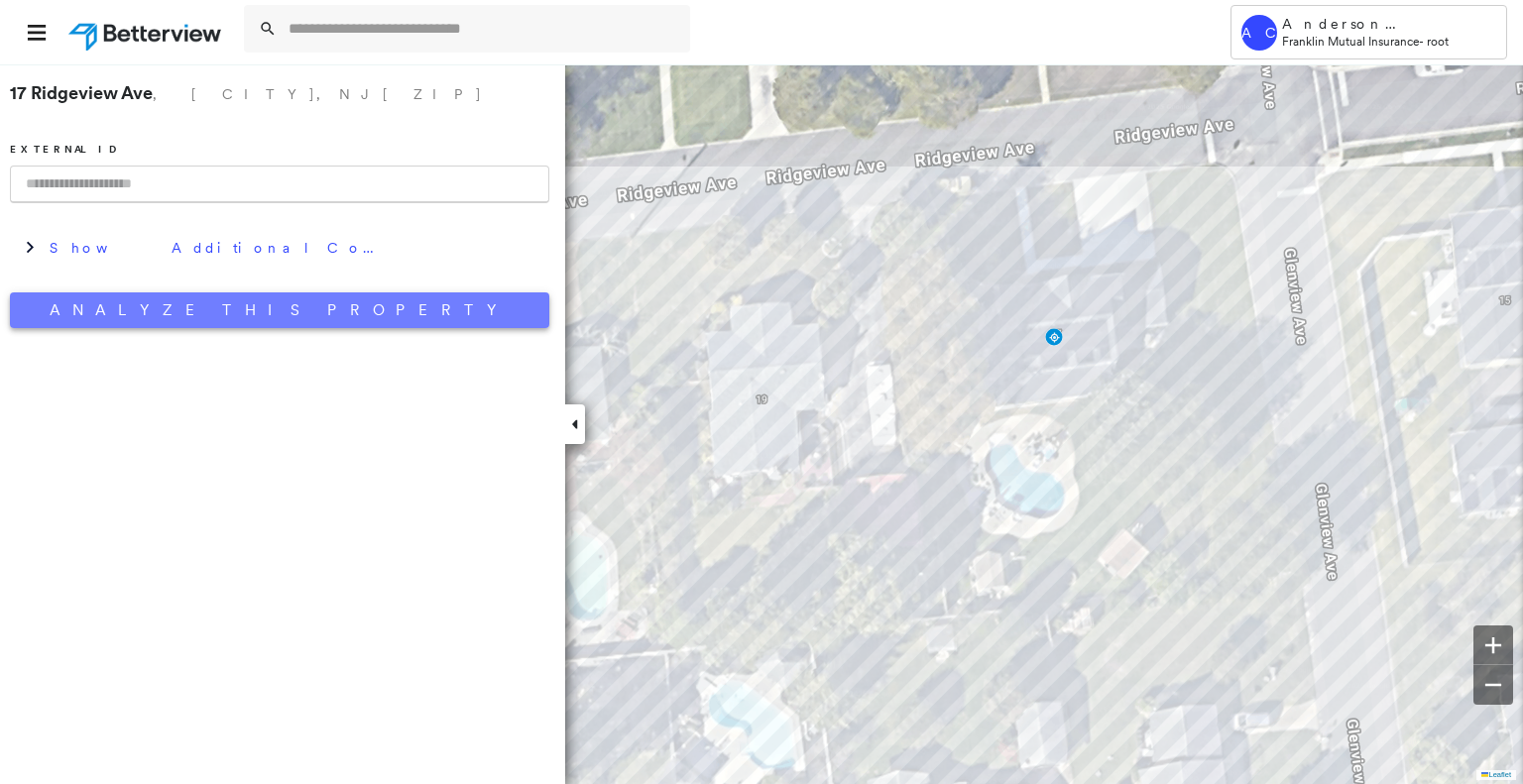 click on "Analyze This Property" at bounding box center (280, 310) 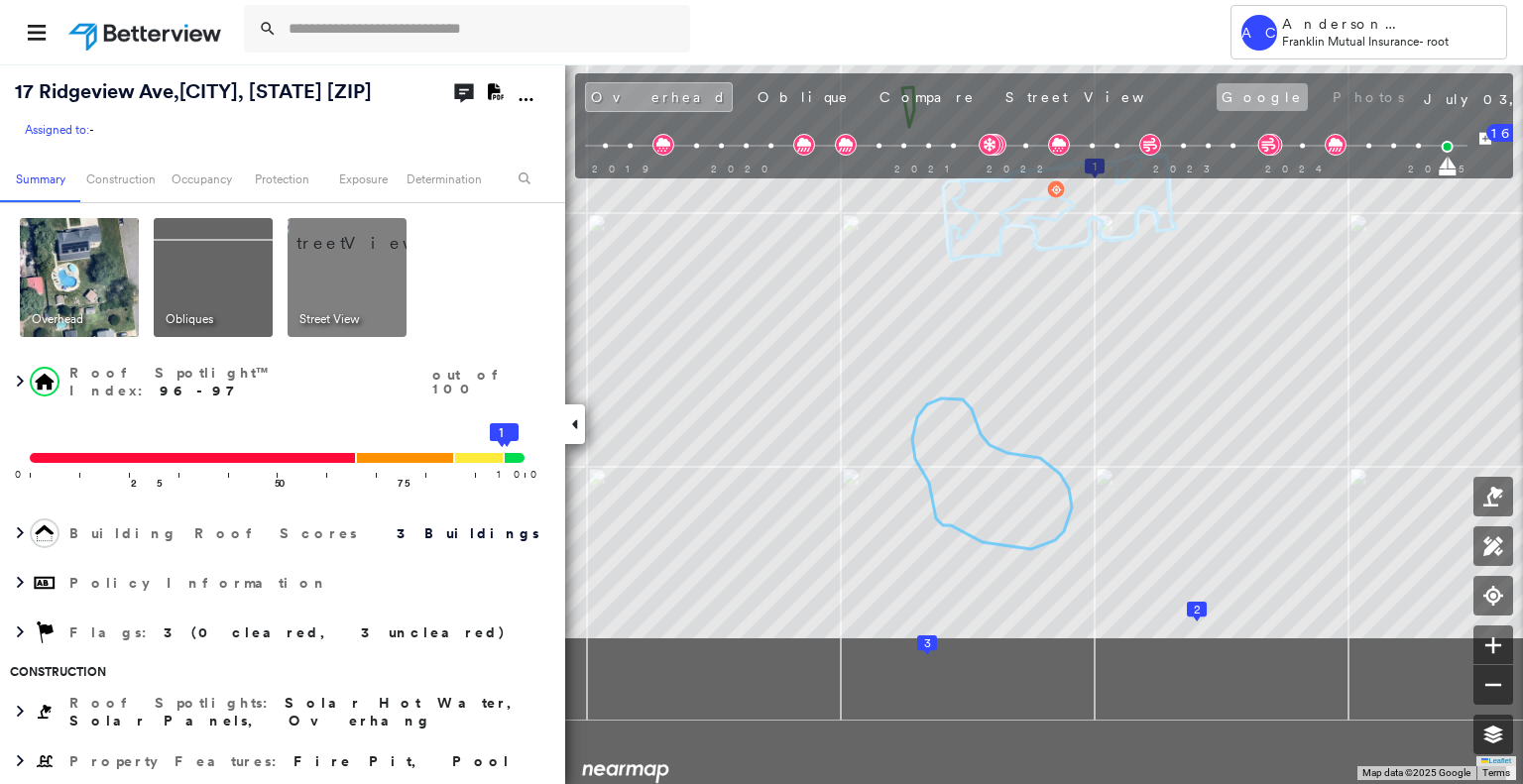 click on "17  Ridgeview Ave ,  Berlin, NJ 08009 Assigned to:  - Assigned to:  - Assigned to:  - Open Comments Download PDF Report Summary Construction Occupancy Protection Exposure Determination Overhead Obliques Street View Roof Spotlight™ Index :  96-97 out of 100 0 100 25 50 75 3 2 1 Building Roof Scores 3 Buildings Policy Information Flags :  3 (0 cleared, 3 uncleared) Construction Roof Spotlights :  Solar Hot Water, Solar Panels, Overhang Property Features :  Fire Pit, Pool Roof Size & Shape :  3 buildings  BuildZoom - Building Permit Data and Analysis Occupancy Place Detail Protection Exposure FEMA Risk Index Wind Additional Perils Tree Fall Risk:  Present   Determination Flags :  3 (0 cleared, 3 uncleared) Uncleared Flags (3) Cleared Flags  (0) SOLR Solar Panels Flagged 08/07/25 Clear LOW Low Priority Flagged 08/07/25 Clear Pool Flagged 08/07/25 Clear Action Taken New Entry History Quote/New Business Terms & Conditions Added ACV Endorsement Added Cosmetic Endorsement Inspection/Loss Control General Save Save" at bounding box center [762, 423] 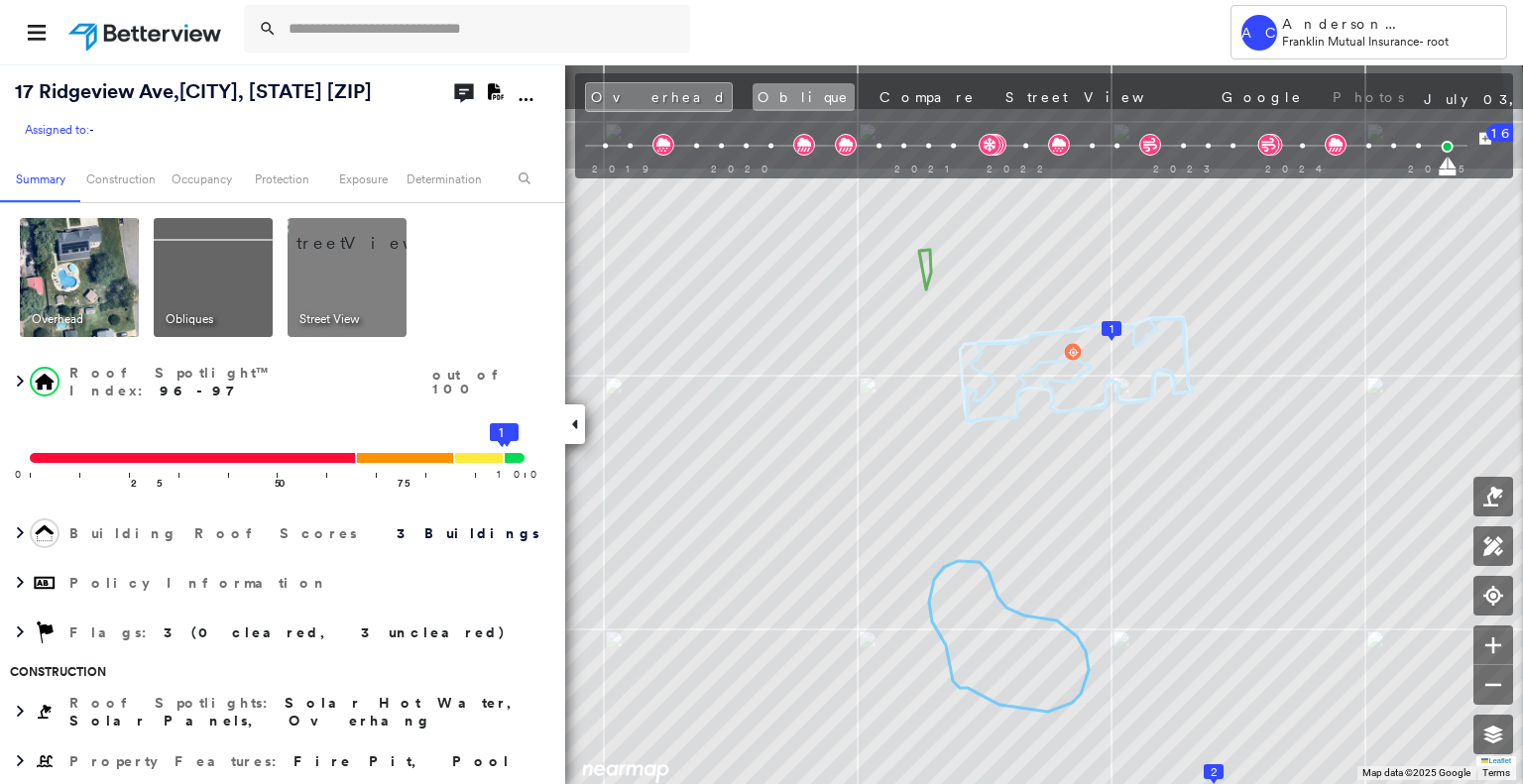 click on "Oblique" at bounding box center (803, 97) 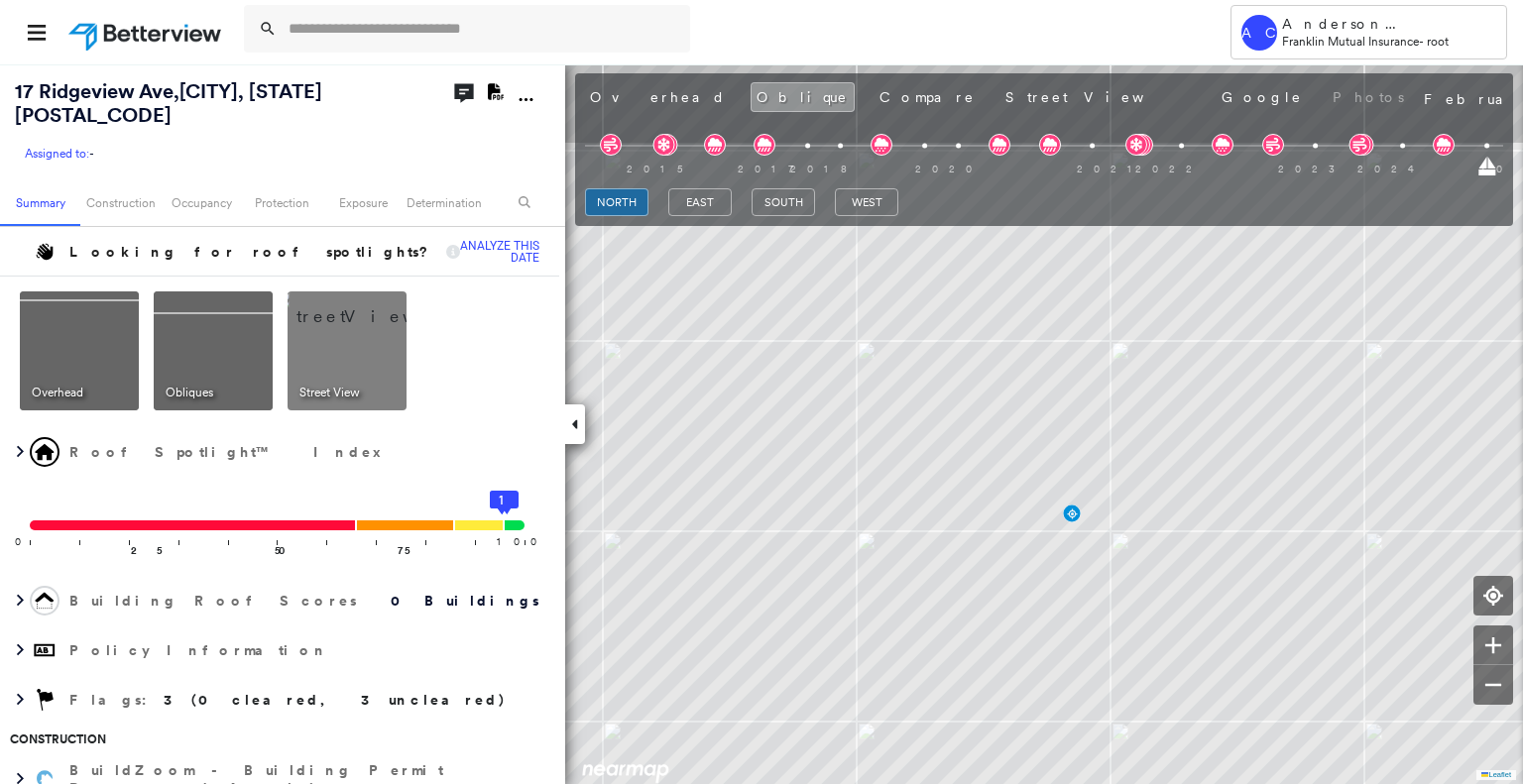 scroll, scrollTop: 0, scrollLeft: 0, axis: both 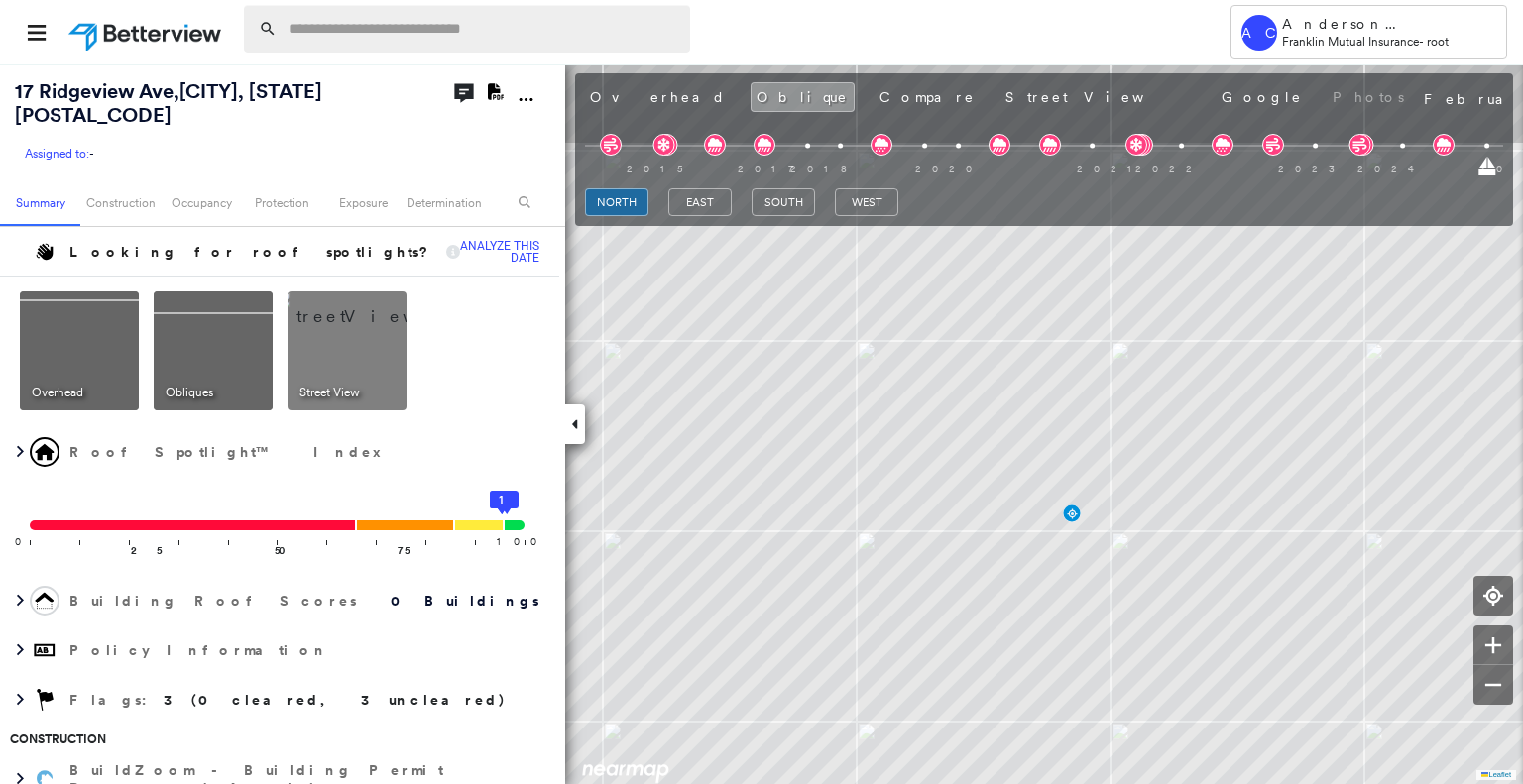 click at bounding box center (483, 29) 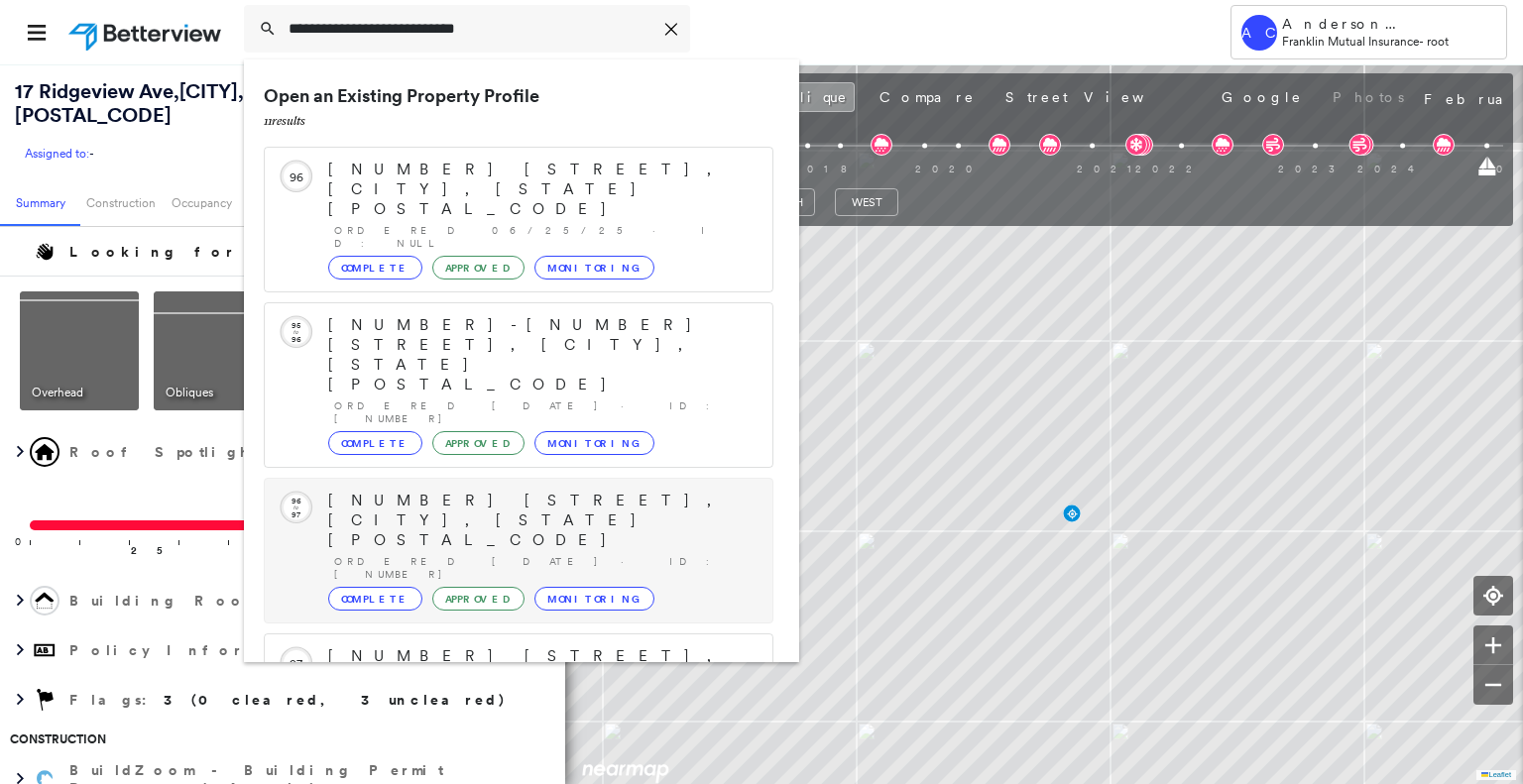 scroll, scrollTop: 206, scrollLeft: 0, axis: vertical 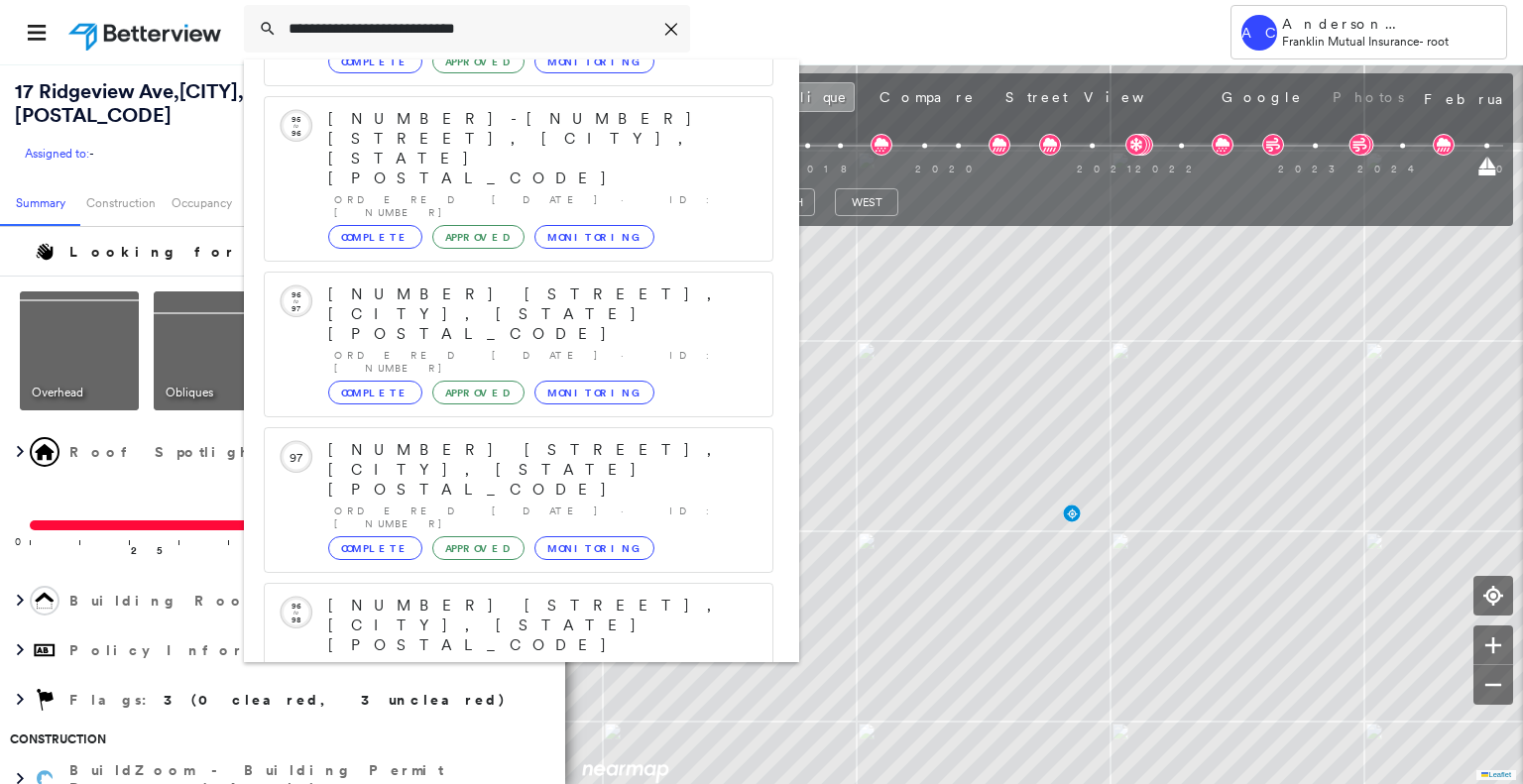 type on "**********" 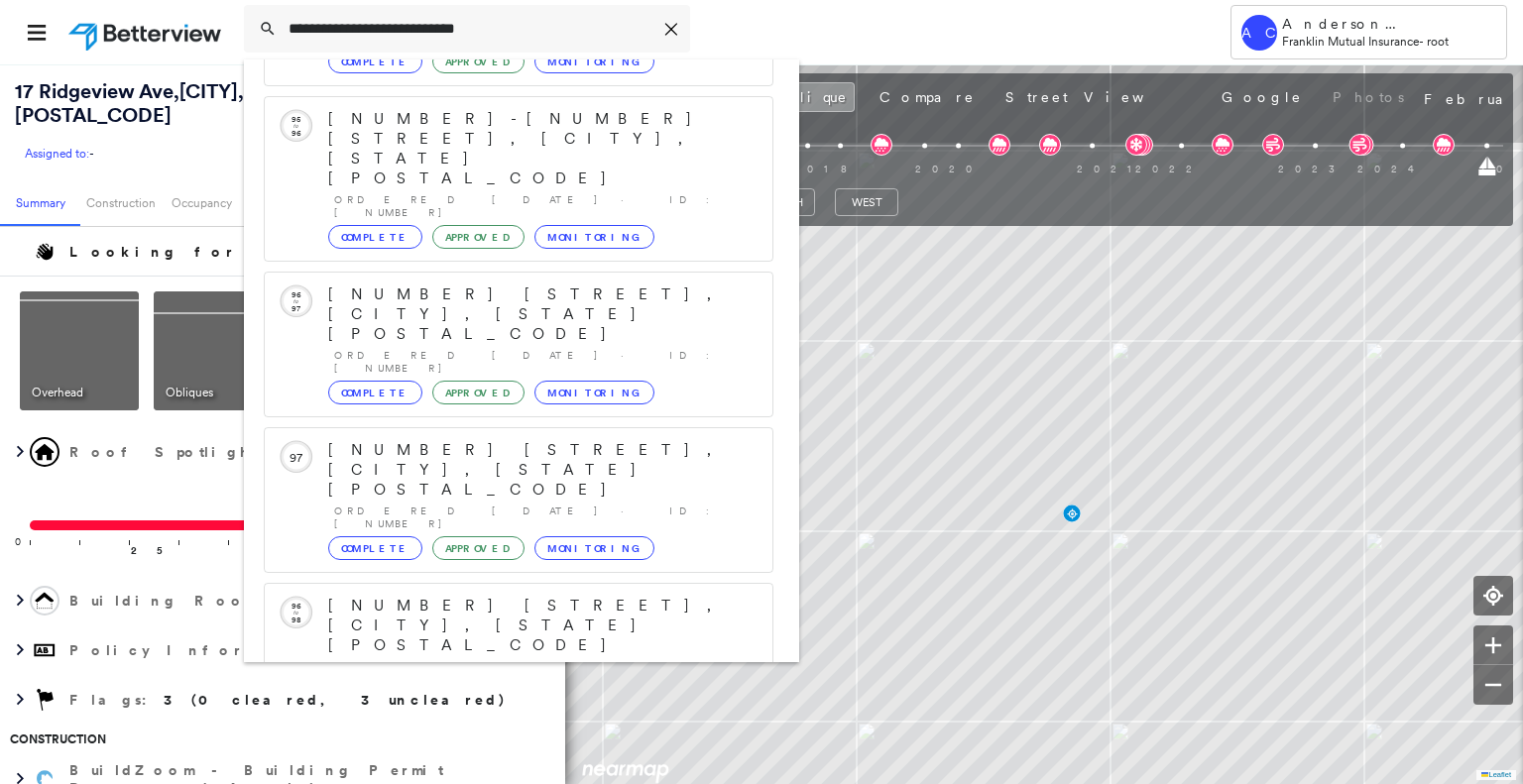click on "768 May Ave, Perth Amboy, NJ 08861 Group Created with Sketch." at bounding box center [519, 915] 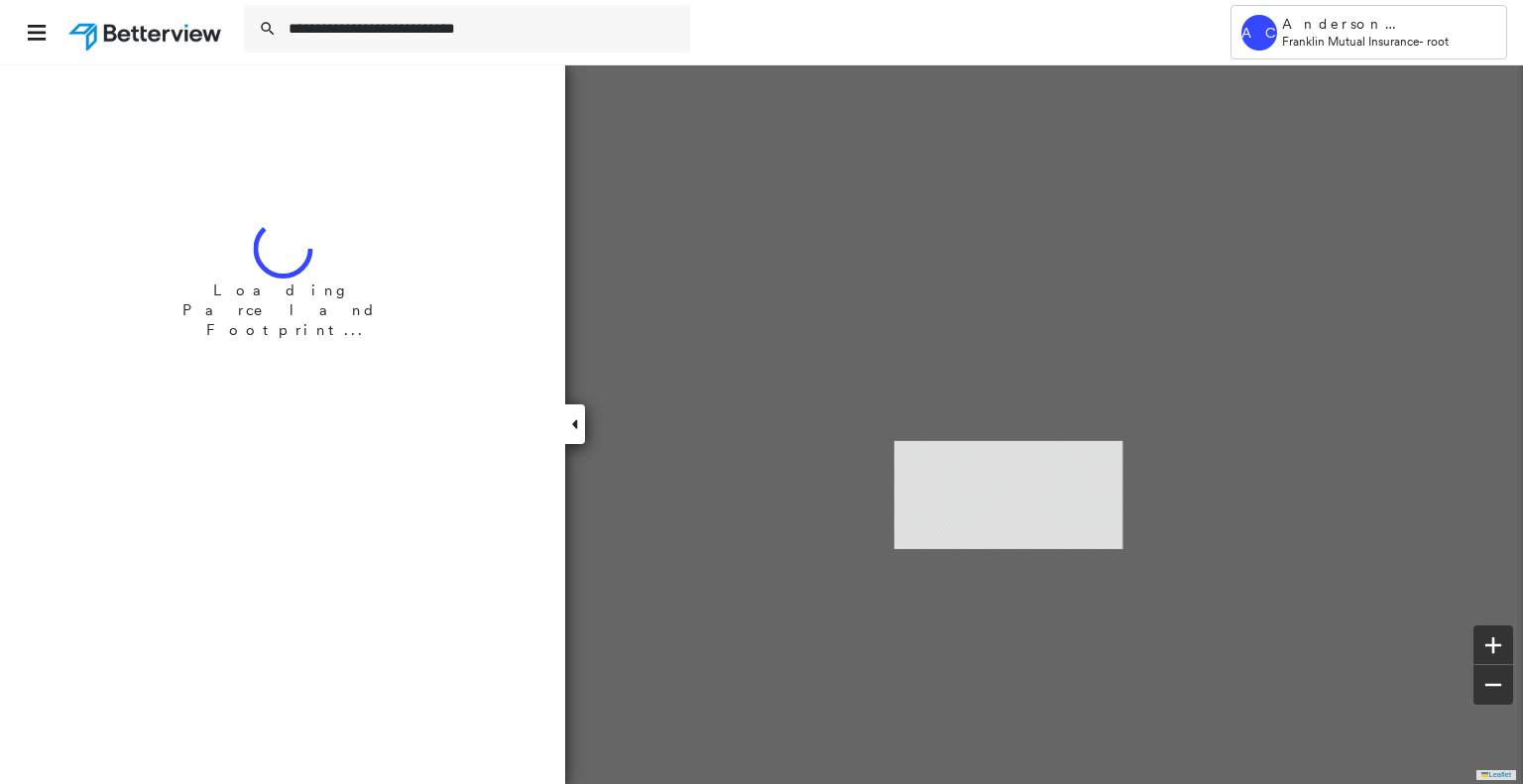 type 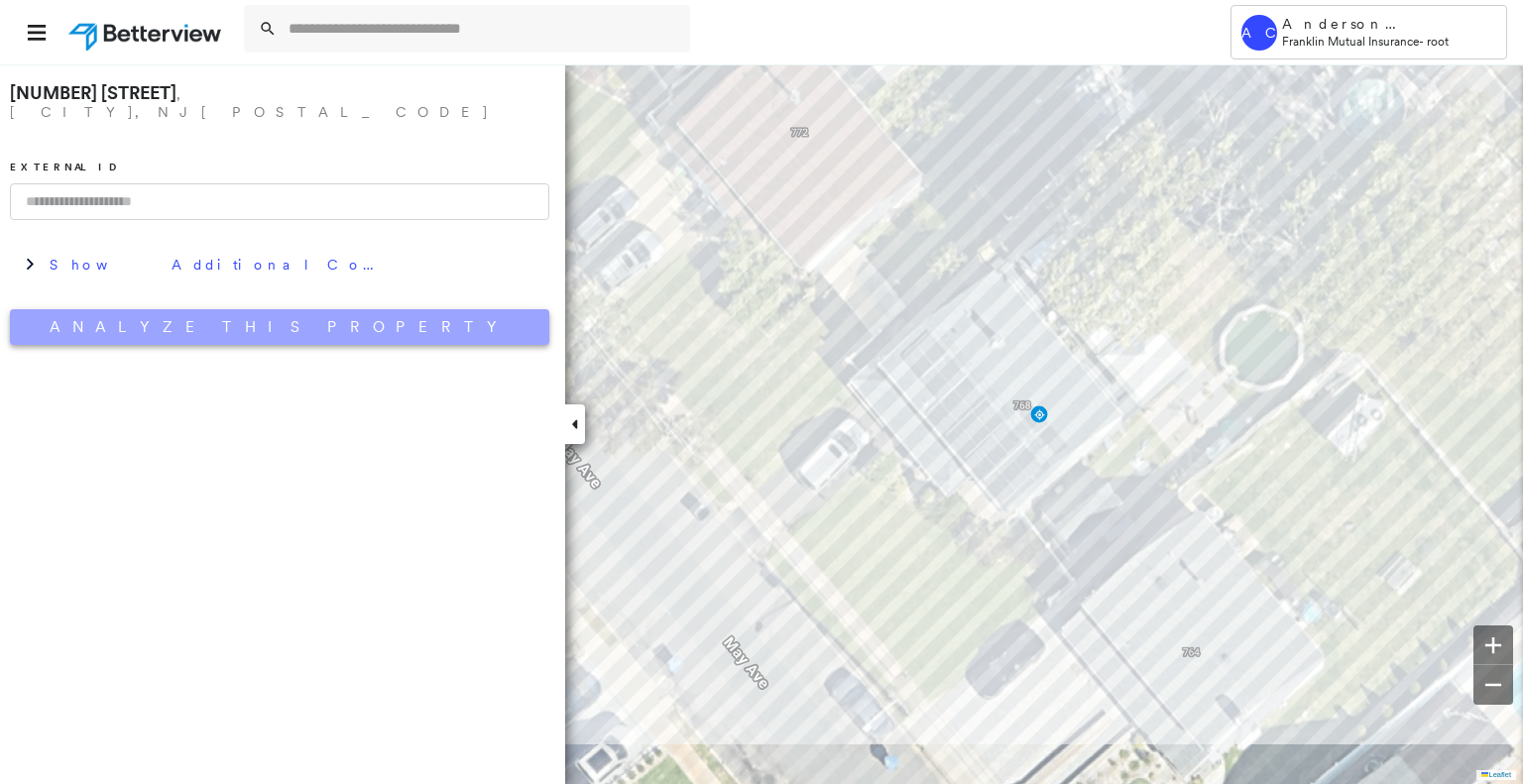 click on "Analyze This Property" at bounding box center (280, 327) 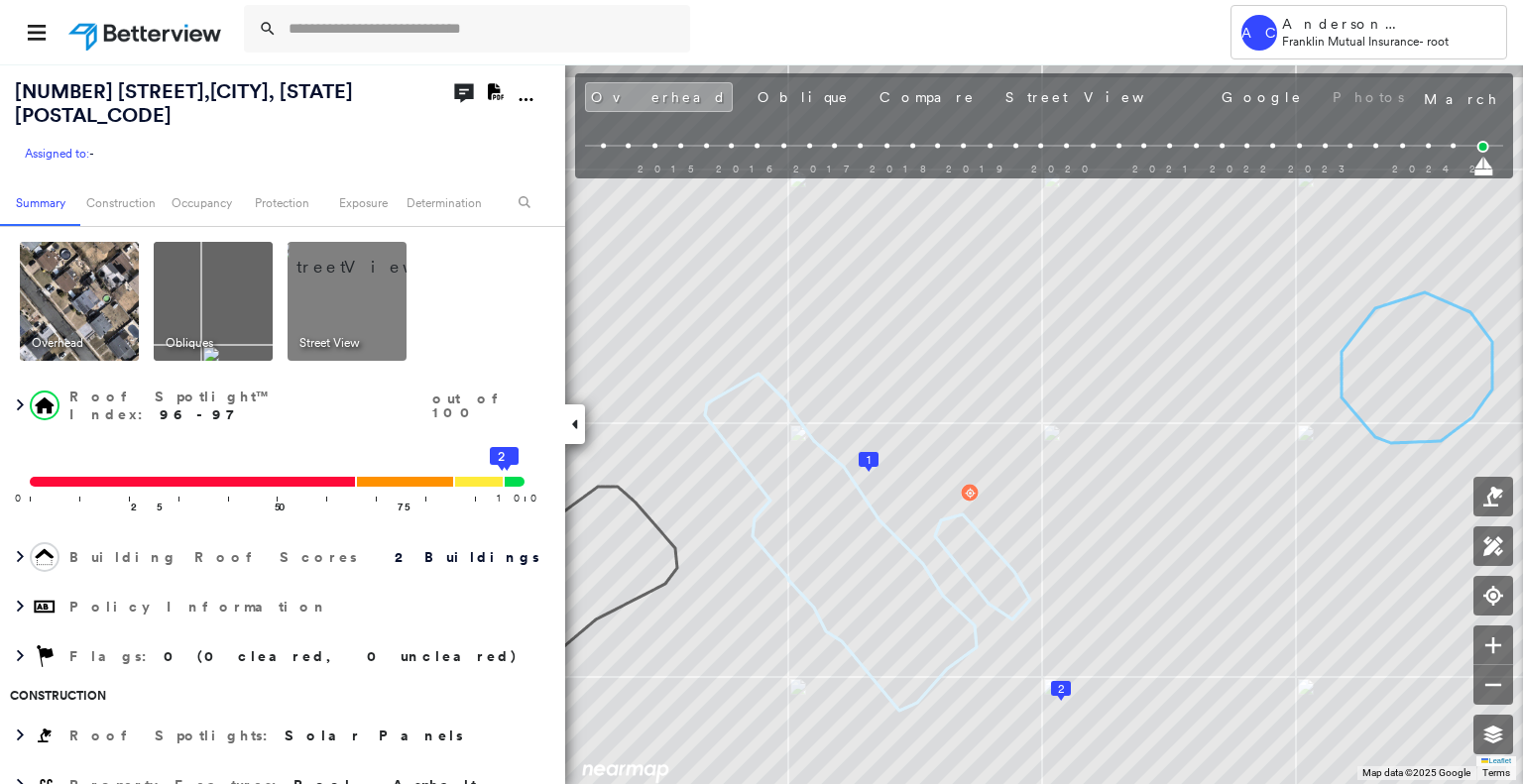 scroll, scrollTop: 0, scrollLeft: 0, axis: both 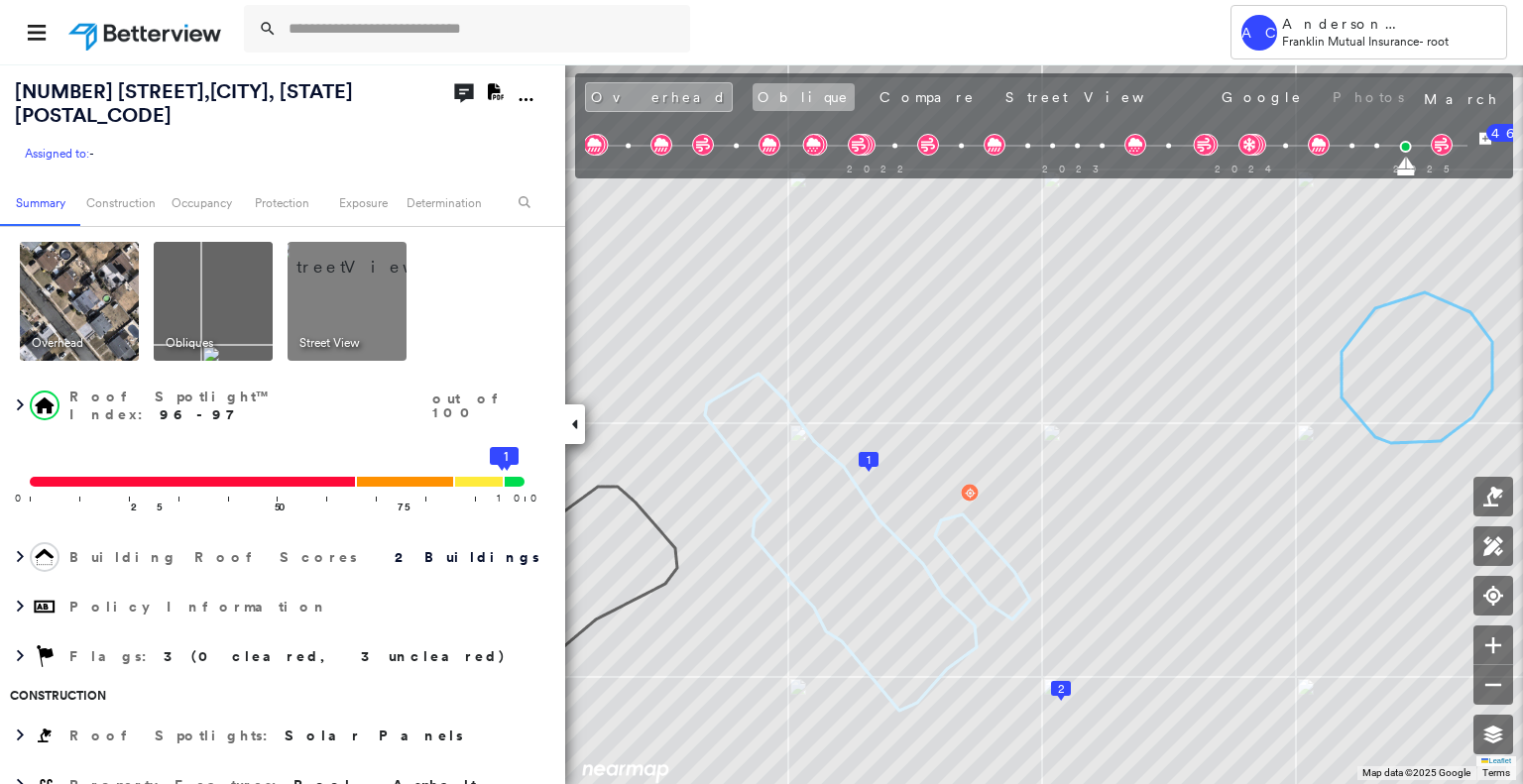 click on "Oblique" at bounding box center (803, 97) 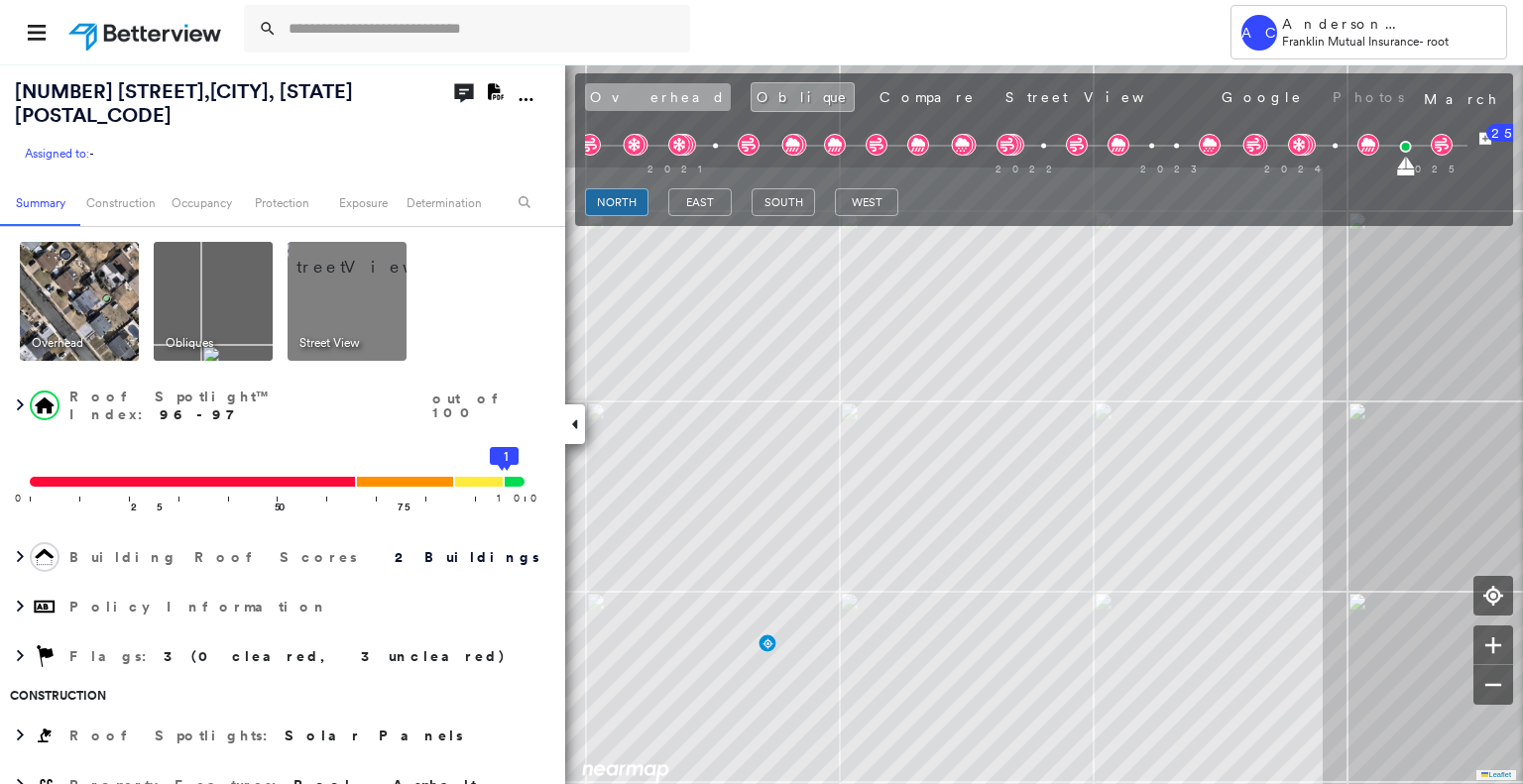click on "Overhead" at bounding box center (657, 97) 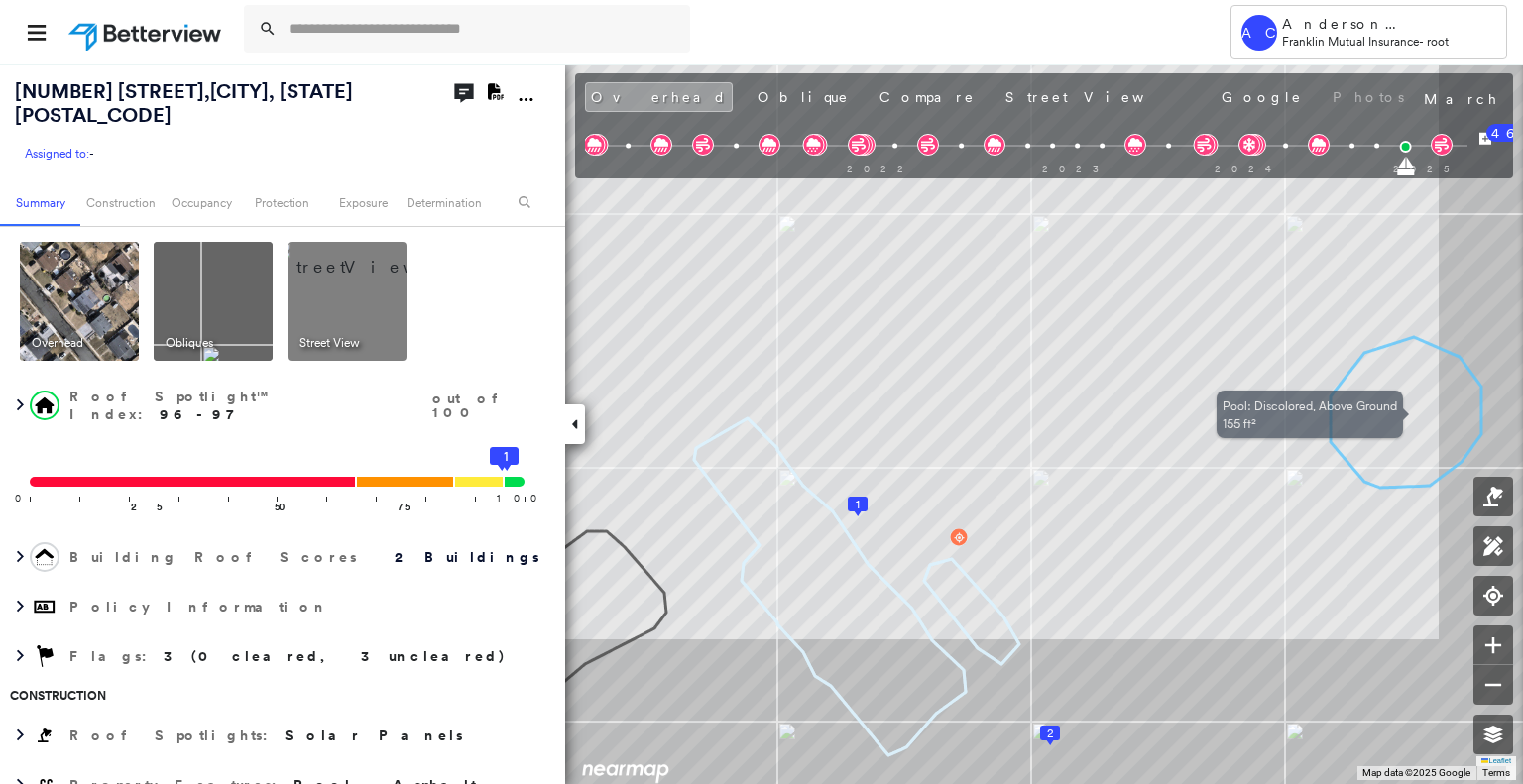 scroll, scrollTop: 0, scrollLeft: 0, axis: both 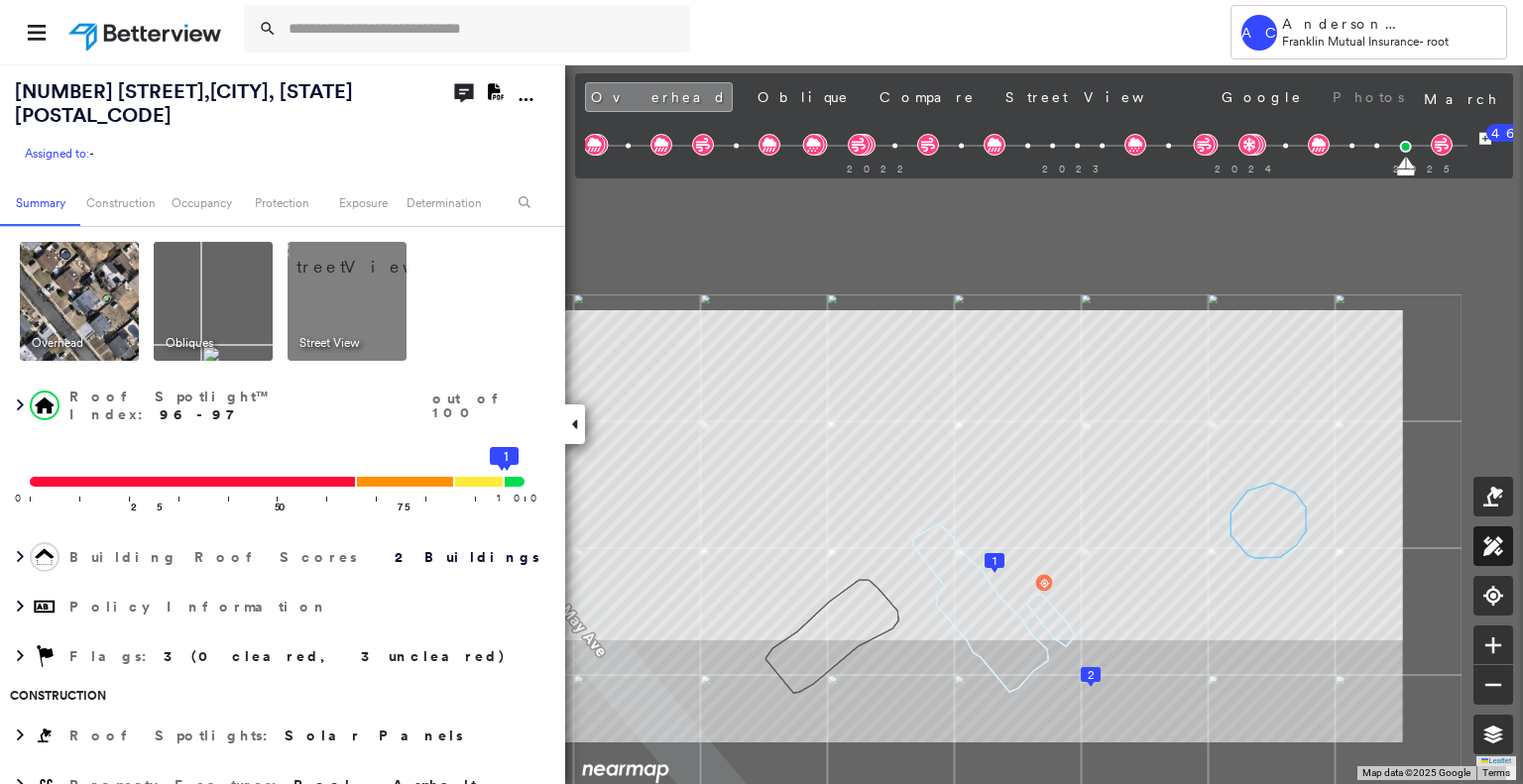 click at bounding box center (1493, 546) 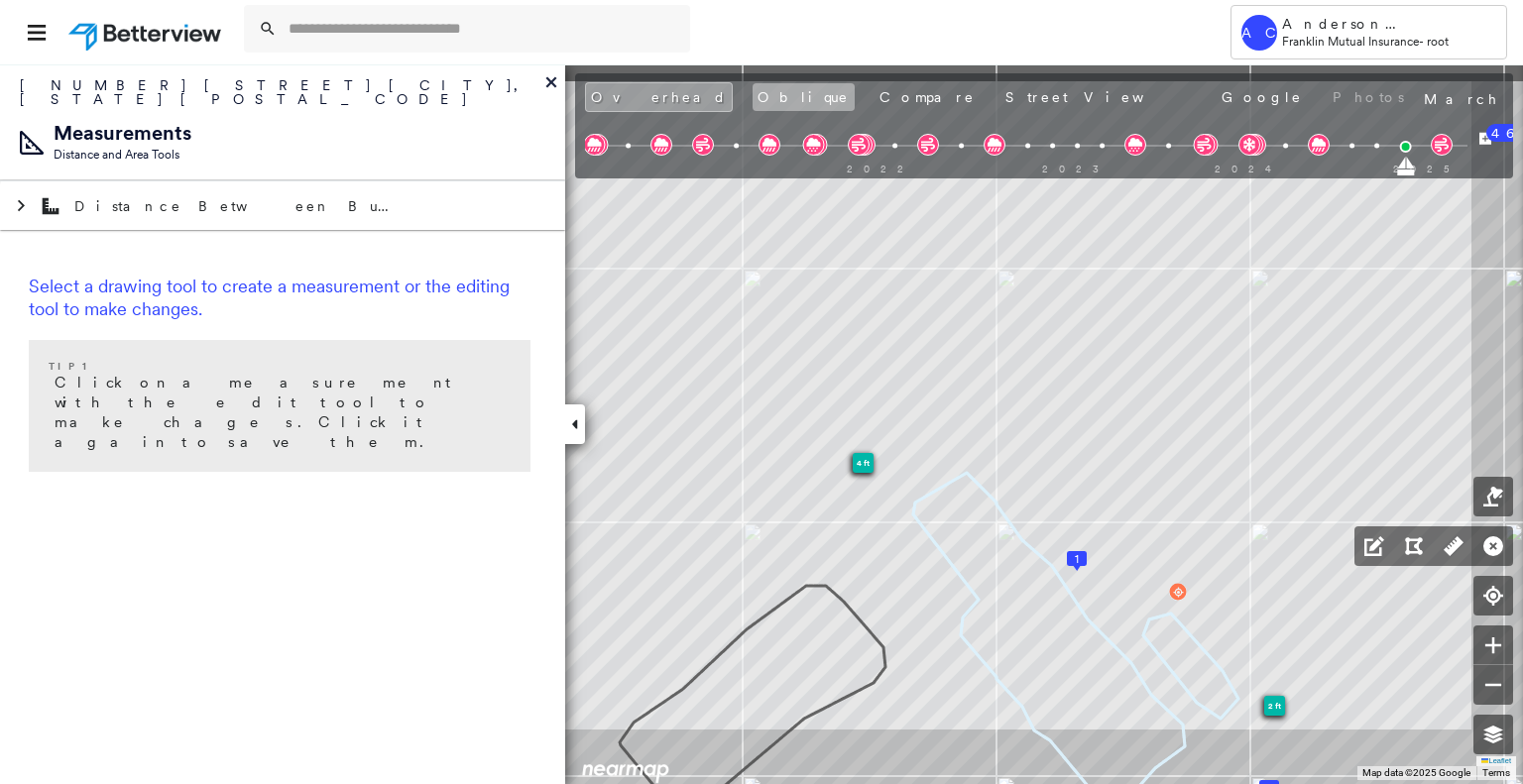 click on "Oblique" at bounding box center [803, 97] 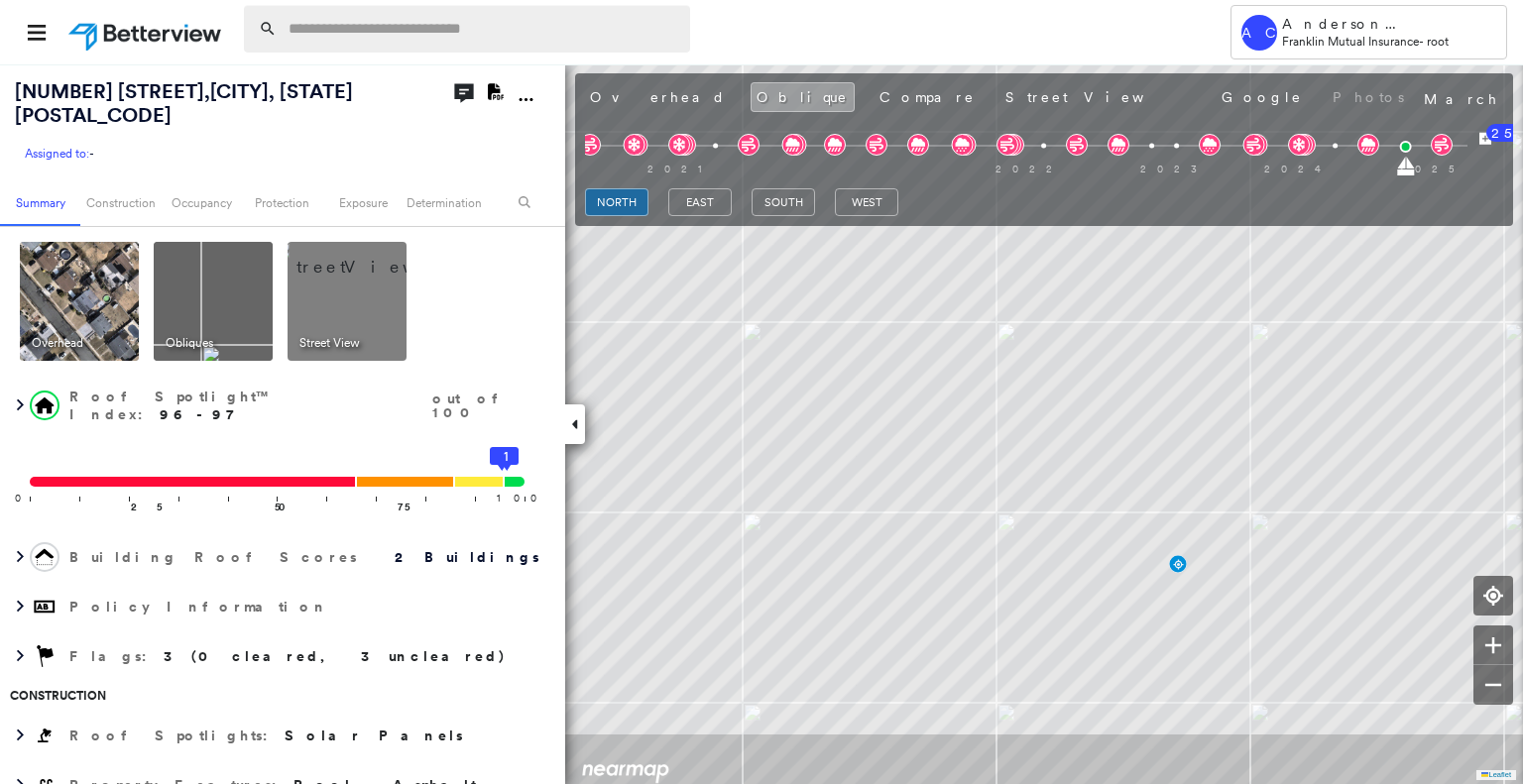 click on "Overhead" at bounding box center (657, 97) 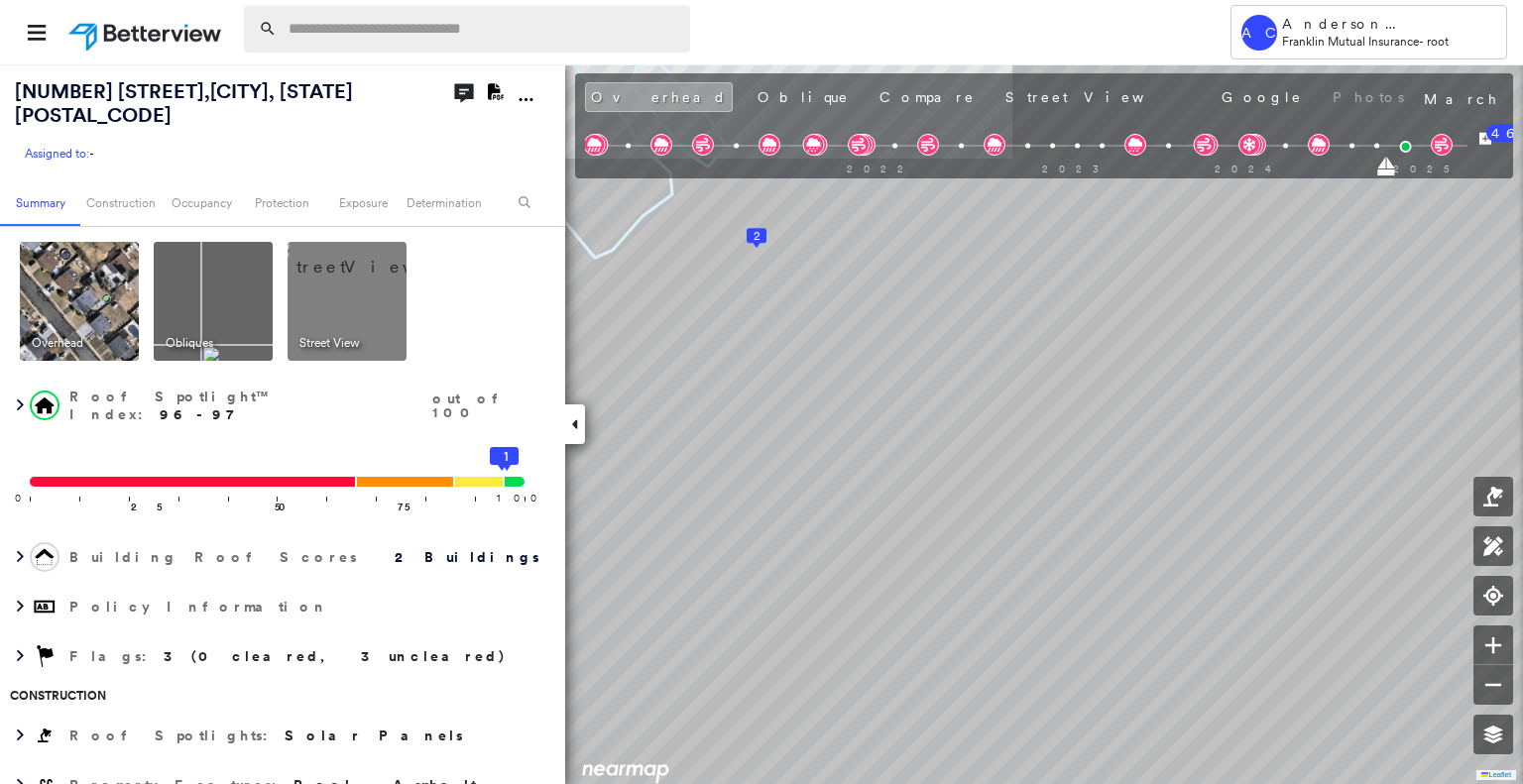 scroll, scrollTop: 0, scrollLeft: 0, axis: both 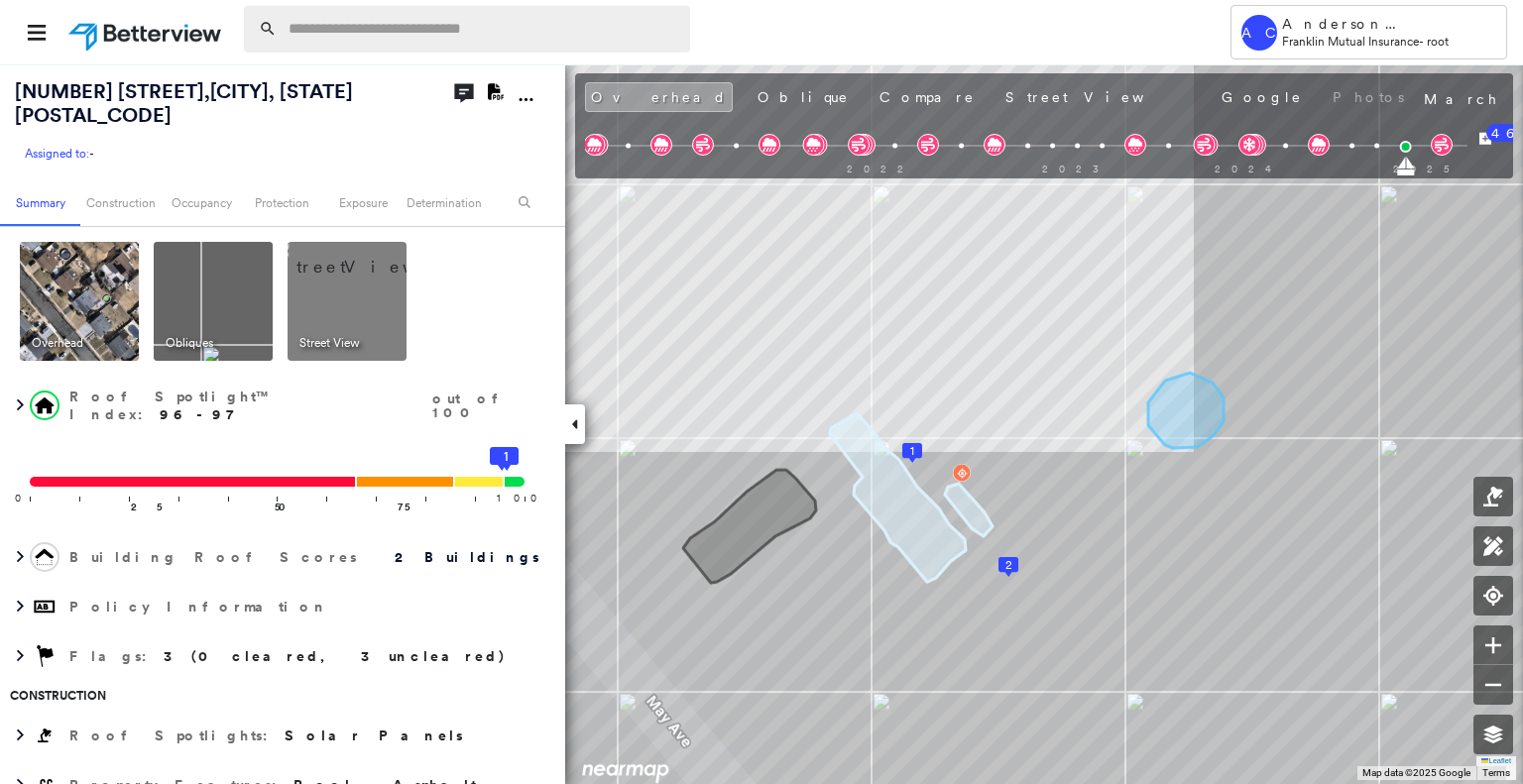 click at bounding box center [483, 29] 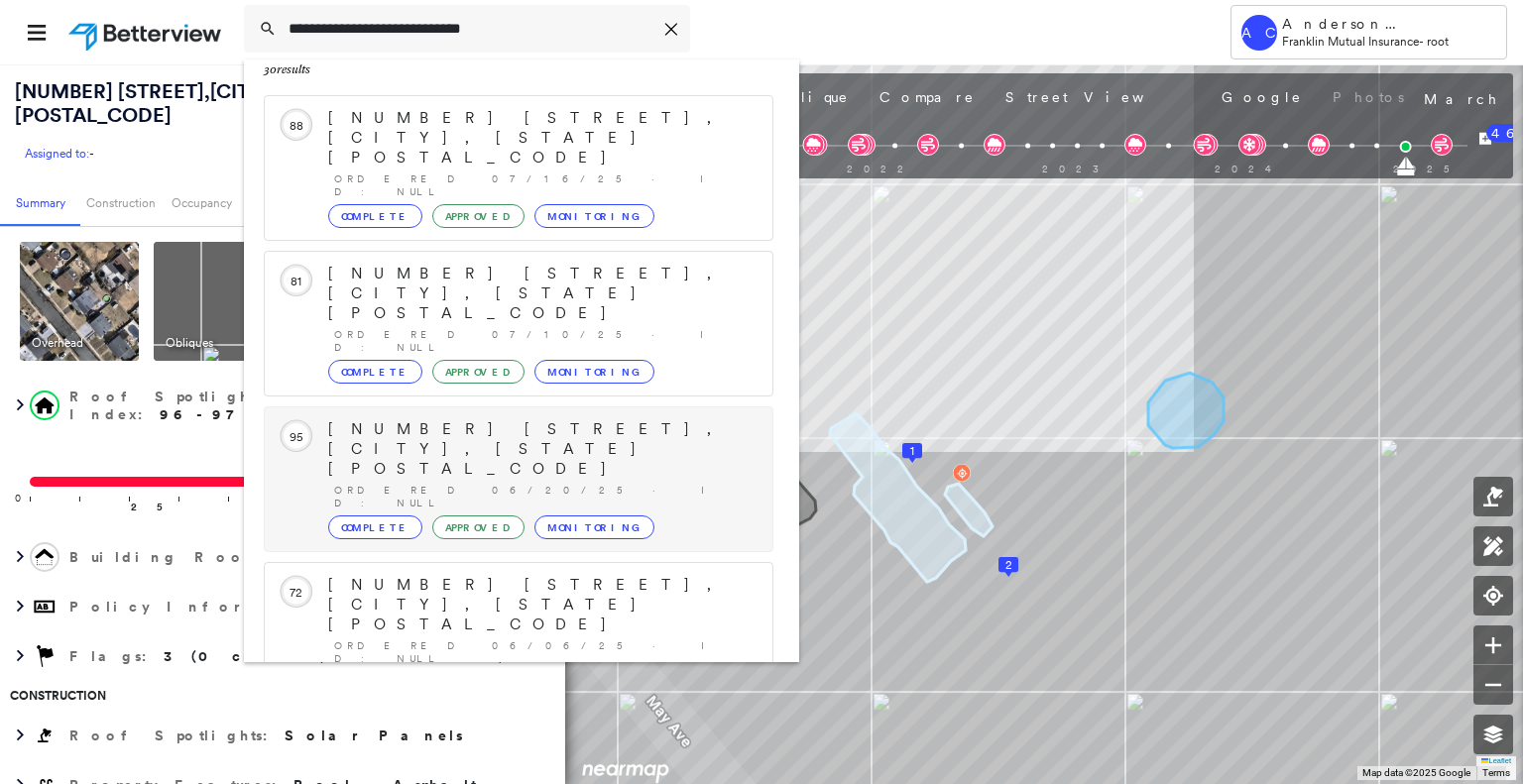 scroll, scrollTop: 206, scrollLeft: 0, axis: vertical 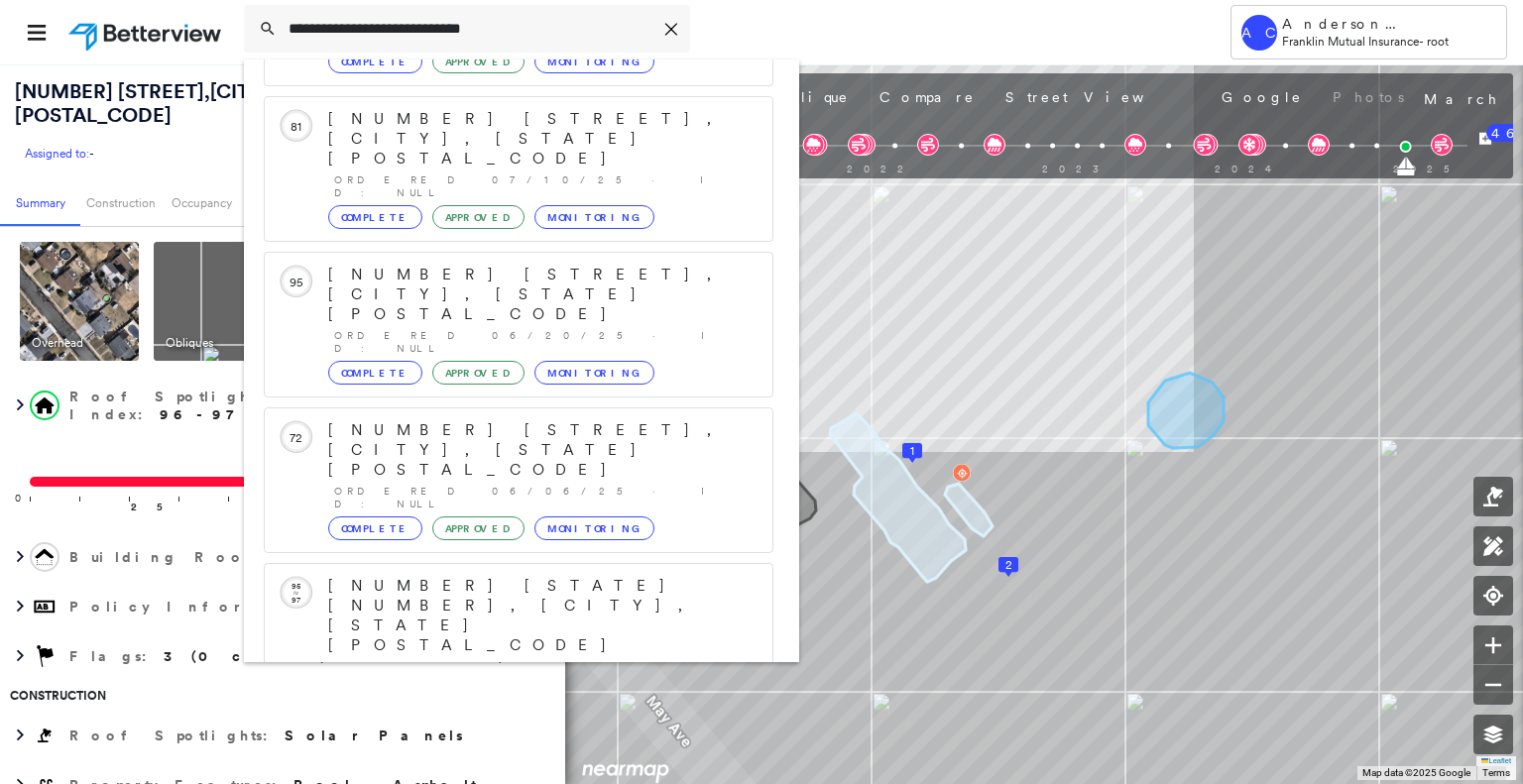 type on "**********" 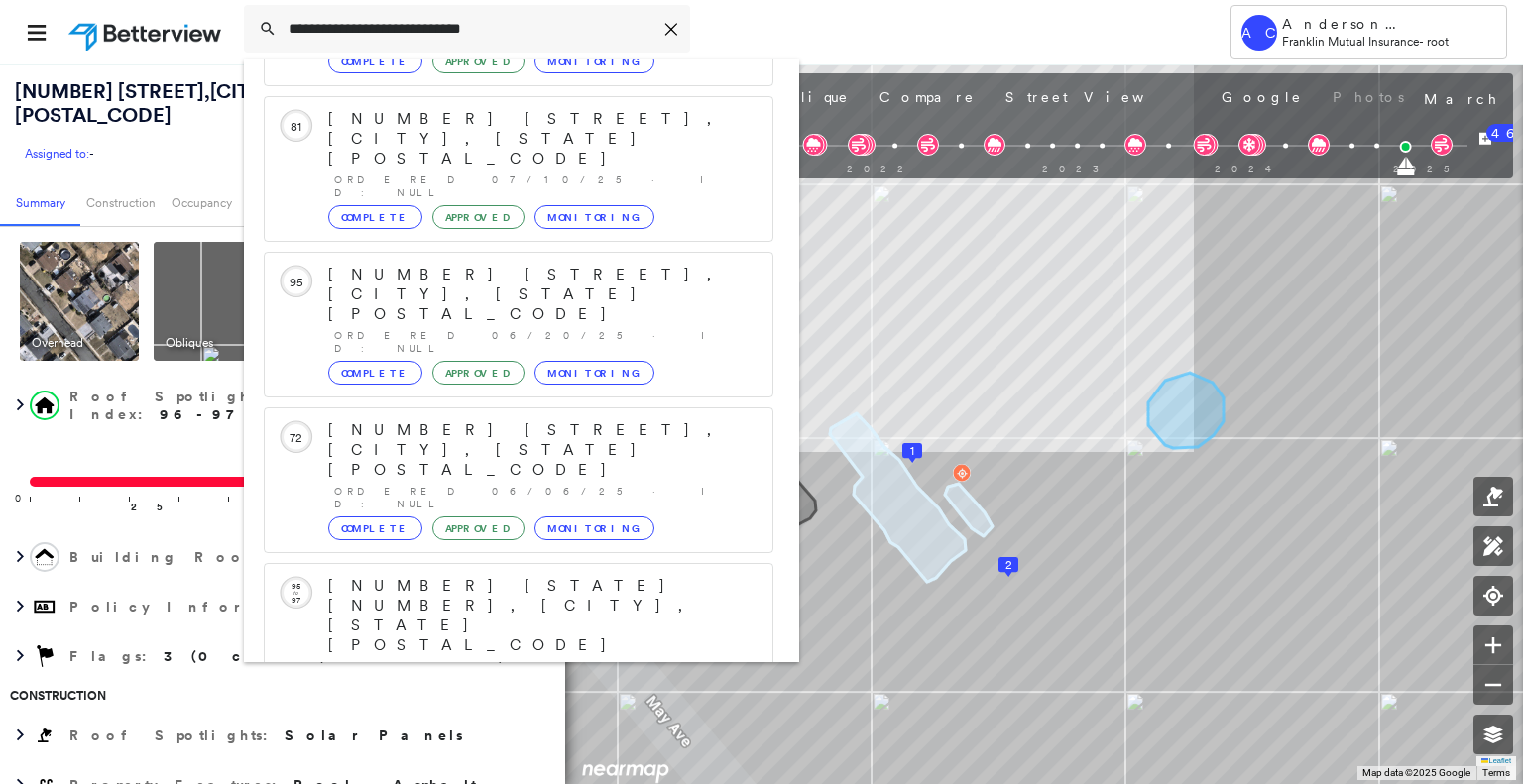 click on "167 Bogert Rd, River Edge, NJ 07661" at bounding box center [497, 915] 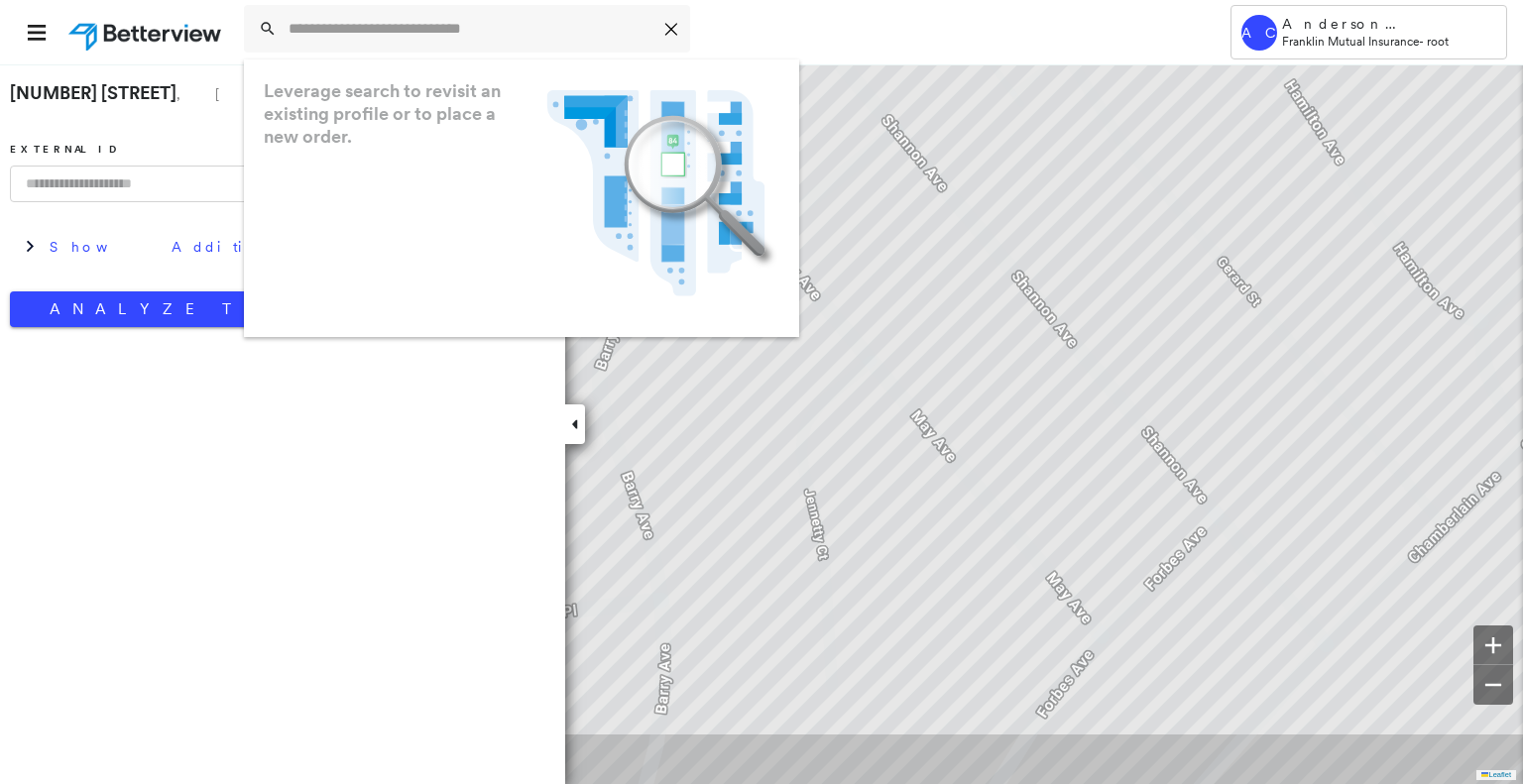 scroll, scrollTop: 0, scrollLeft: 0, axis: both 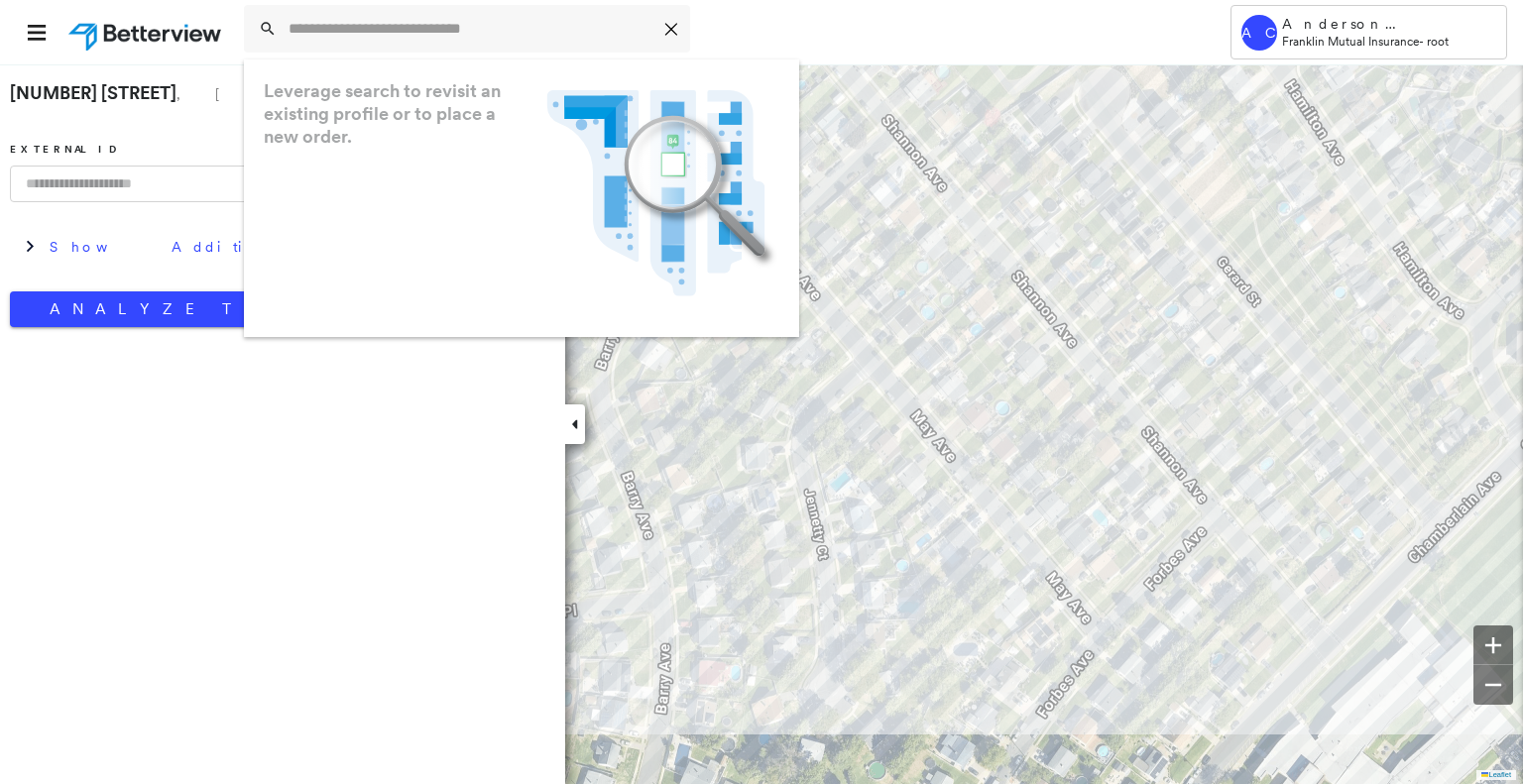 click on "167  Bogert Rd , River Edge,  NJ  07661 External ID   Show Additional Company Data Analyze This Property" at bounding box center (283, 423) 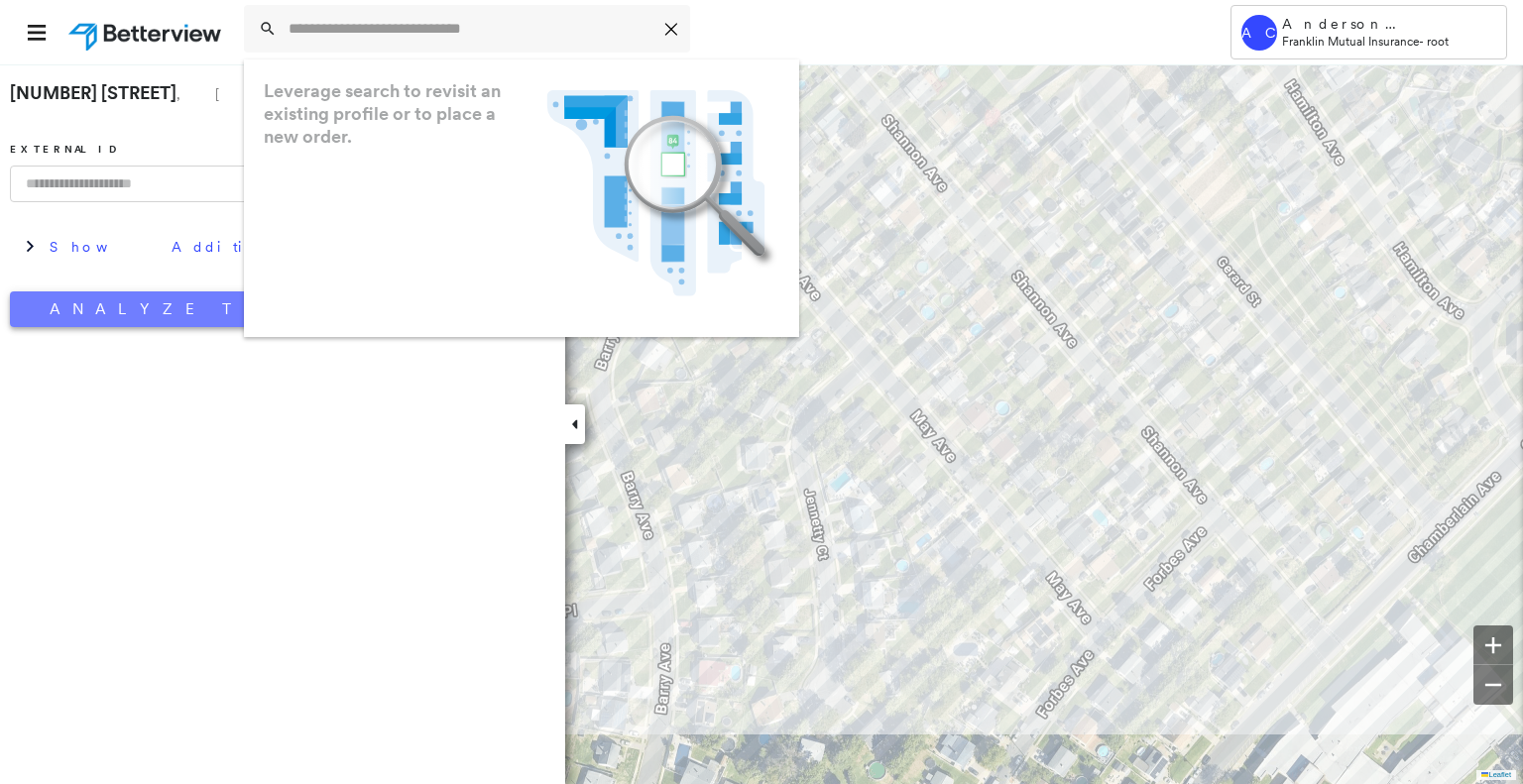 click on "Analyze This Property" at bounding box center (280, 309) 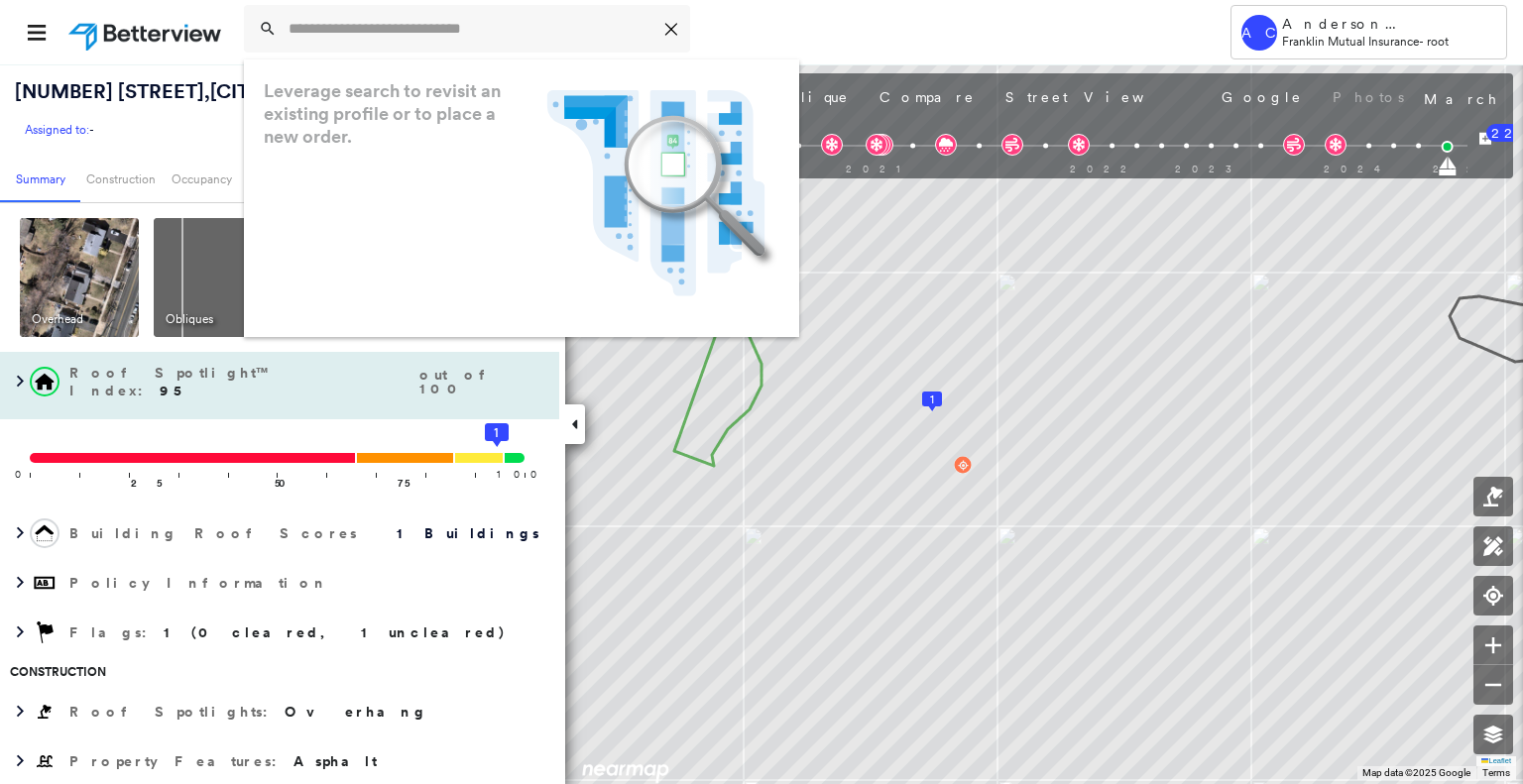 click on "Icon_Closemodal Leverage search to revisit an existing profile or to place a new order. .landscape-no-results-icon_svg__cls-3{fill:#5bafe7}.landscape-no-results-icon_svg__cls-4{fill:#90c5ee}.landscape-no-results-icon_svg__cls-12{fill:#33a4e3}.landscape-no-results-icon_svg__cls-13{fill:#fff}.landscape-no-results-icon_svg__cls-15{opacity:.3;mix-blend-mode:multiply}.landscape-no-results-icon_svg__cls-17{fill:#00a74f}" at bounding box center [709, 32] 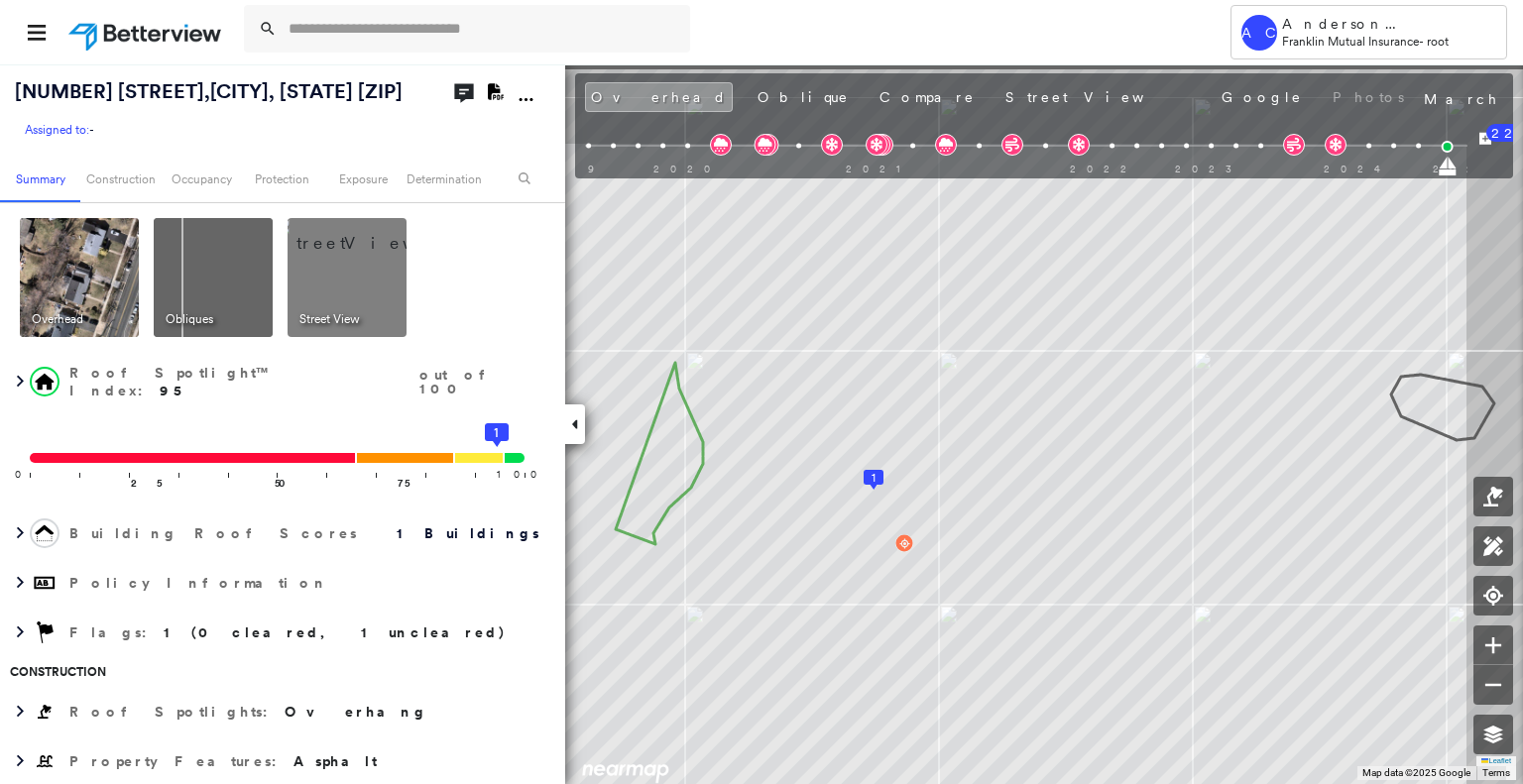 click on "Street View" at bounding box center [1099, 97] 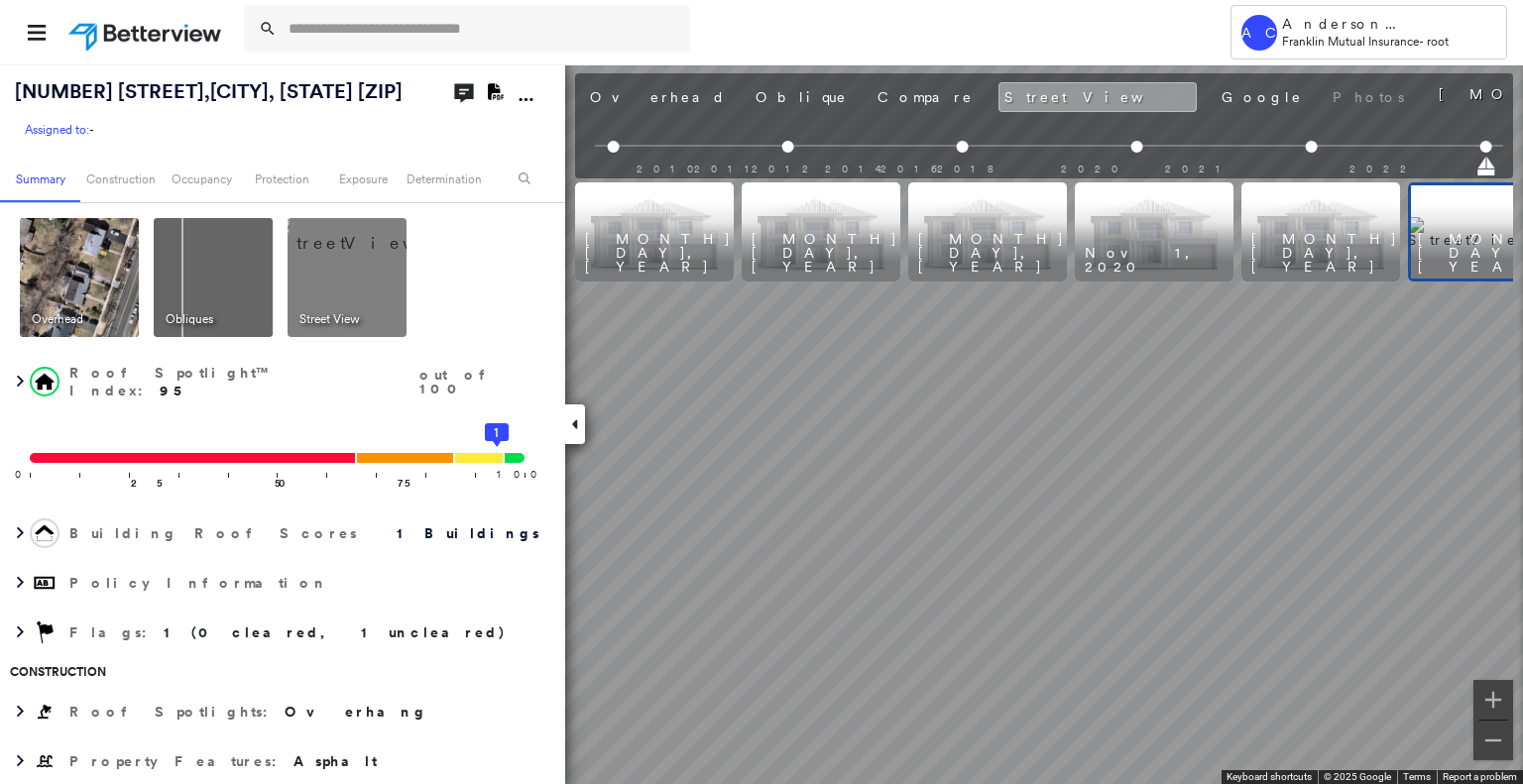 scroll, scrollTop: 0, scrollLeft: 60, axis: horizontal 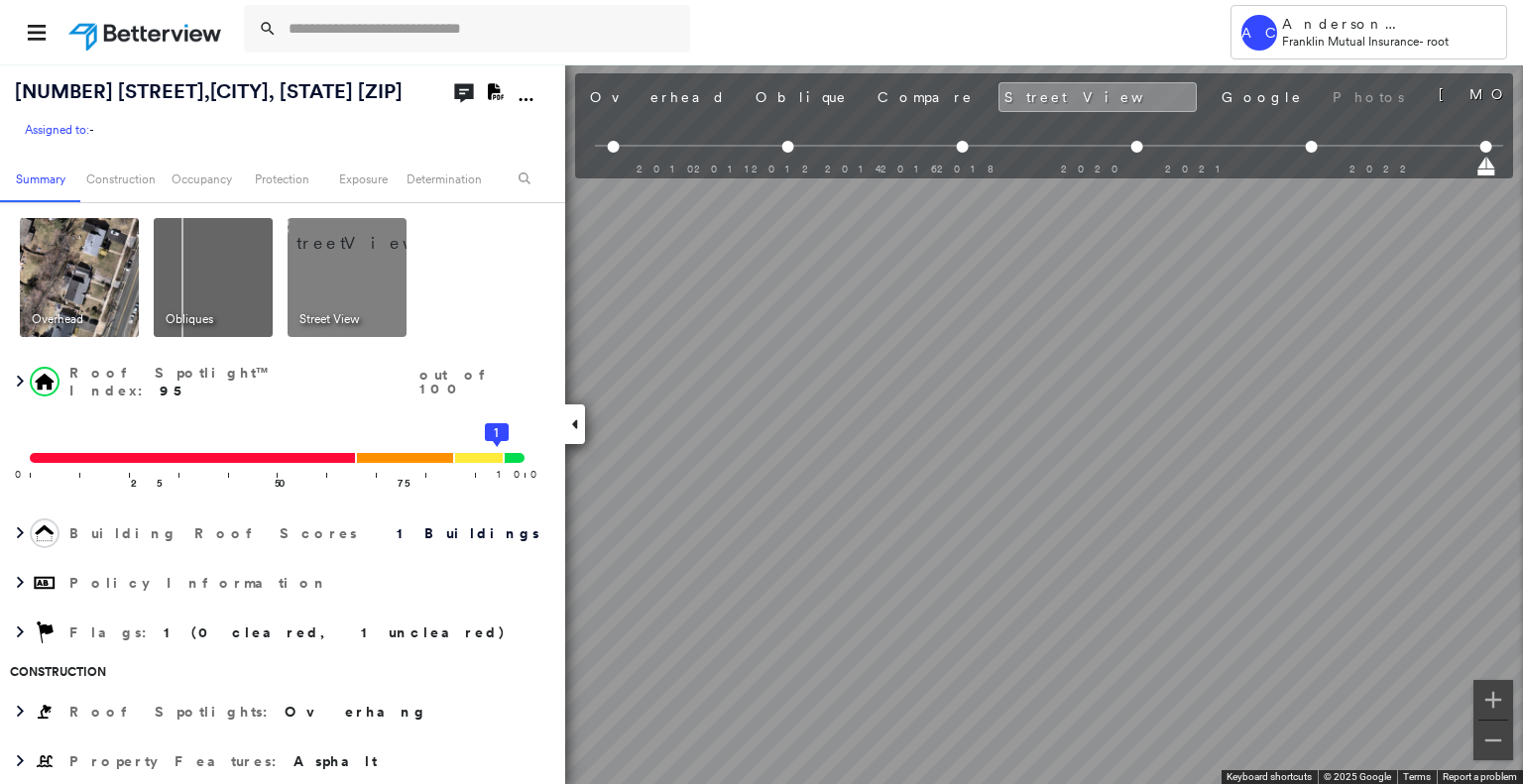 click on "167  Bogert Rd ,  River Edge, NJ 07661" at bounding box center (208, 91) 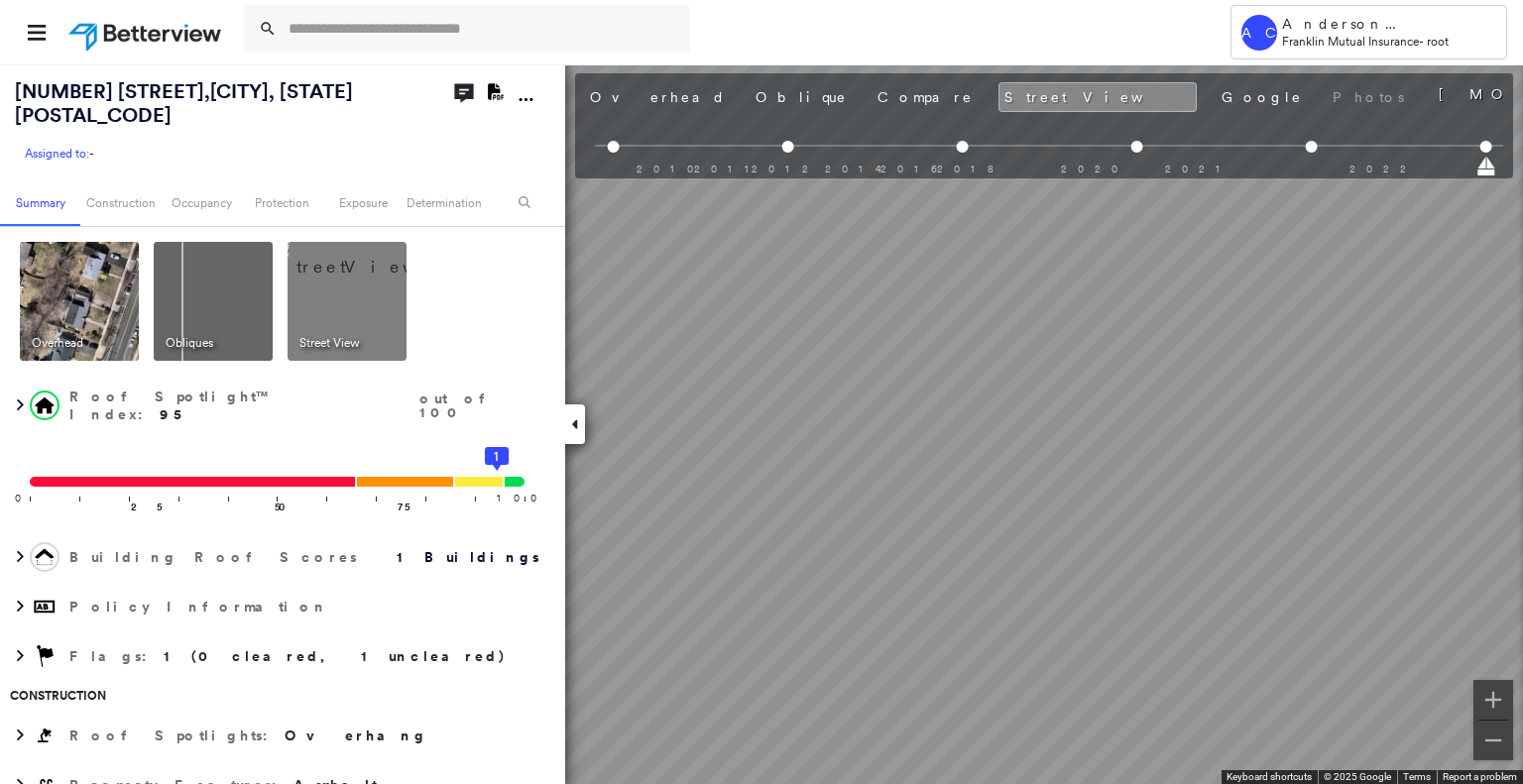 scroll, scrollTop: 0, scrollLeft: 0, axis: both 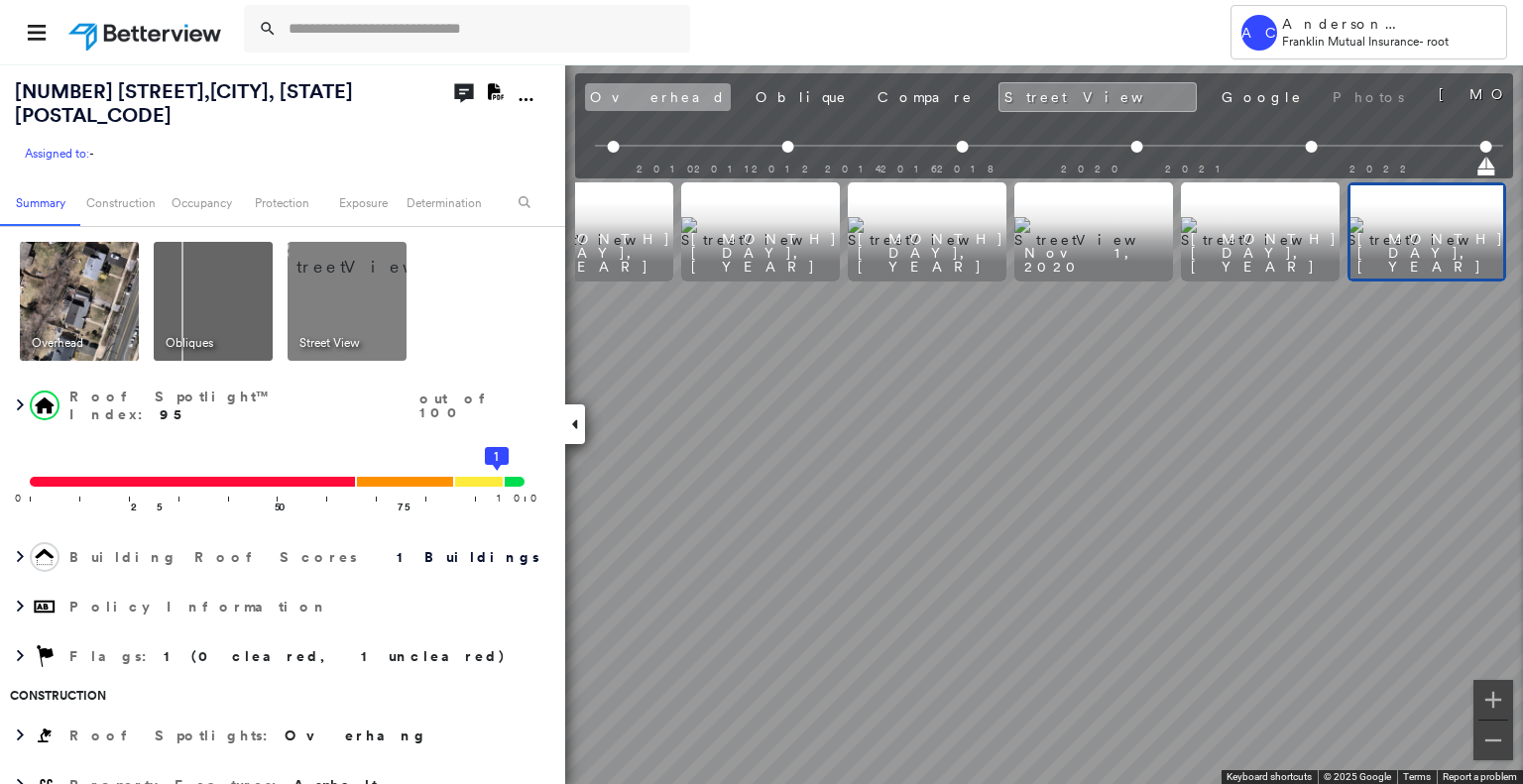 click on "Overhead" at bounding box center [657, 97] 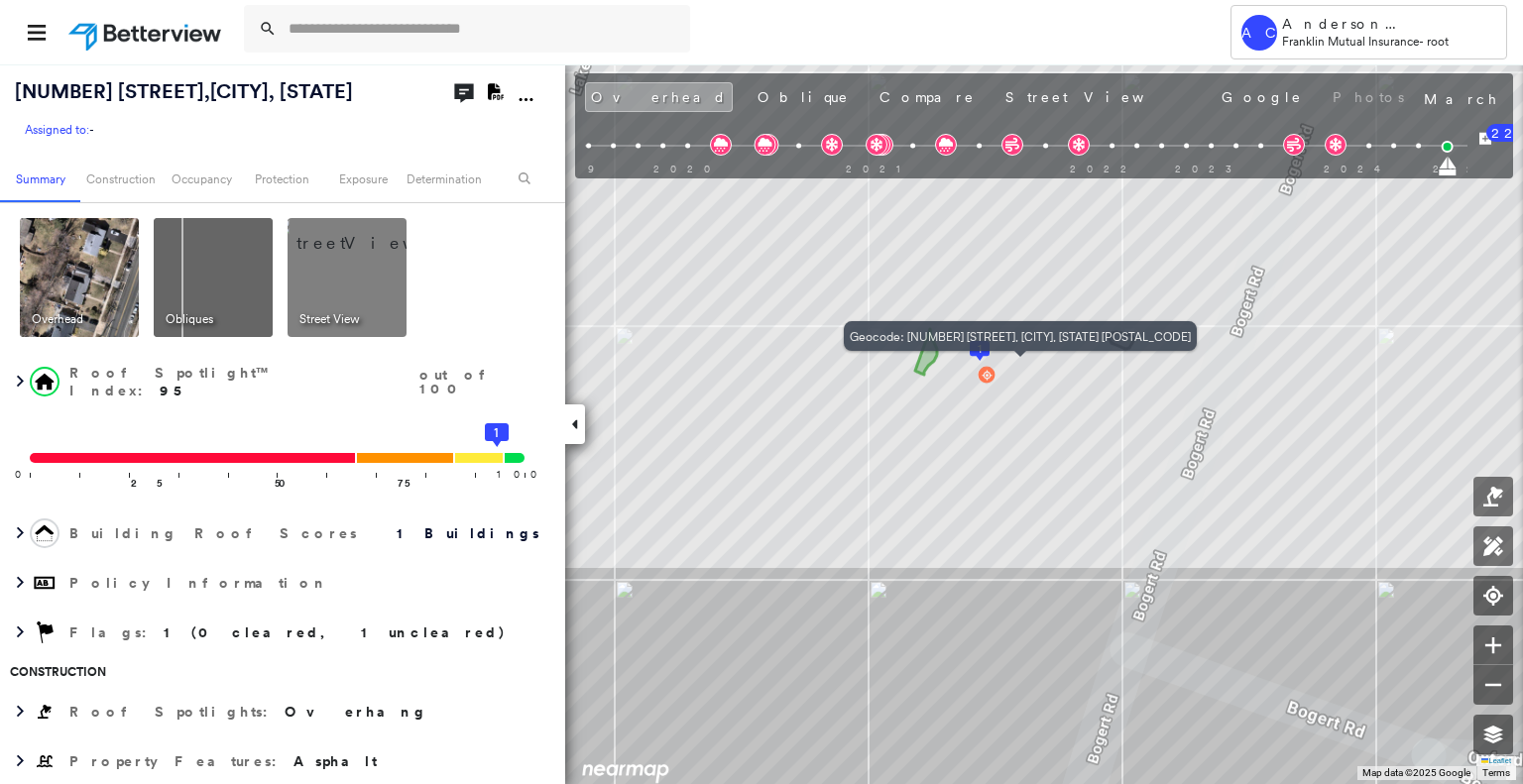 scroll, scrollTop: 0, scrollLeft: 0, axis: both 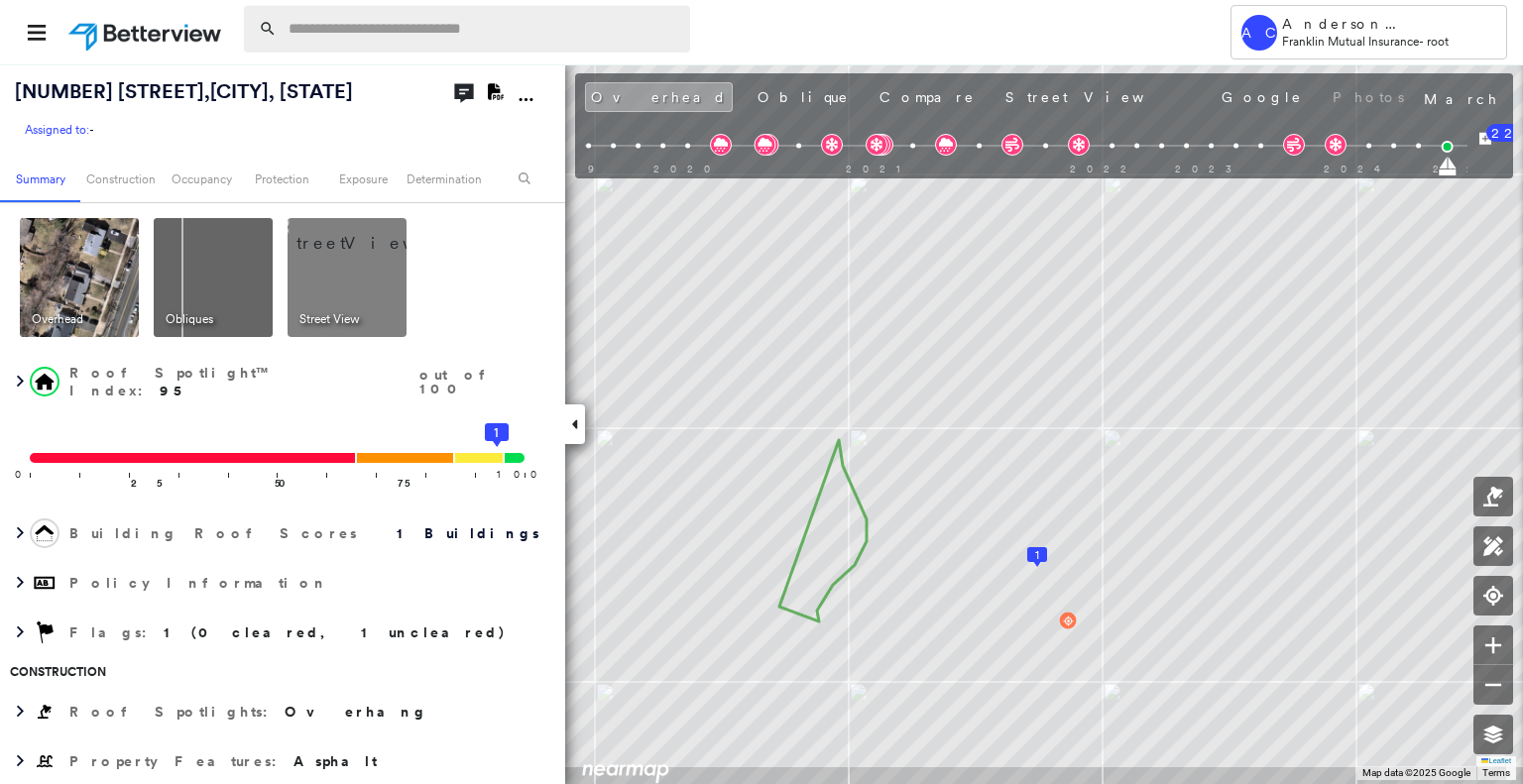click at bounding box center [483, 29] 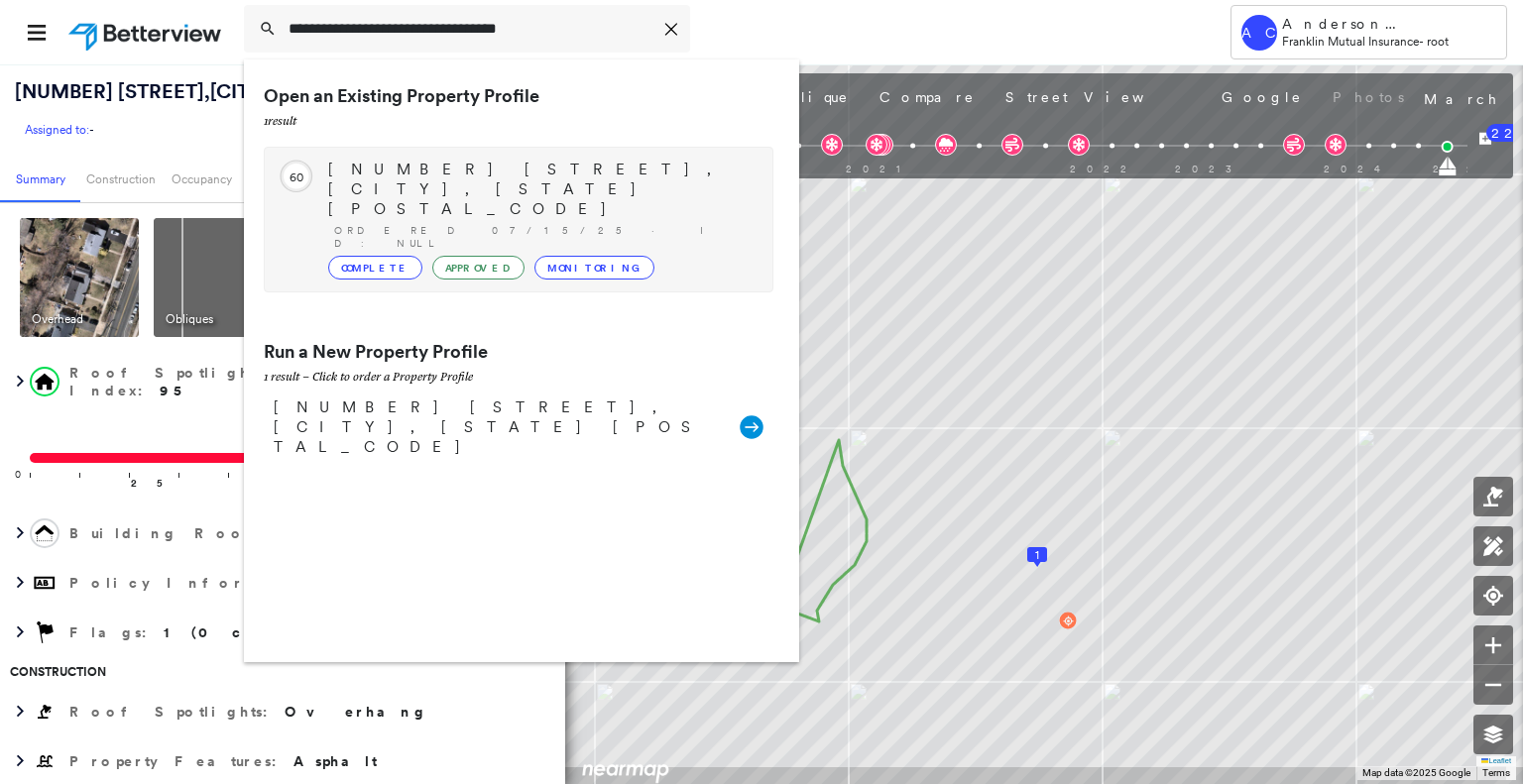 type on "**********" 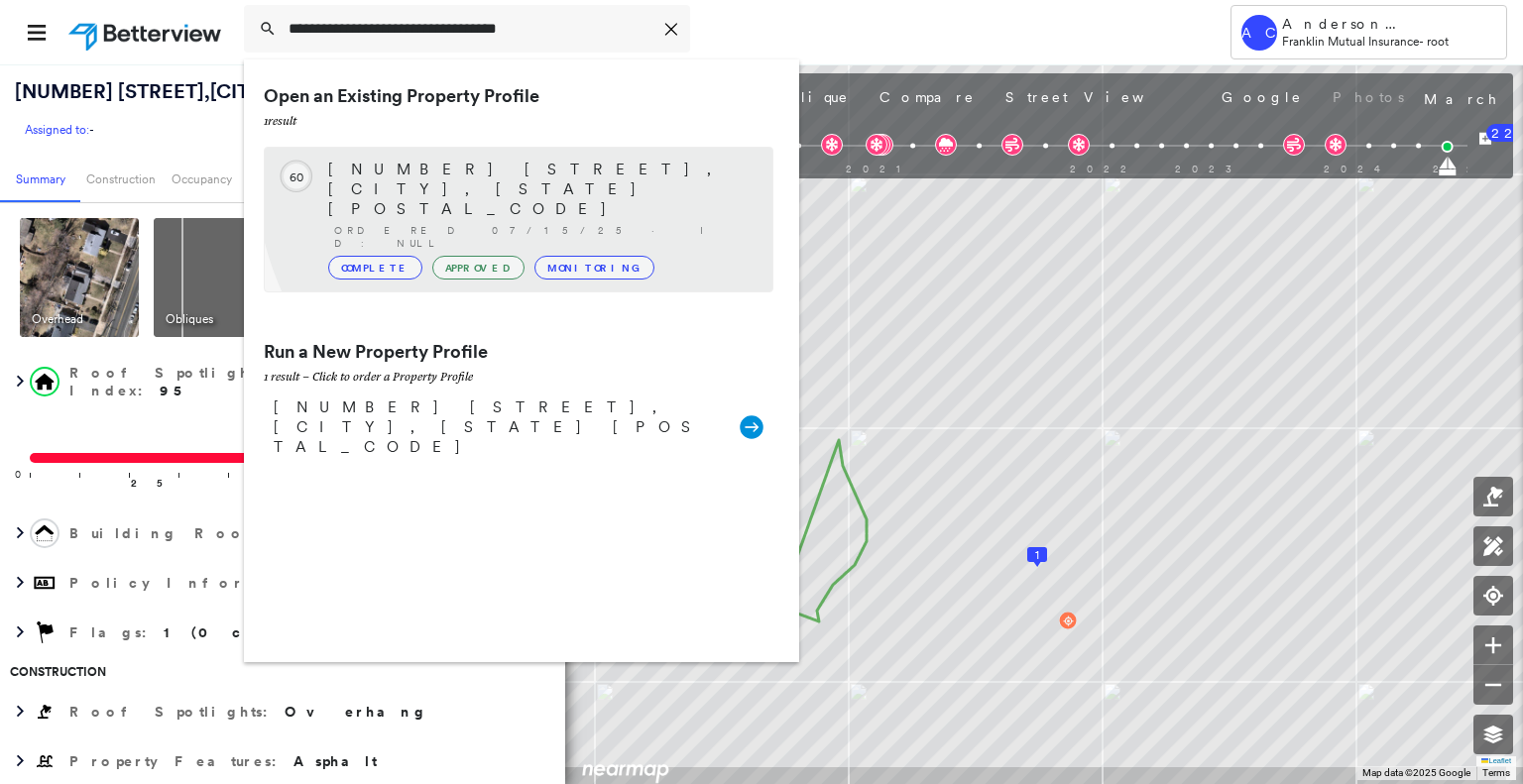 click on "112  Old Orchard Rd, Cherry Hill, NJ 08003" at bounding box center (540, 189) 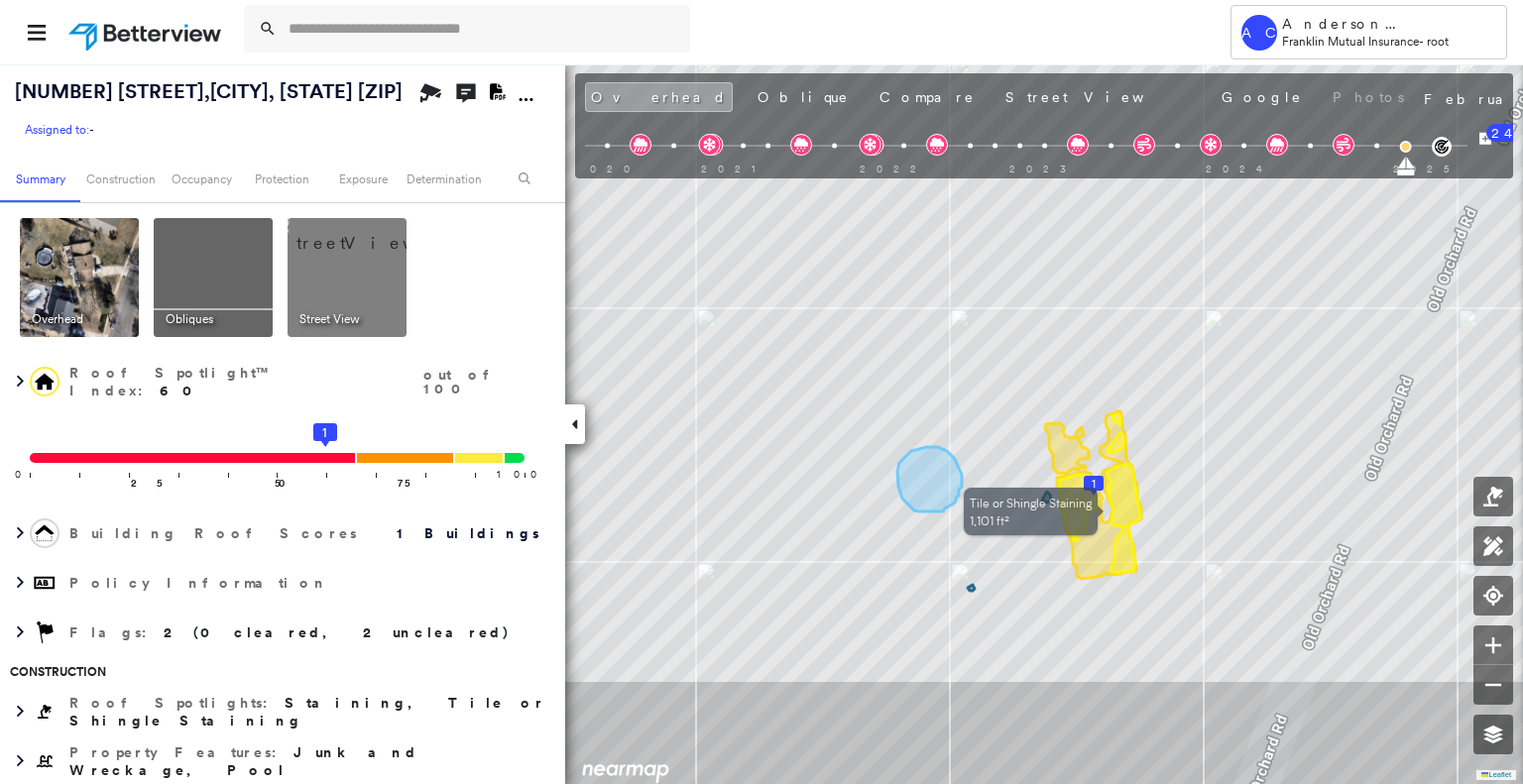 scroll, scrollTop: 0, scrollLeft: 0, axis: both 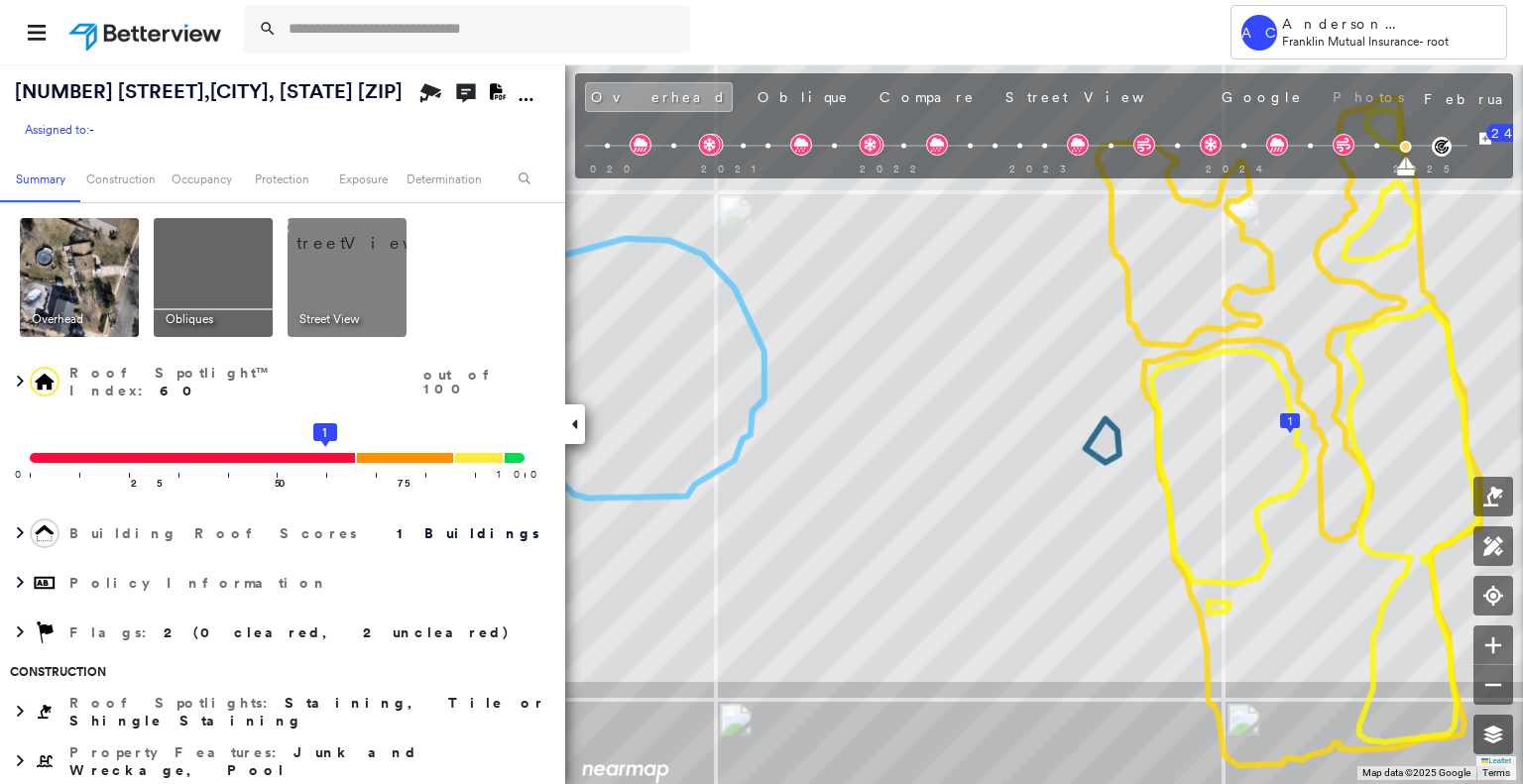 click 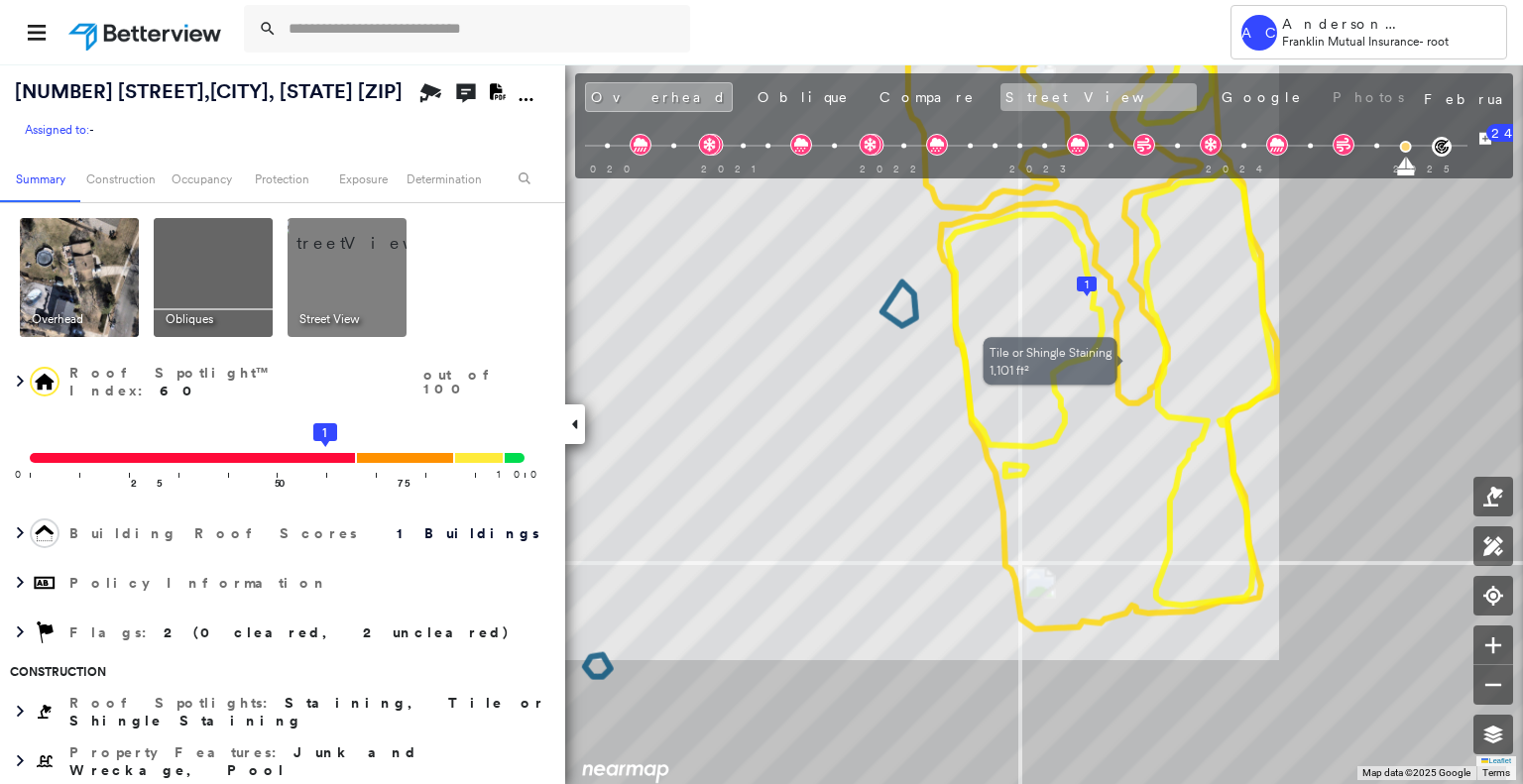 click on "Street View" at bounding box center [1099, 97] 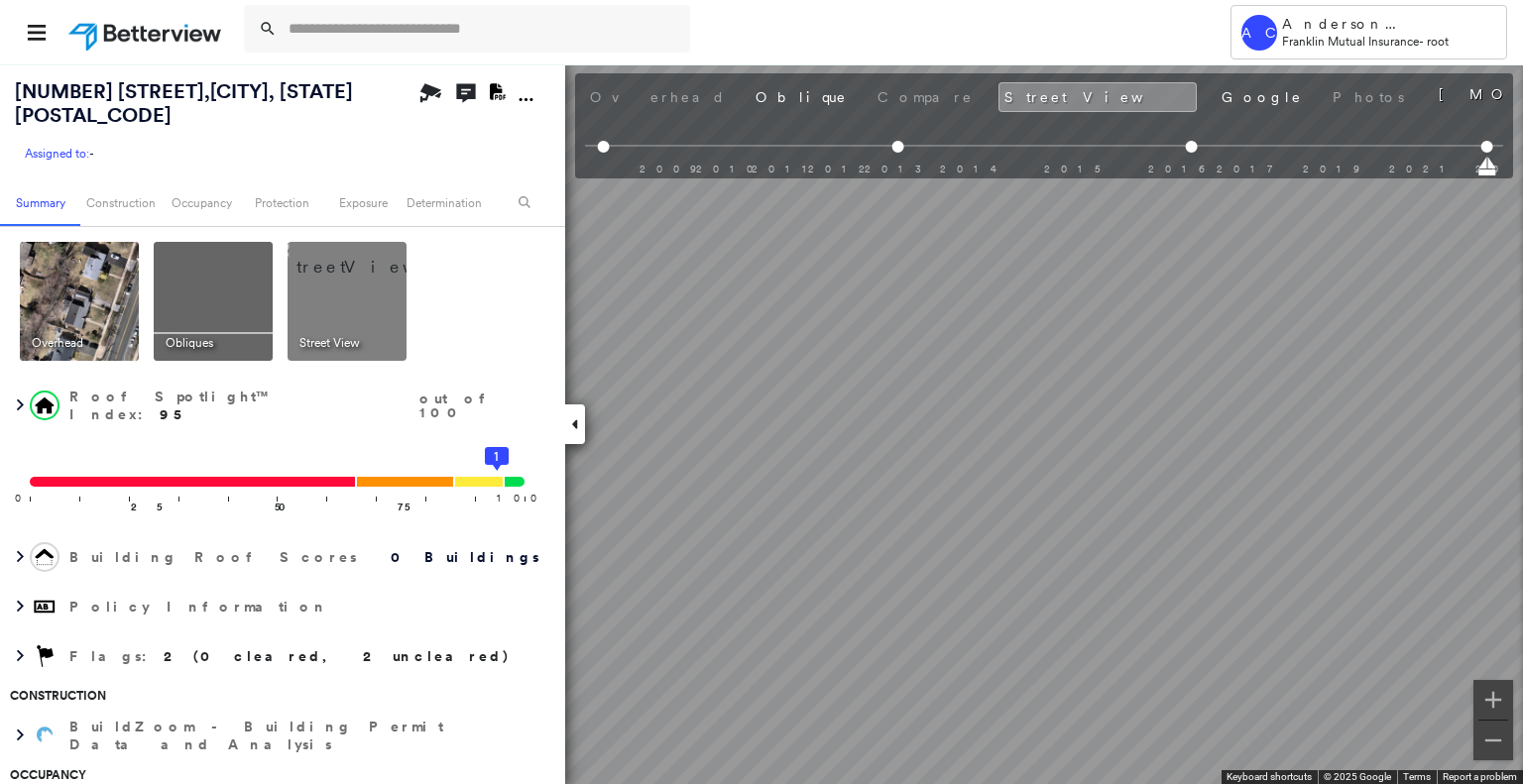 scroll, scrollTop: 0, scrollLeft: 0, axis: both 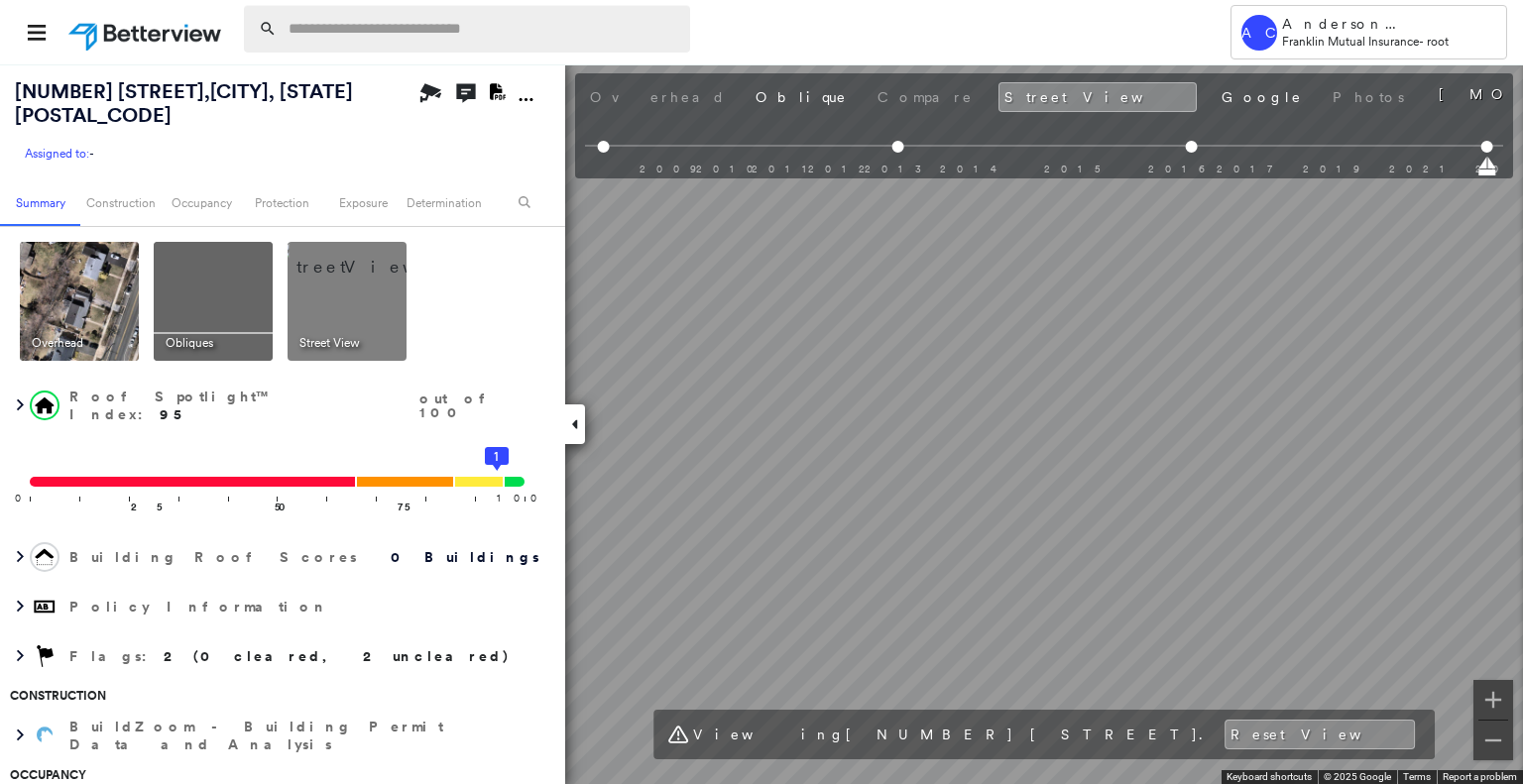 click at bounding box center (483, 29) 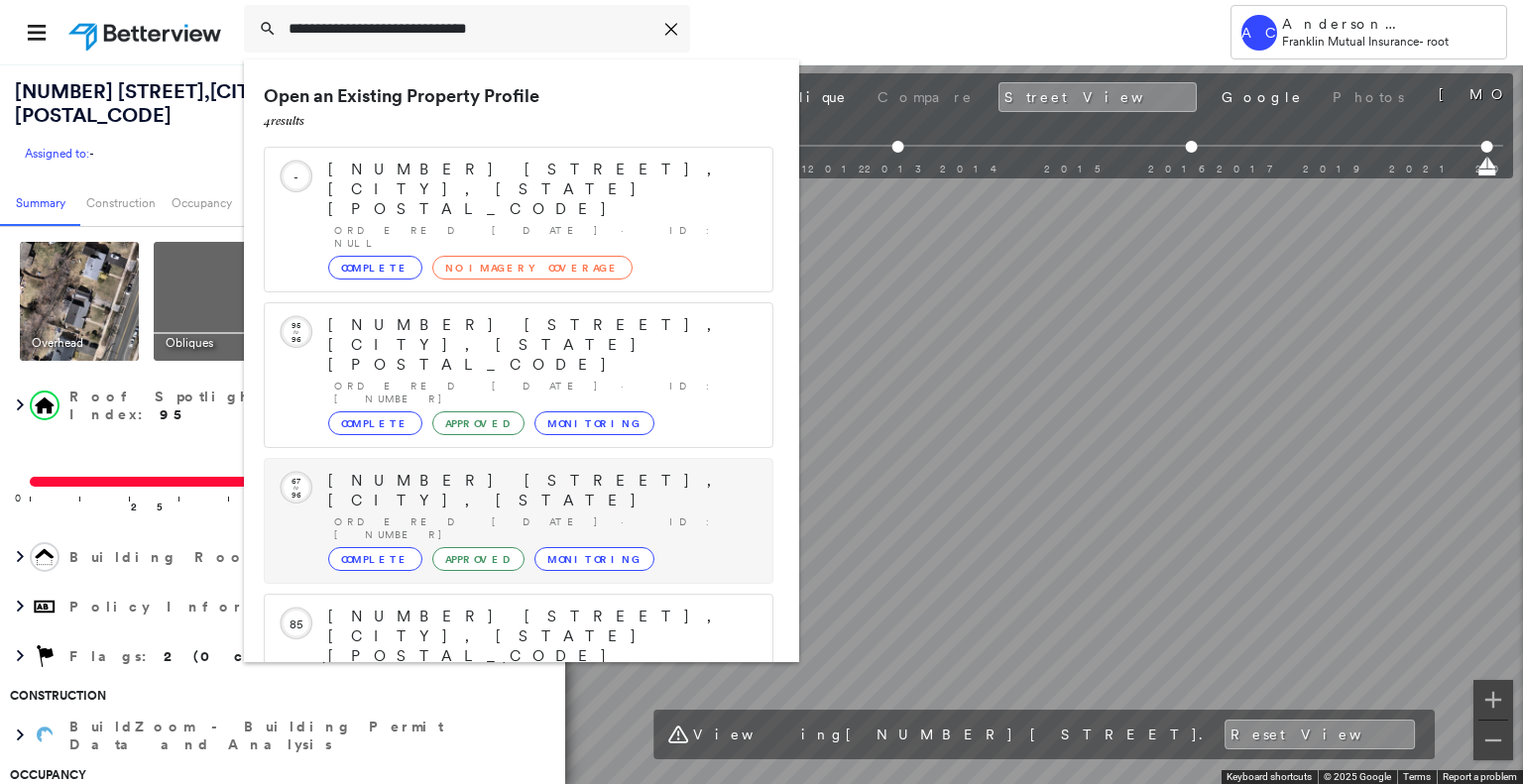 scroll, scrollTop: 52, scrollLeft: 0, axis: vertical 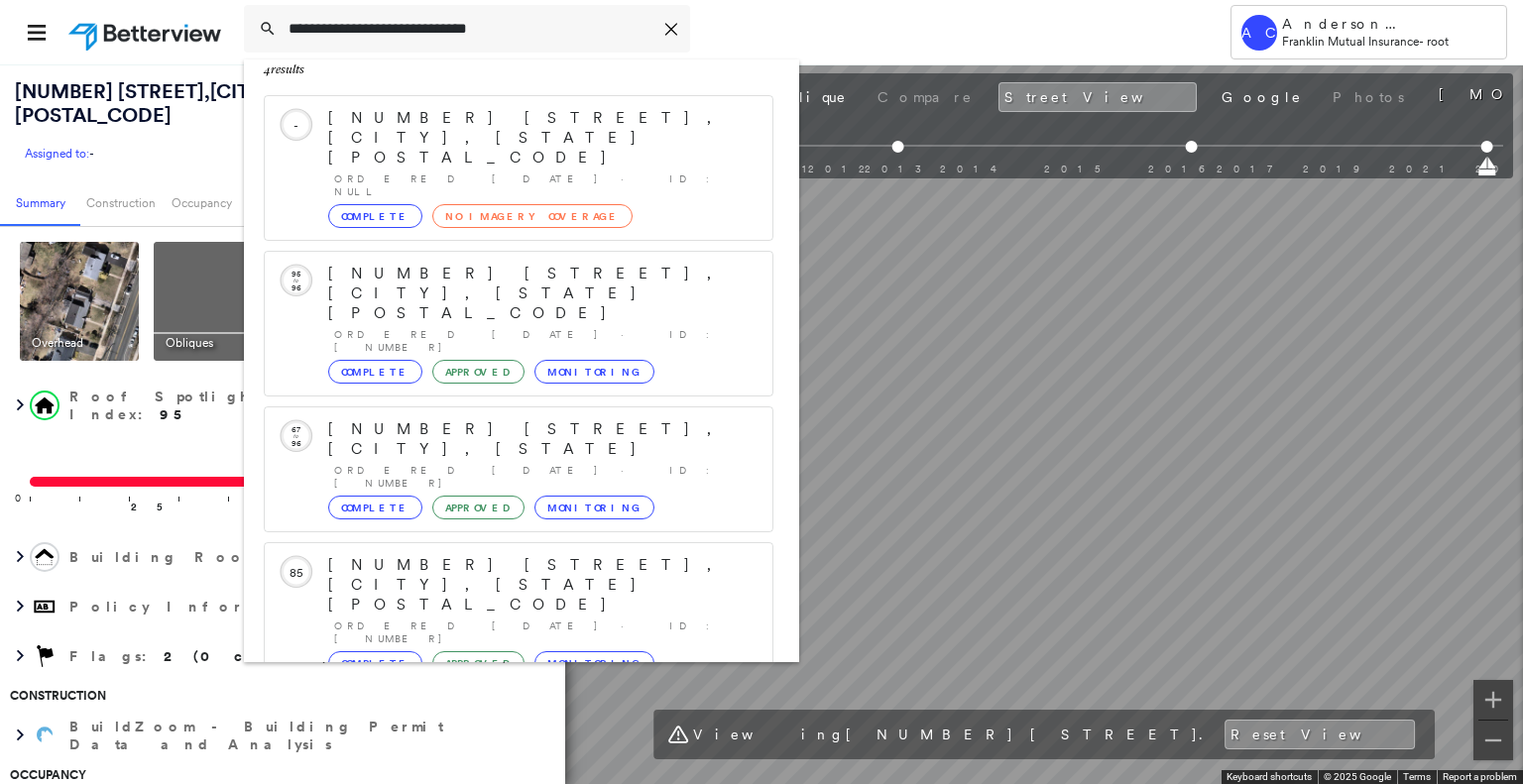 type on "**********" 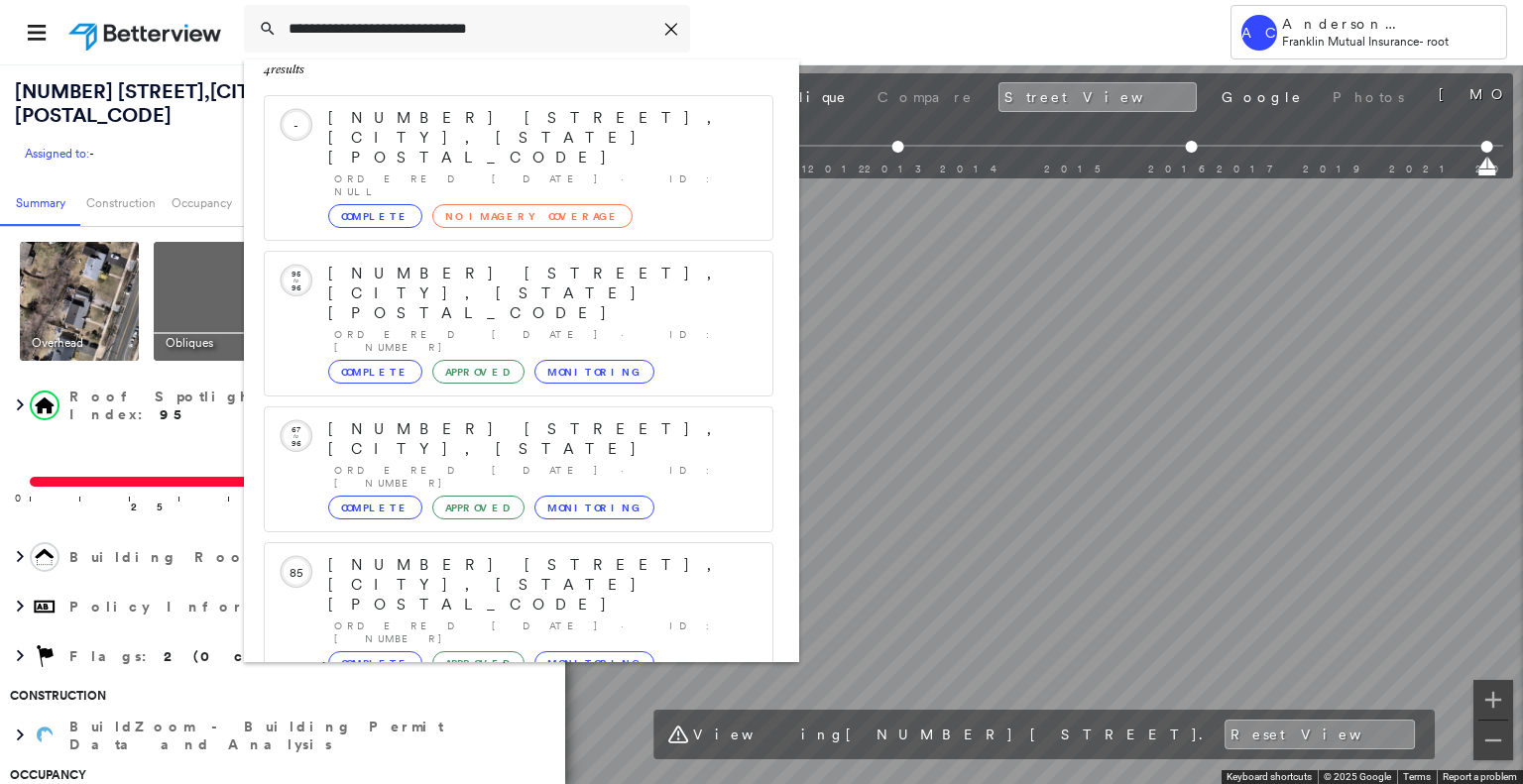 click on "1624 Mayfield Cir, Jamison, PA 18929" at bounding box center (497, 816) 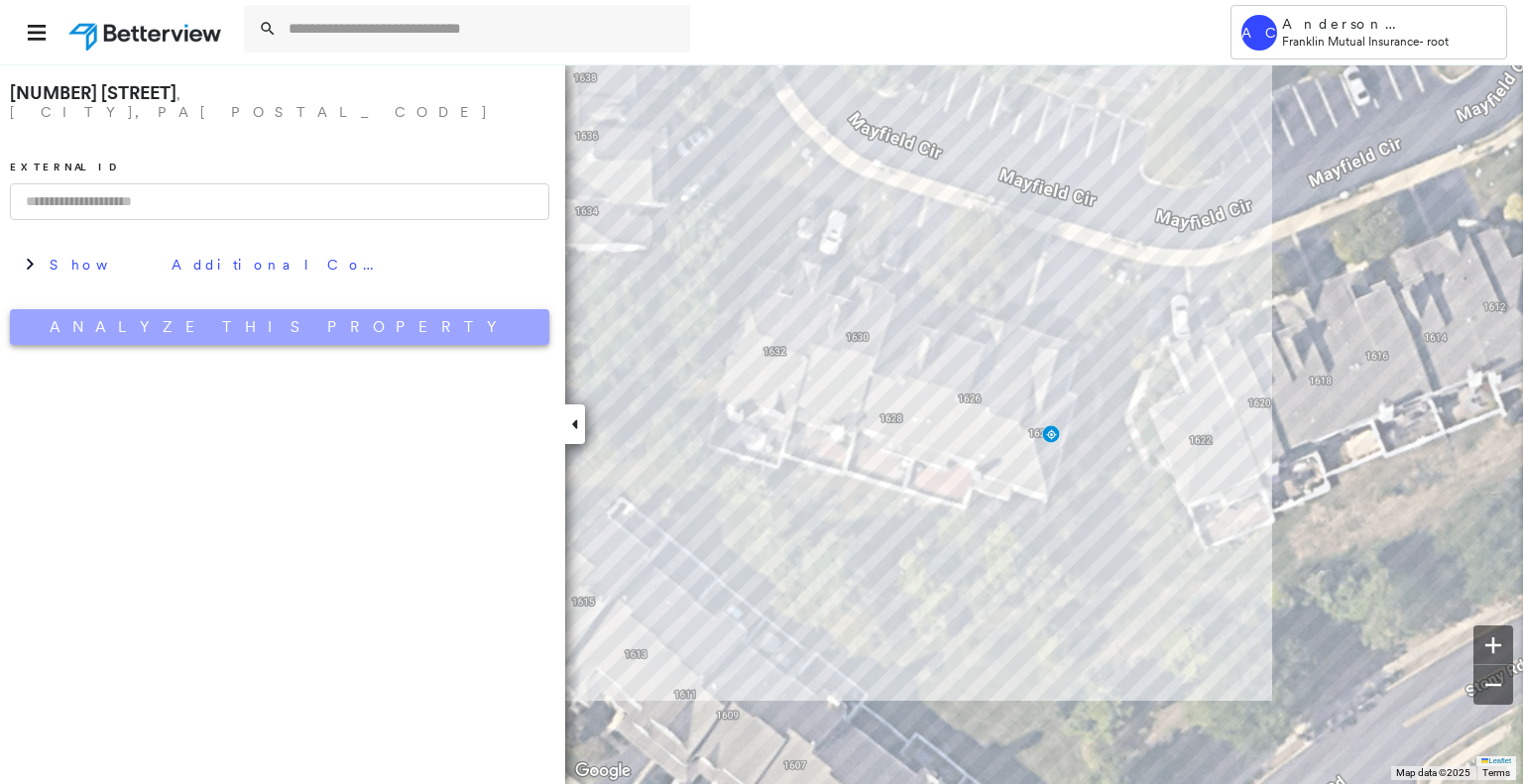 click on "Analyze This Property" at bounding box center [280, 327] 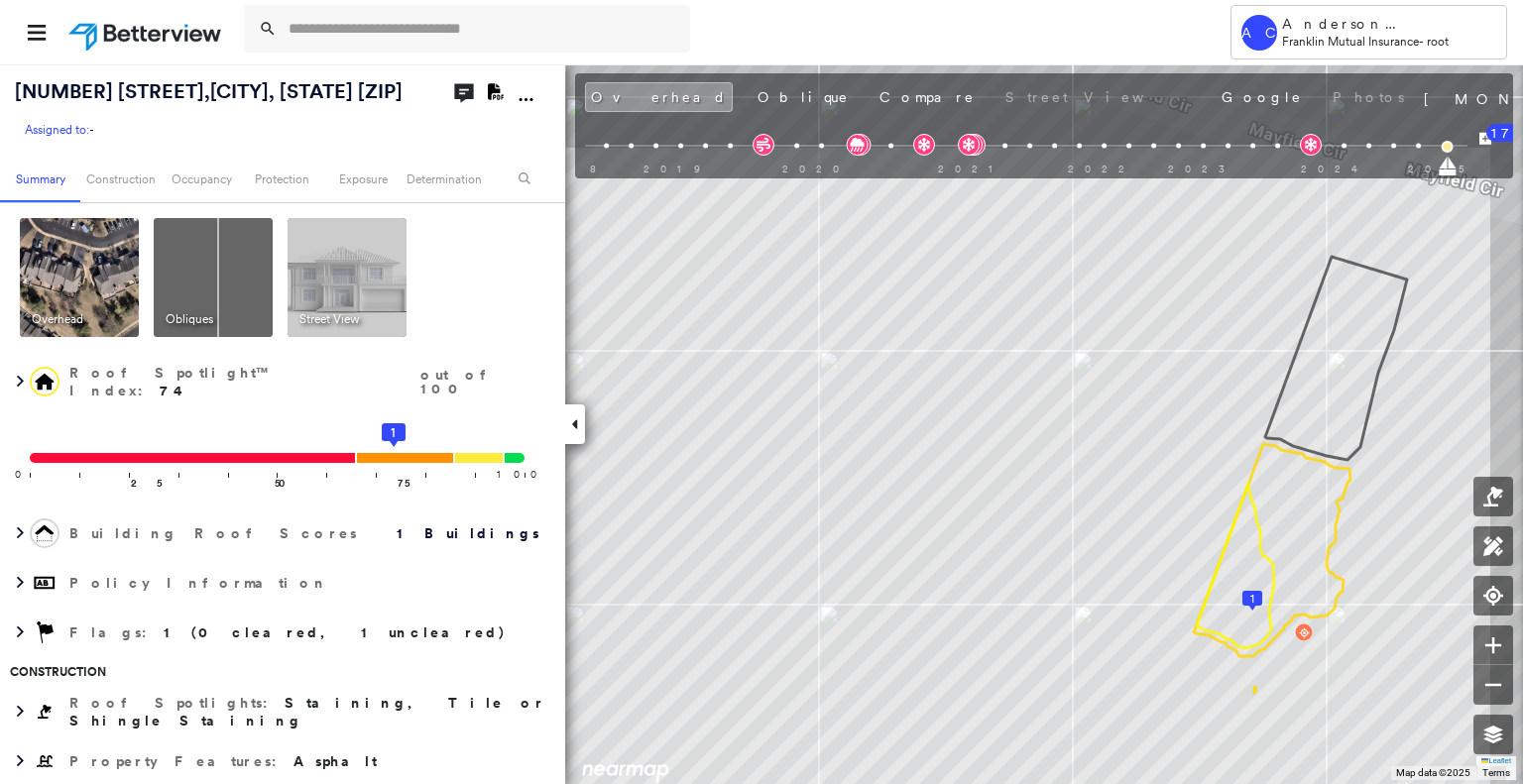 scroll, scrollTop: 0, scrollLeft: 0, axis: both 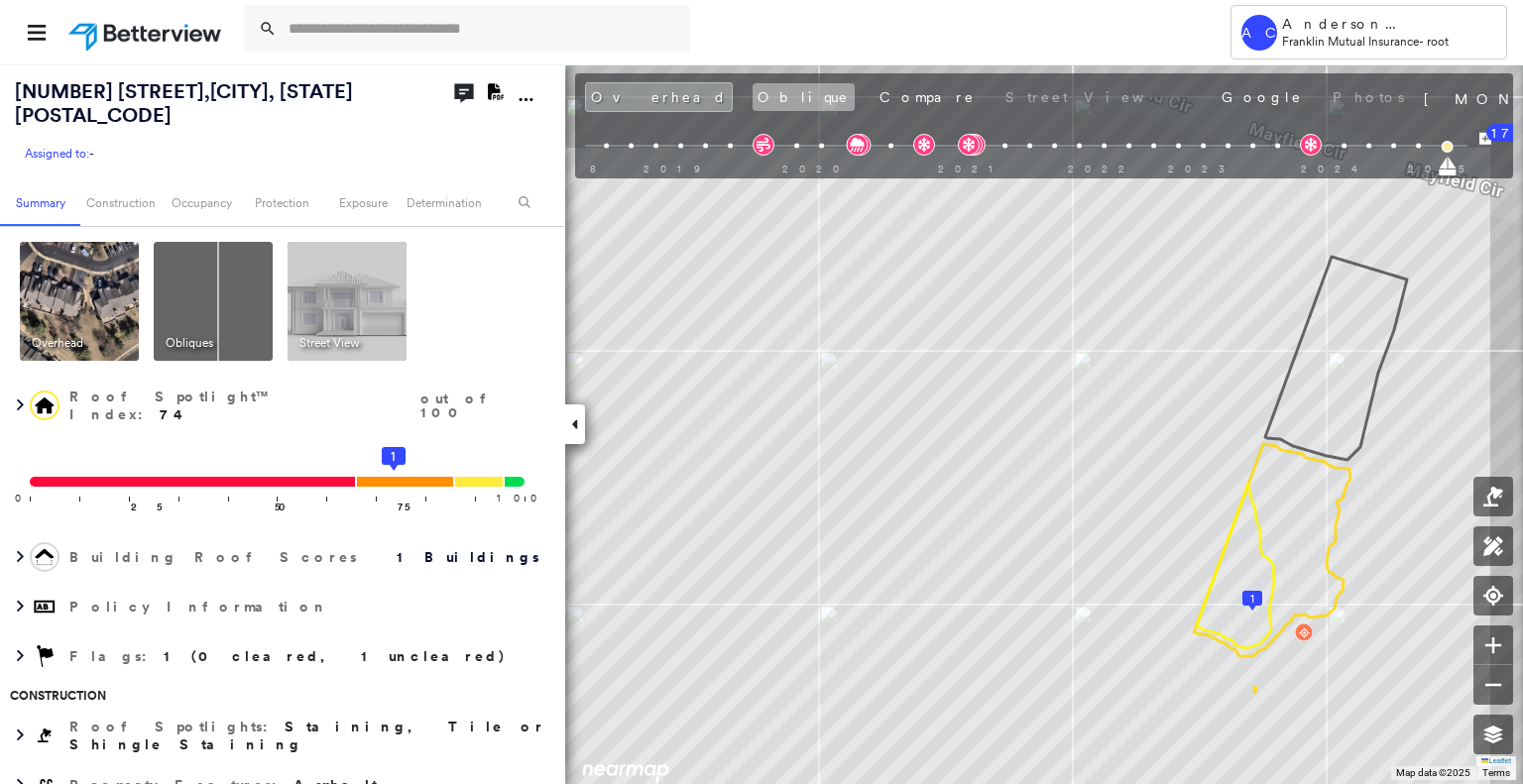click on "Oblique" at bounding box center (803, 97) 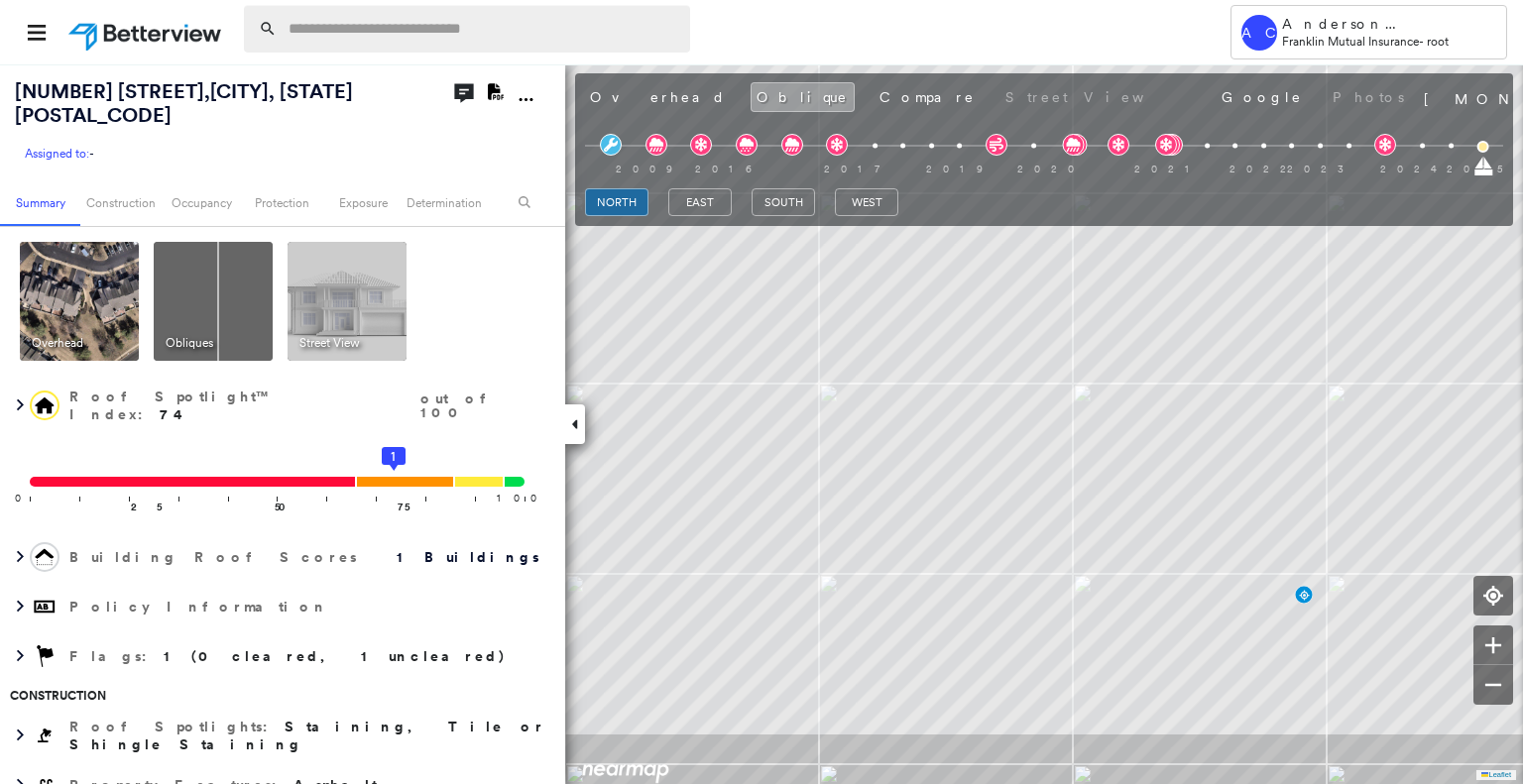click at bounding box center (483, 29) 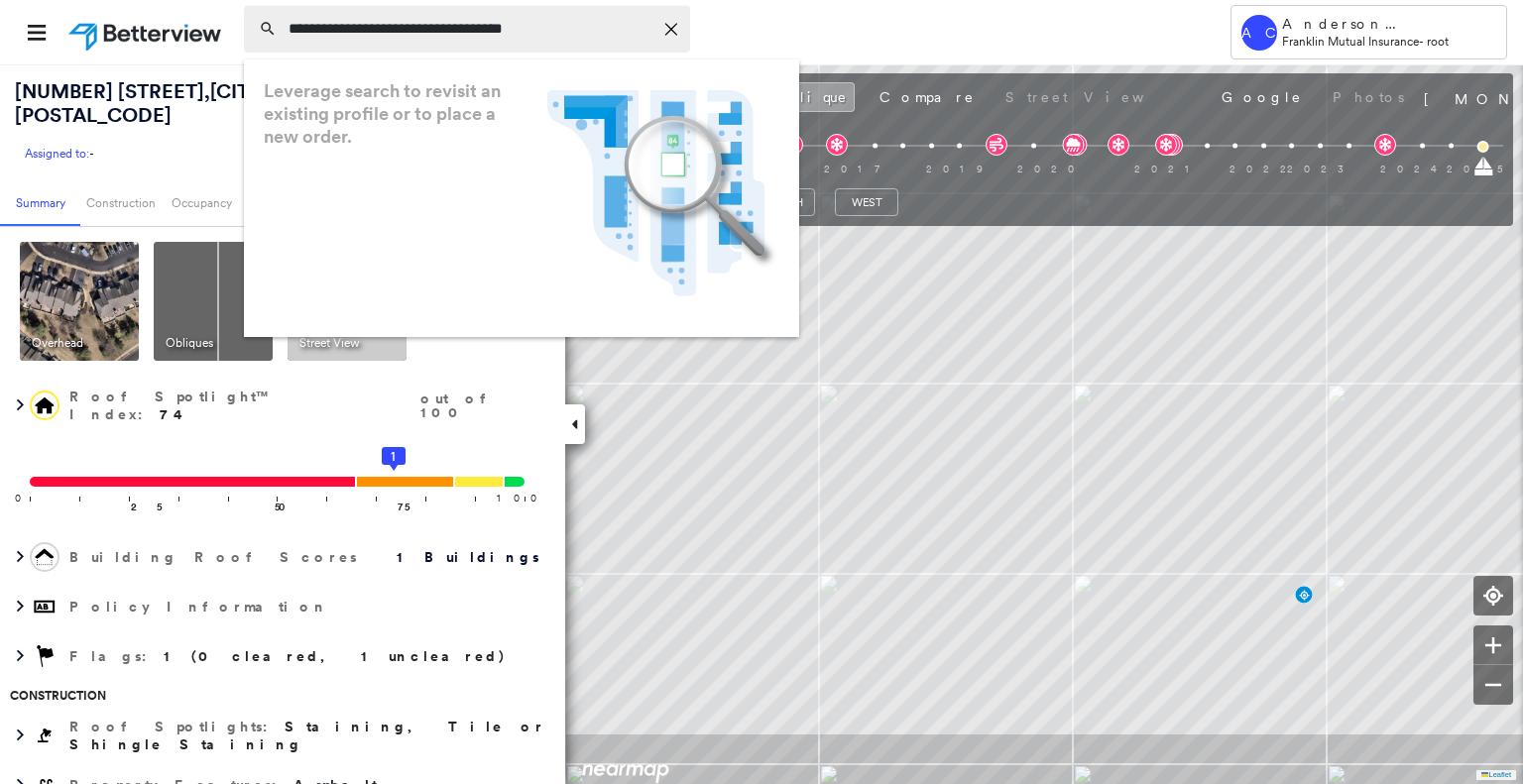 scroll, scrollTop: 0, scrollLeft: 0, axis: both 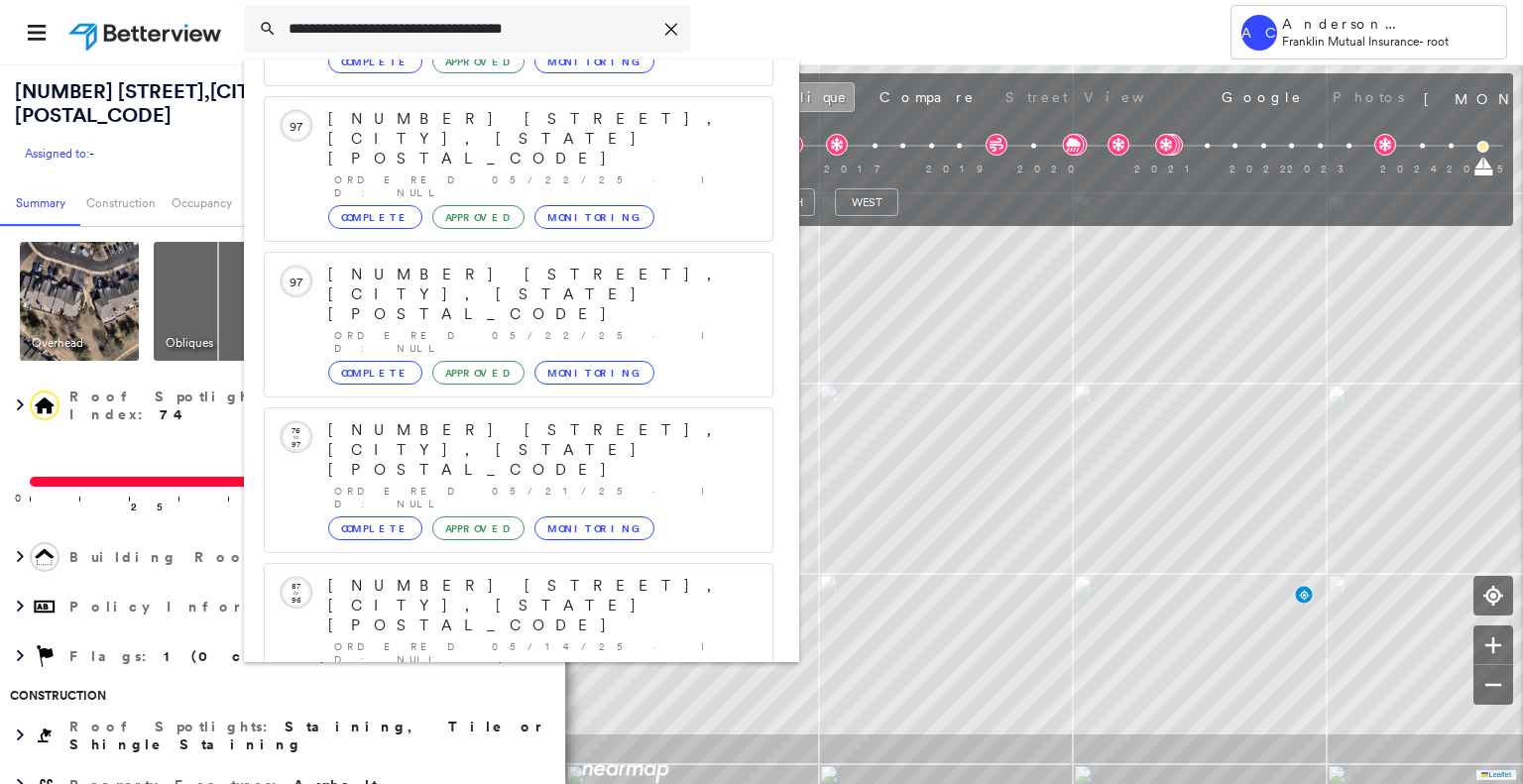type on "**********" 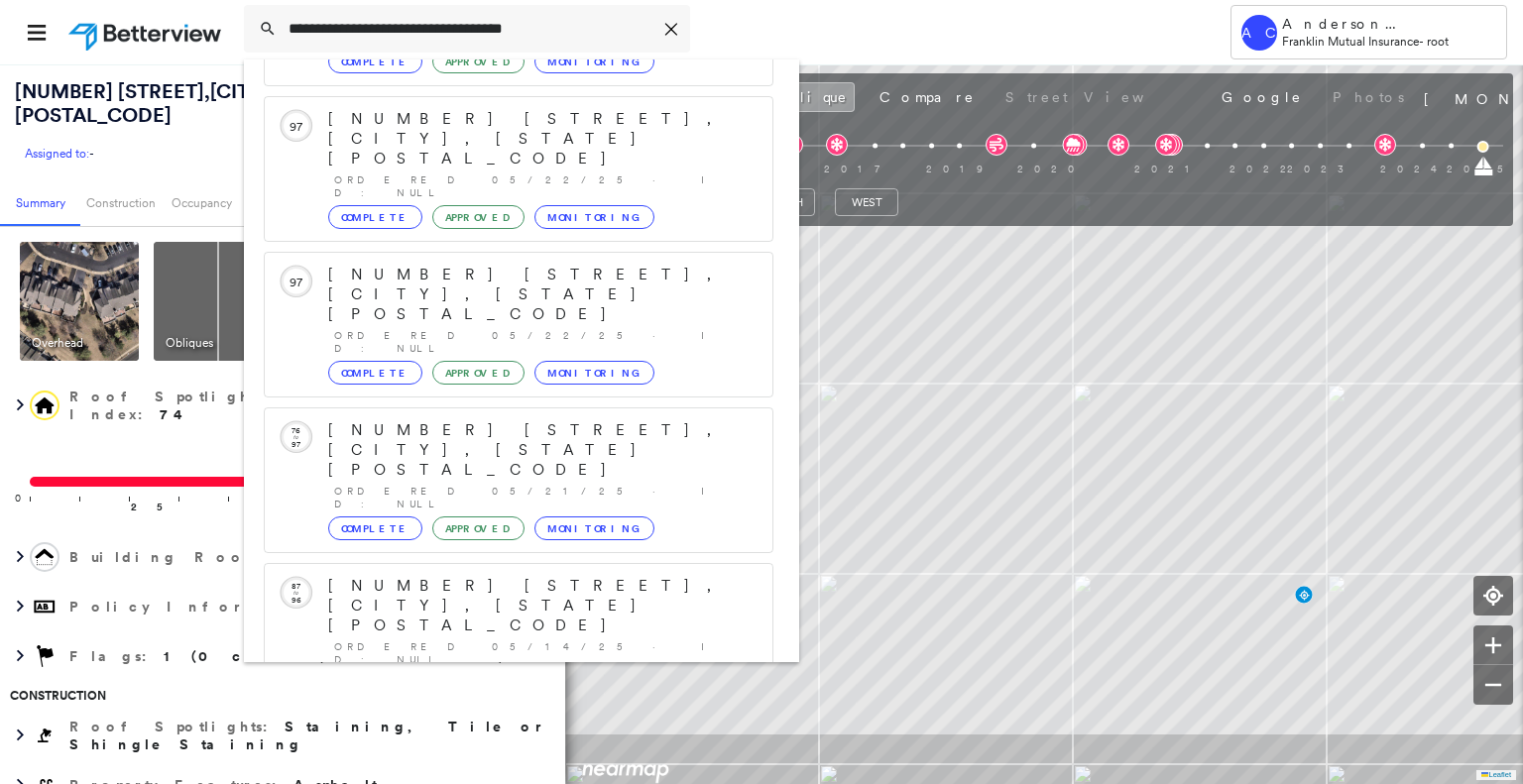click on "433 Addison Ave, Haddon Township, NJ 08108 Group Created with Sketch." at bounding box center (519, 895) 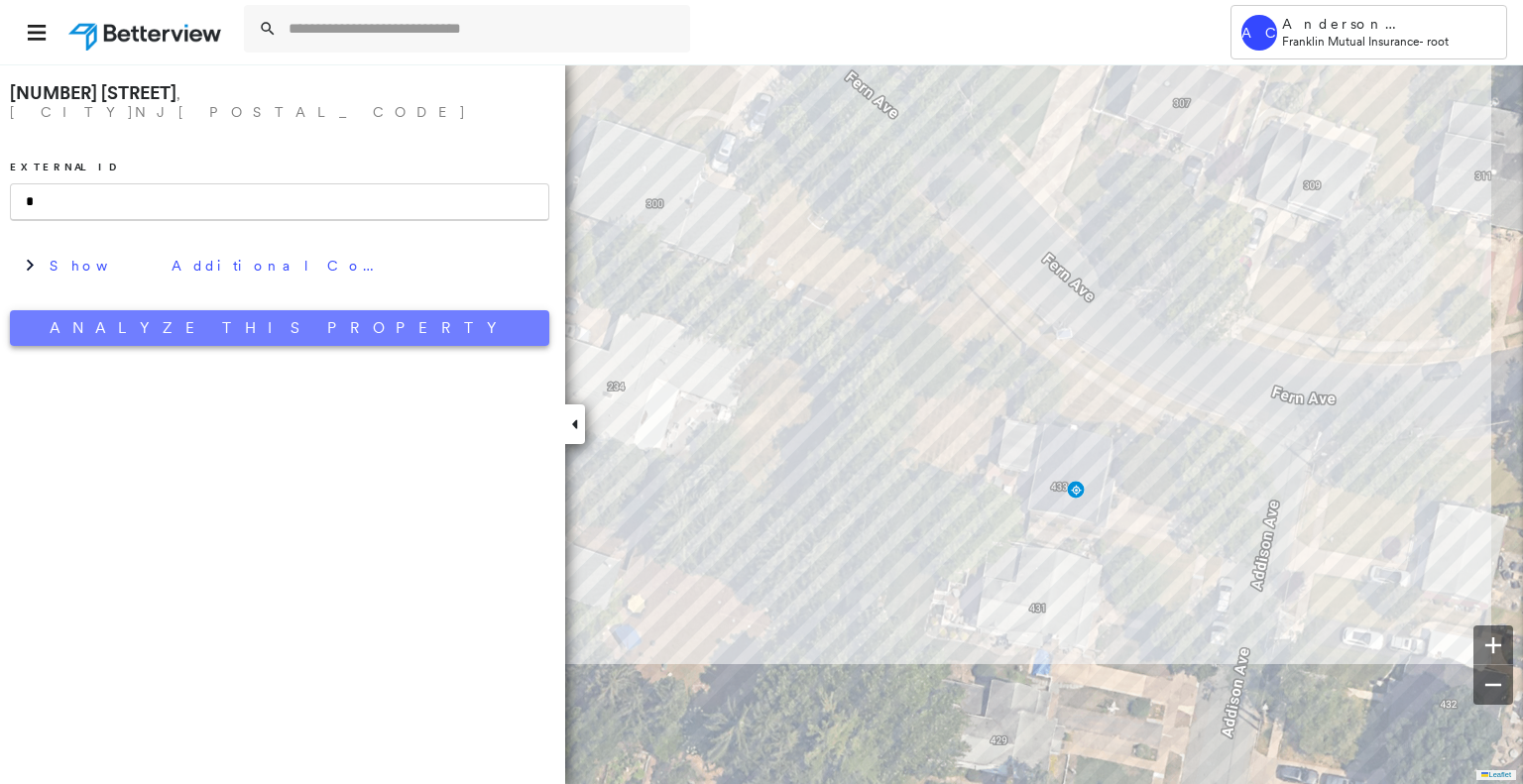 type on "*" 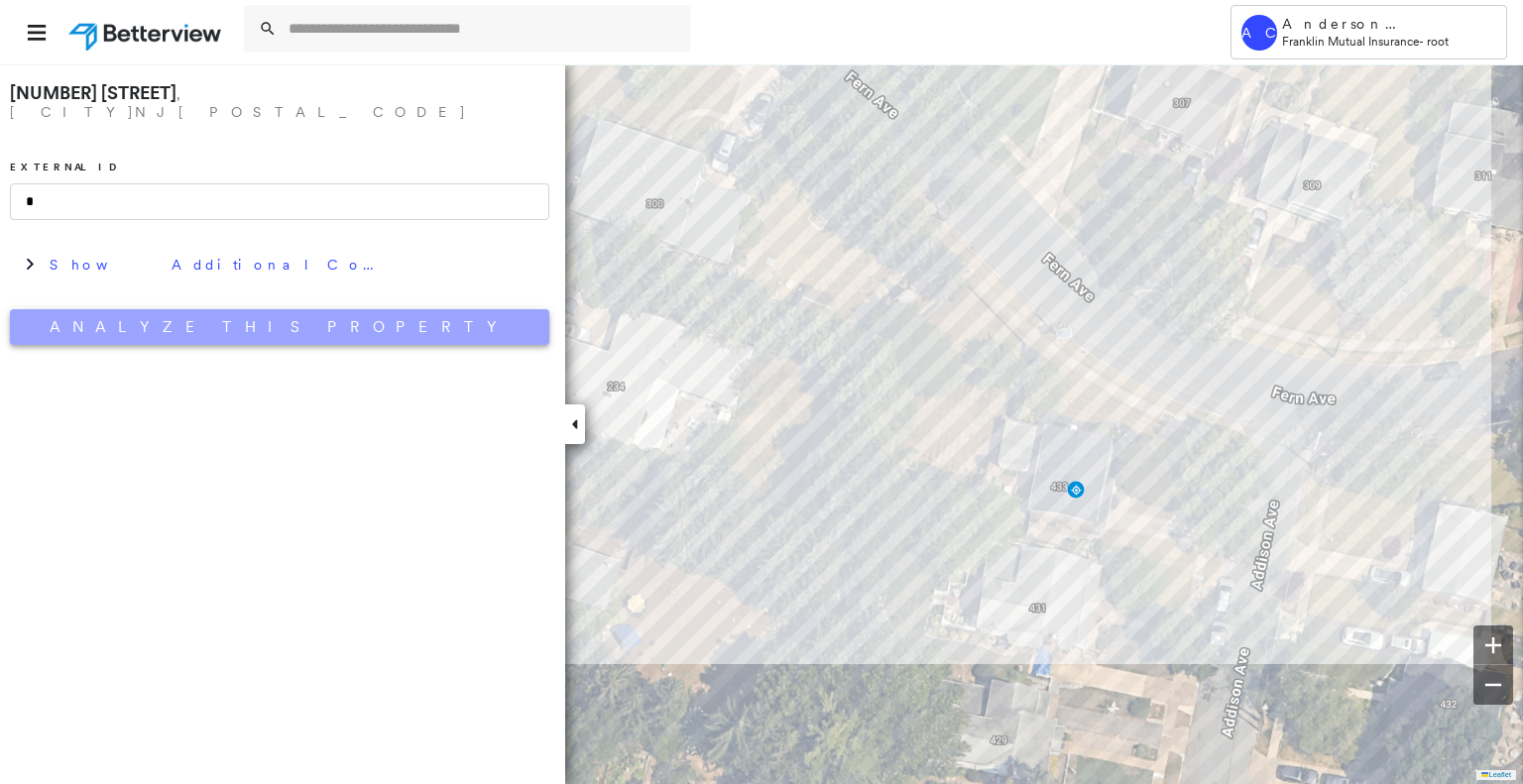 click on "Analyze This Property" at bounding box center [280, 327] 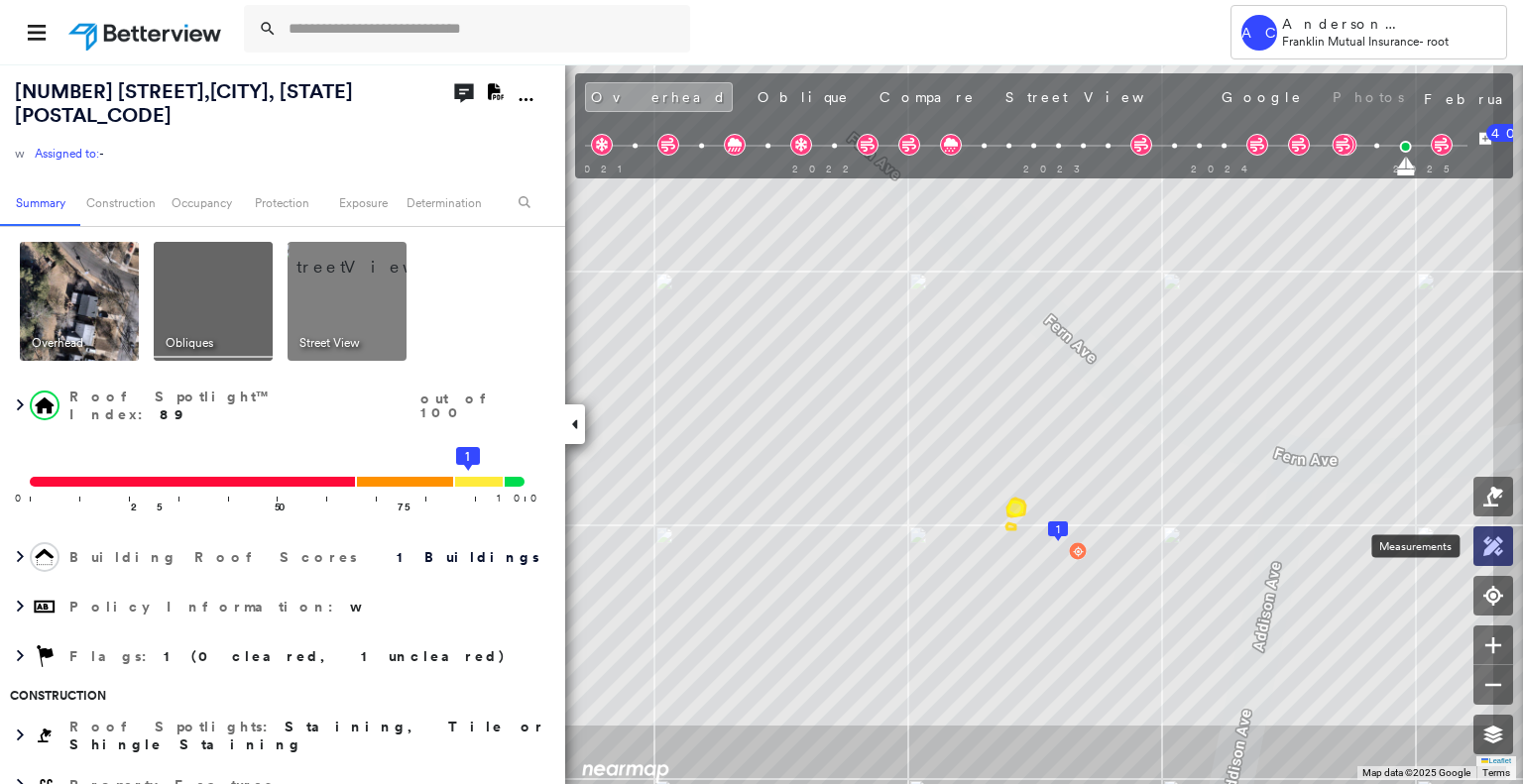 click 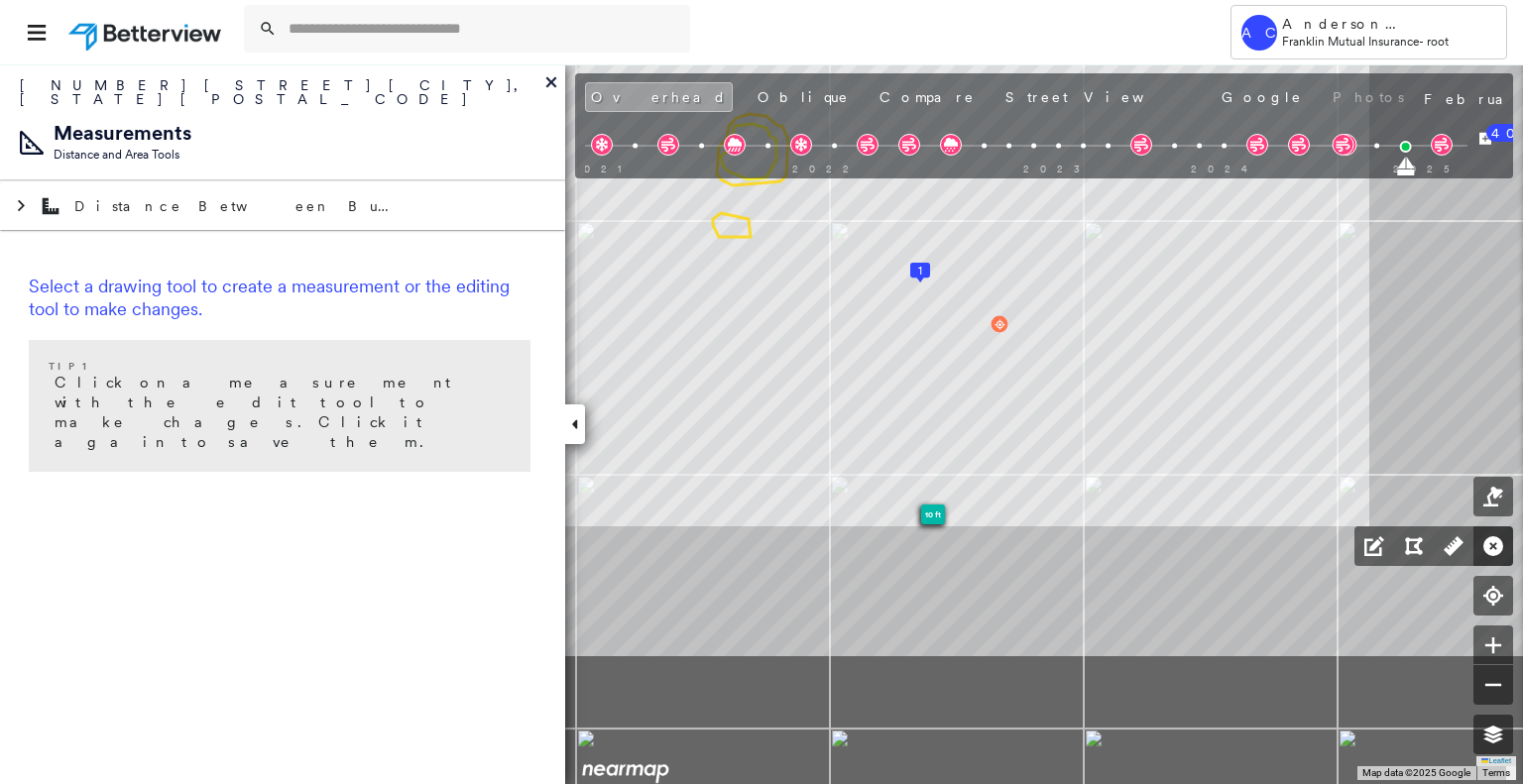 click 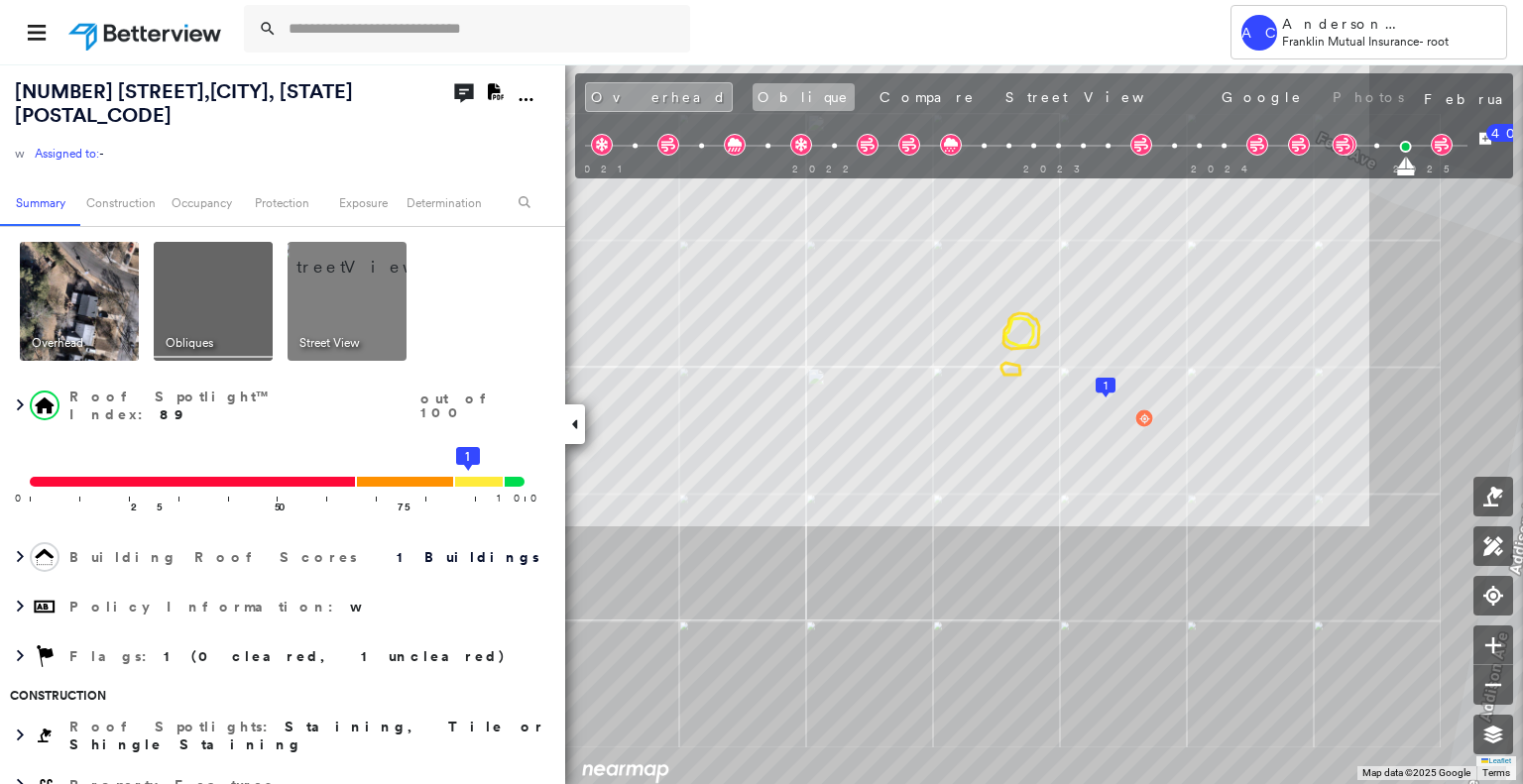 click on "Oblique" at bounding box center [803, 97] 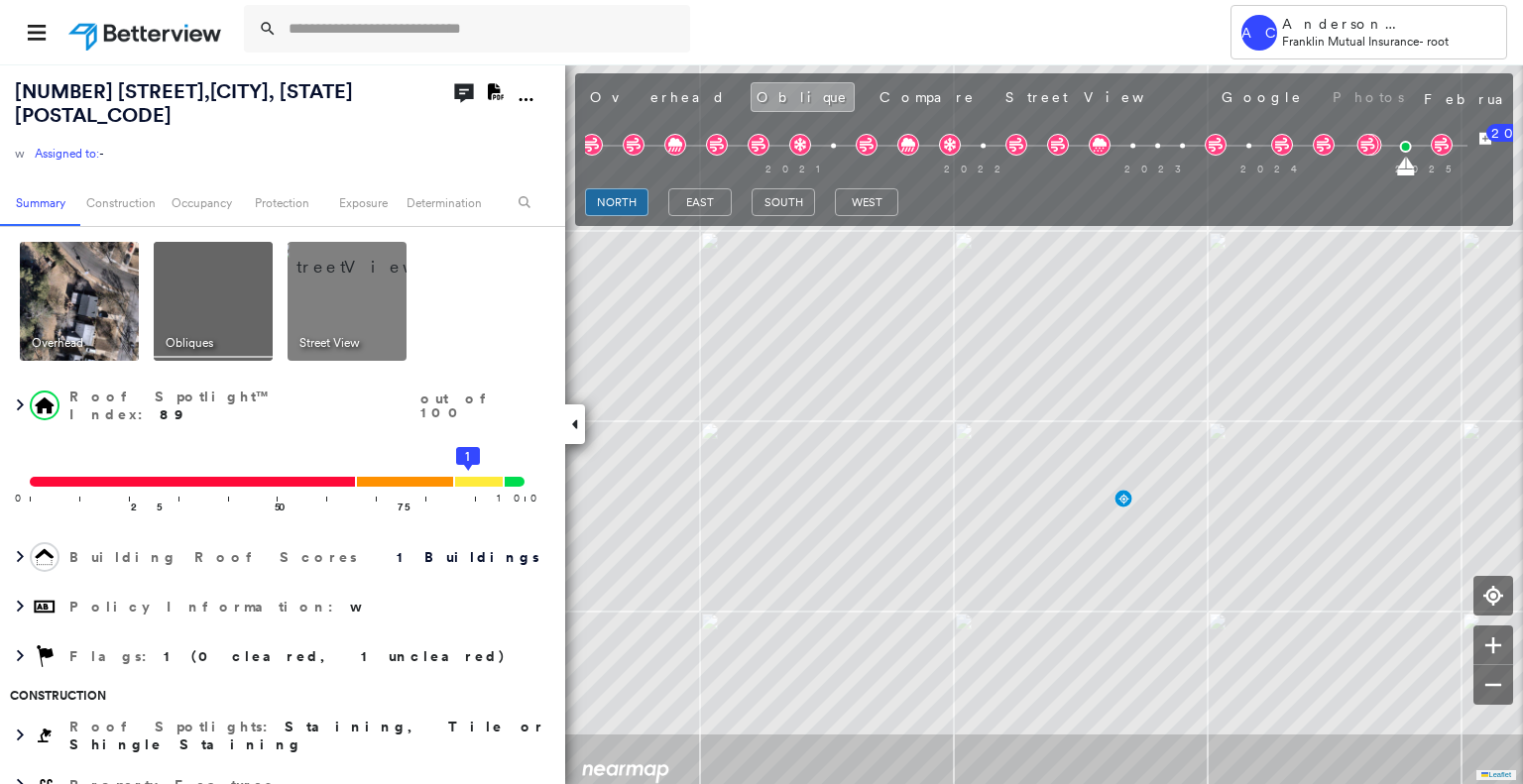 scroll, scrollTop: 0, scrollLeft: 0, axis: both 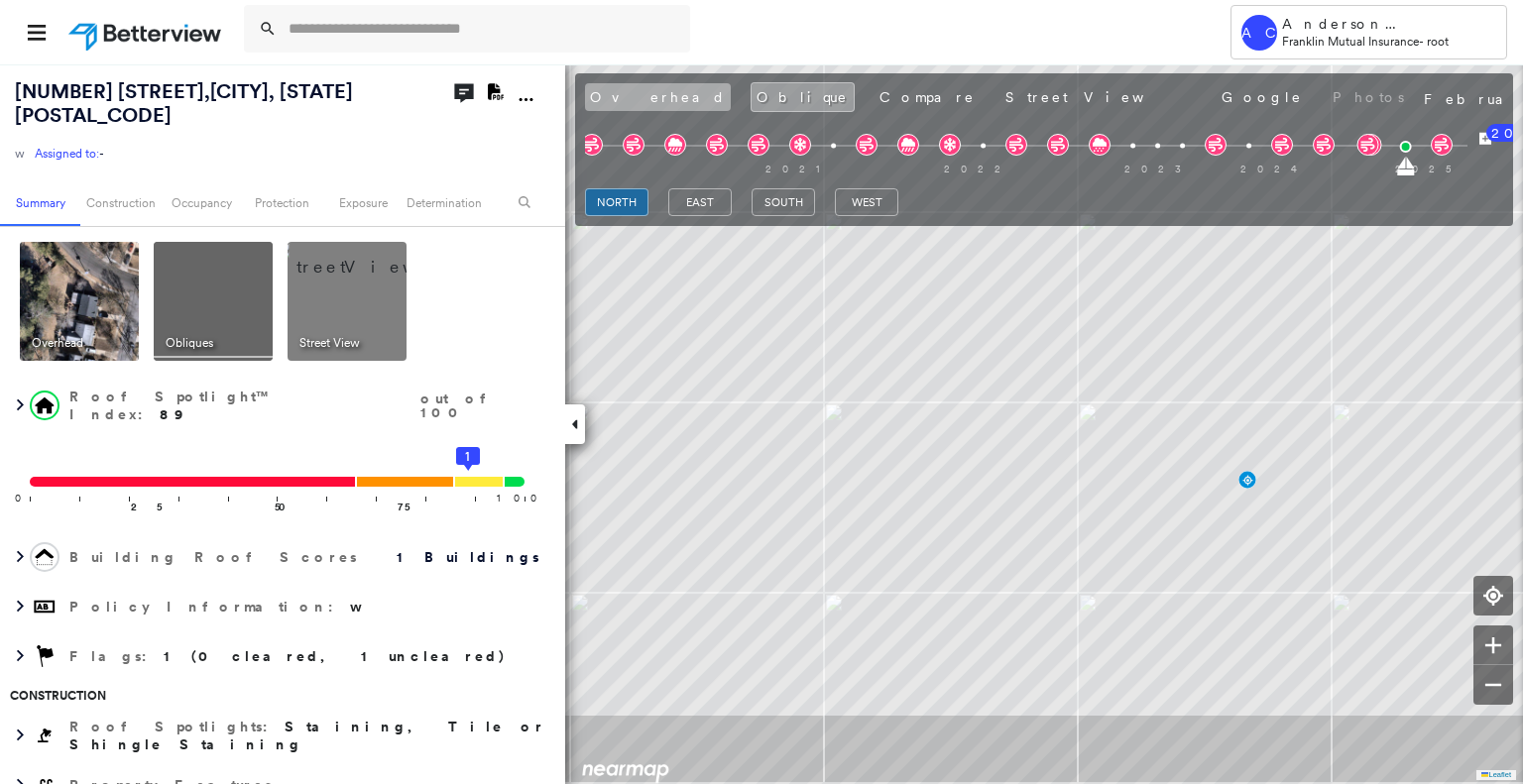 click on "Overhead" at bounding box center (657, 97) 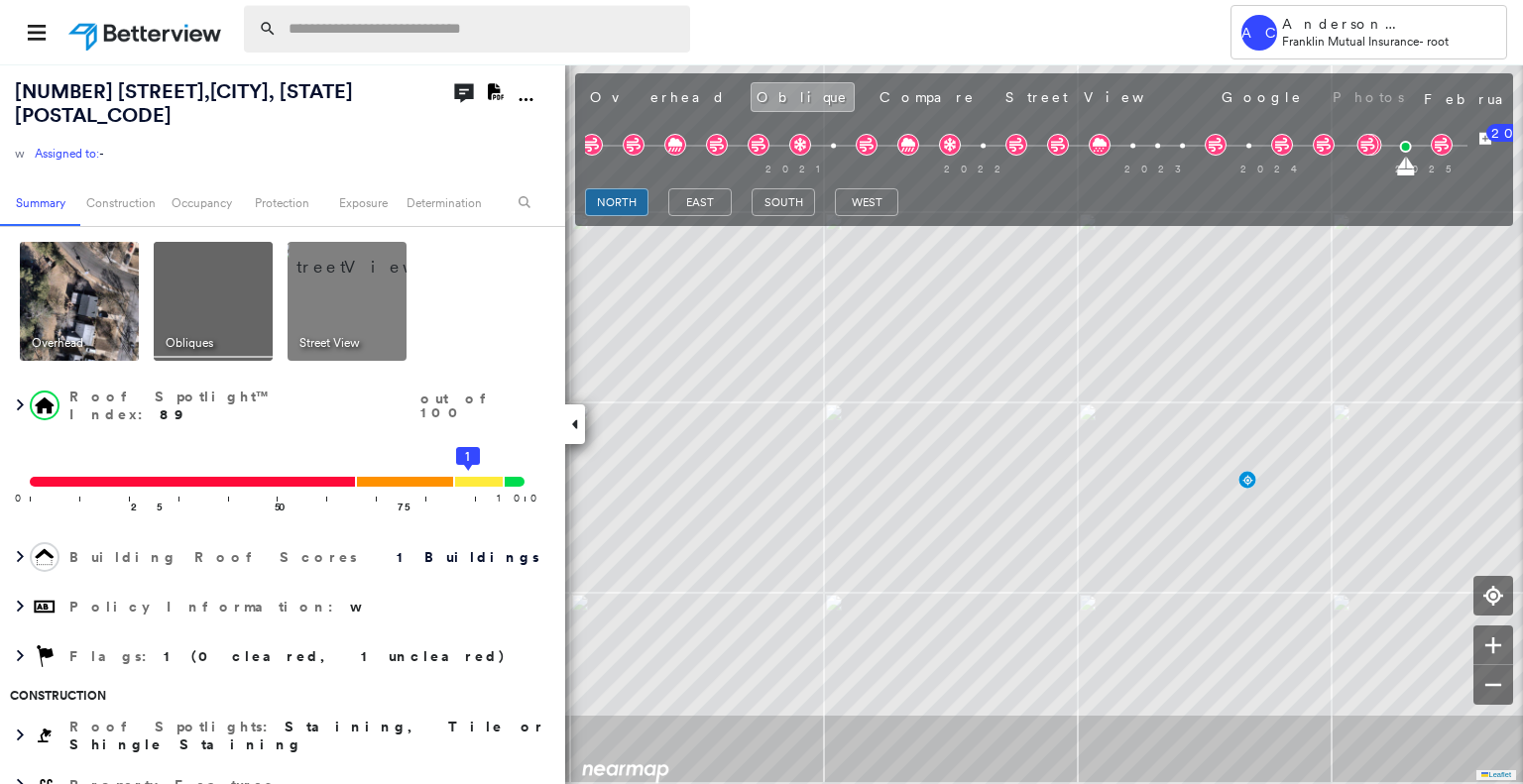 click on "Overhead" at bounding box center [657, 97] 